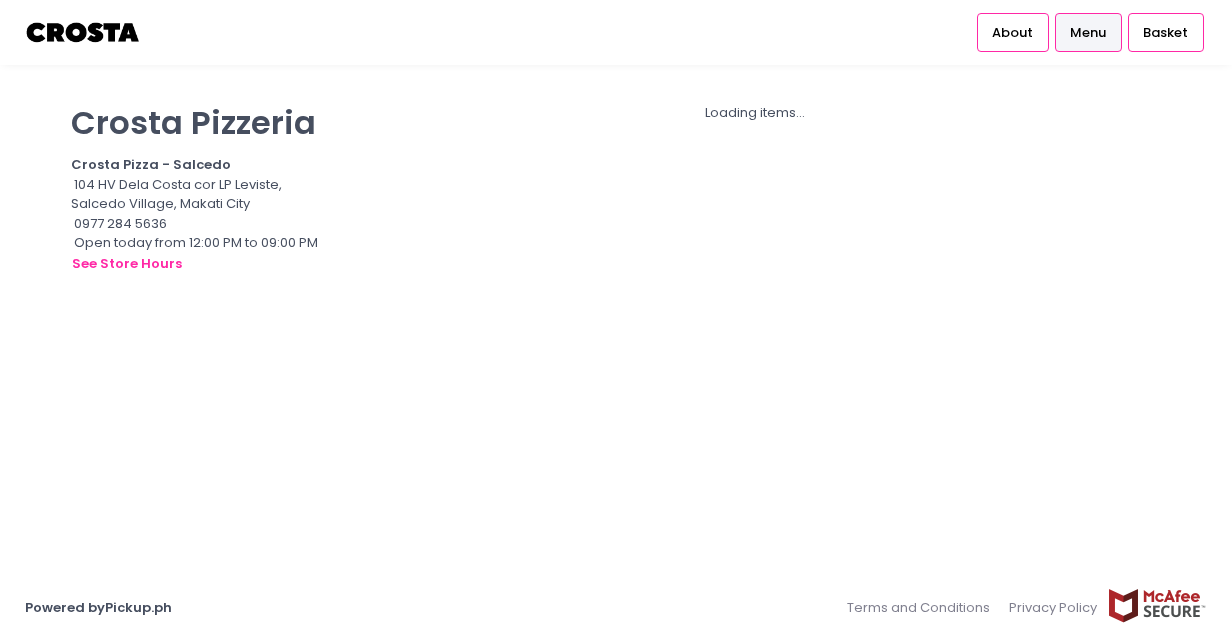 scroll, scrollTop: 0, scrollLeft: 0, axis: both 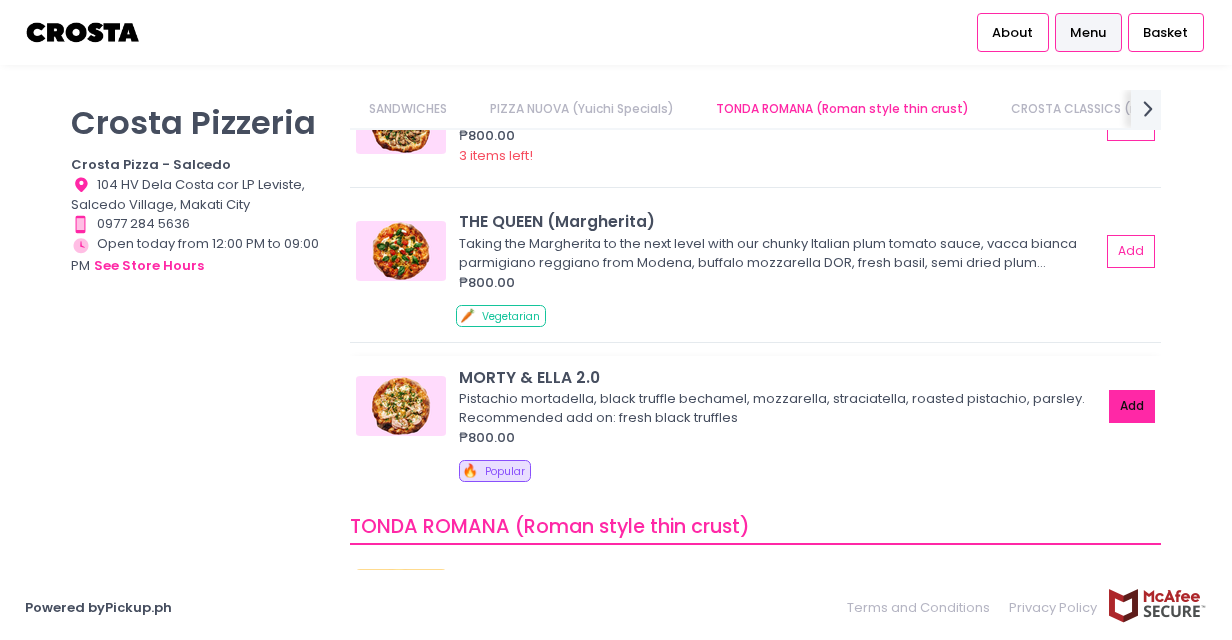 click on "Add" at bounding box center (1132, 406) 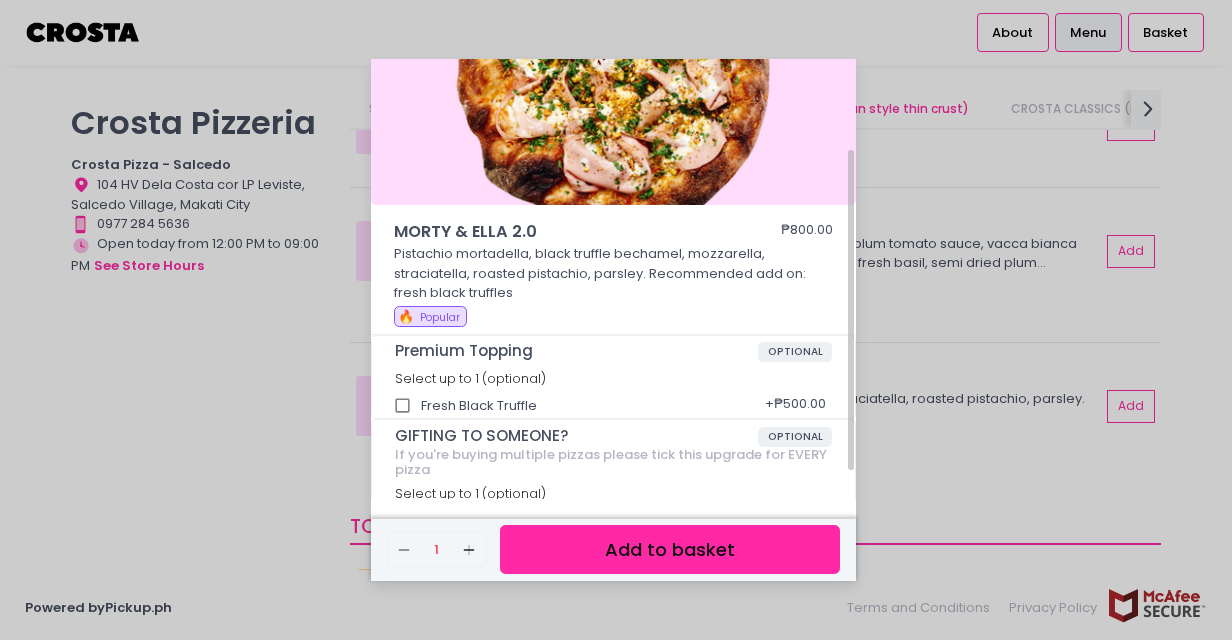 scroll, scrollTop: 122, scrollLeft: 0, axis: vertical 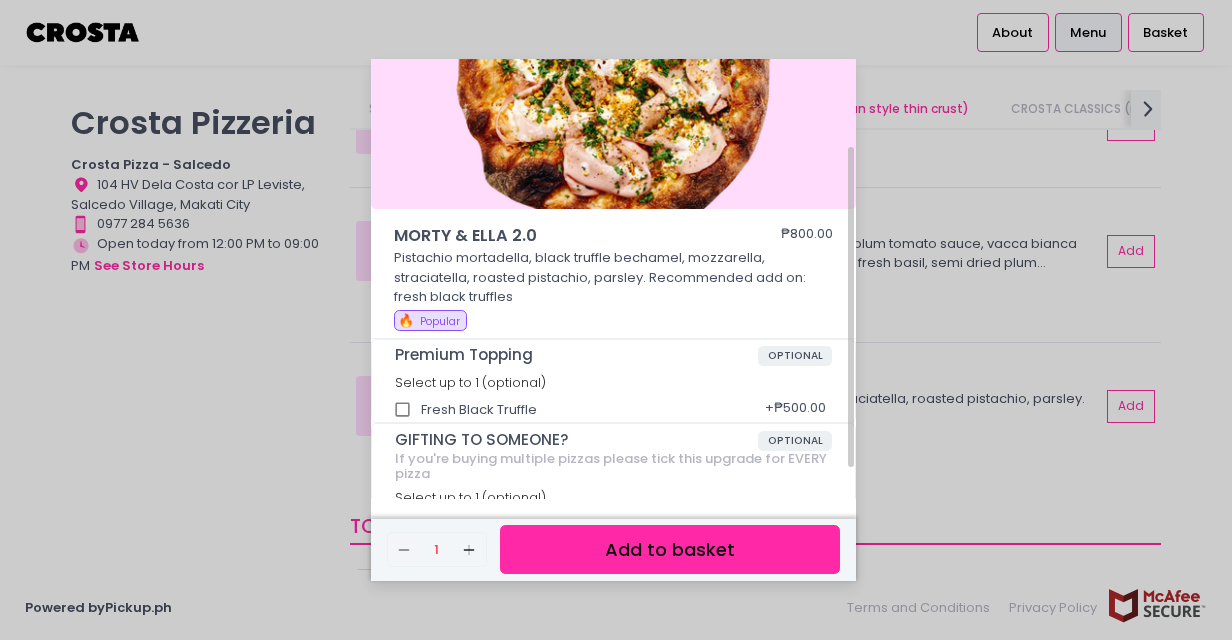 click on "Add to basket" at bounding box center (670, 549) 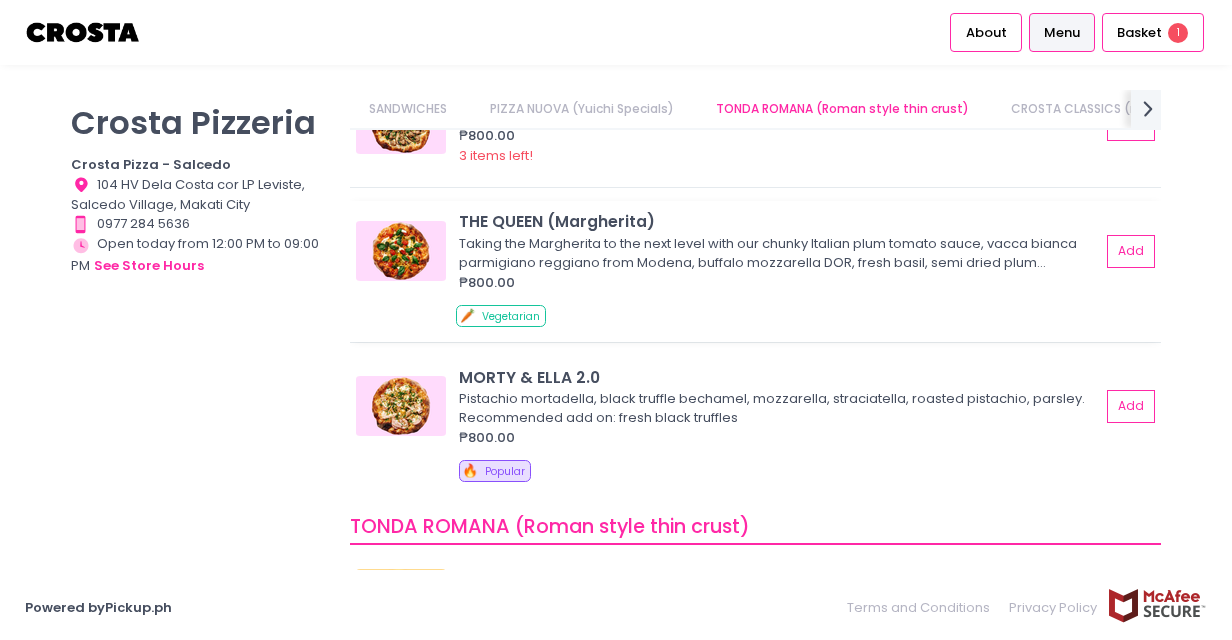scroll, scrollTop: 479, scrollLeft: 0, axis: vertical 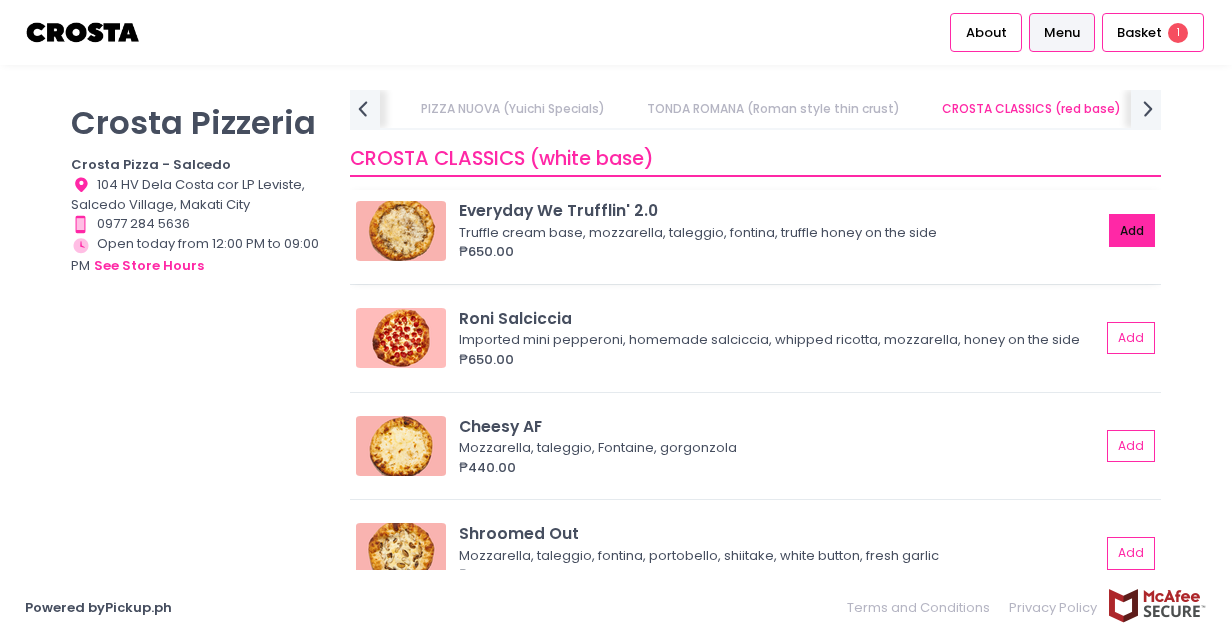 click on "Add" at bounding box center (1132, 230) 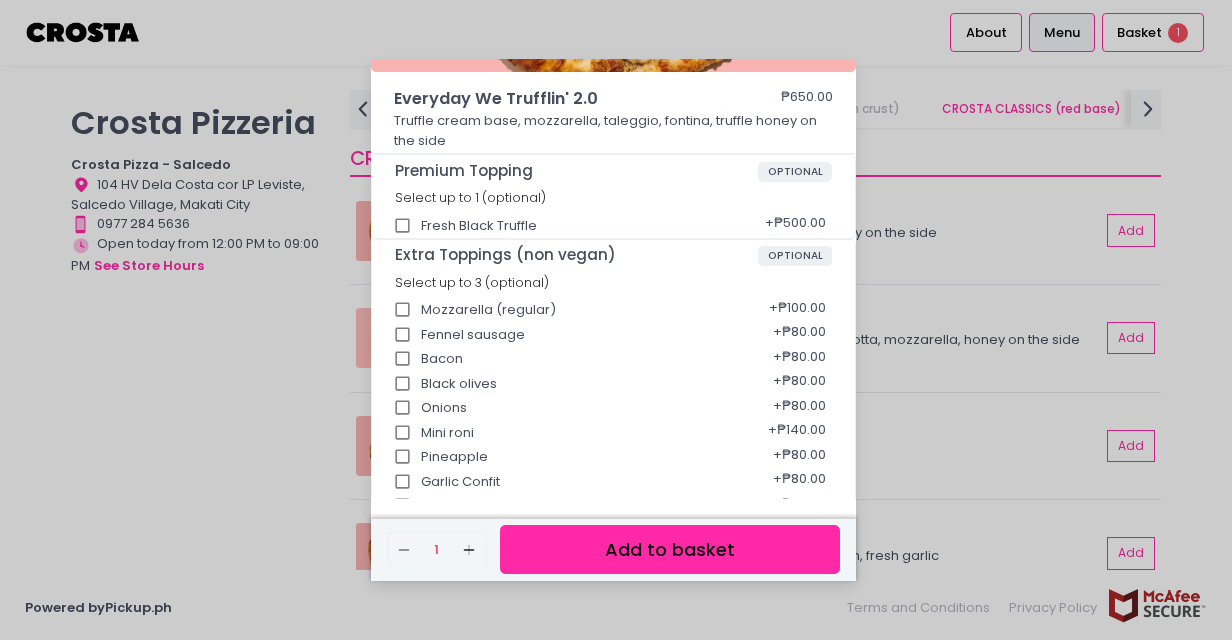 scroll, scrollTop: 530, scrollLeft: 0, axis: vertical 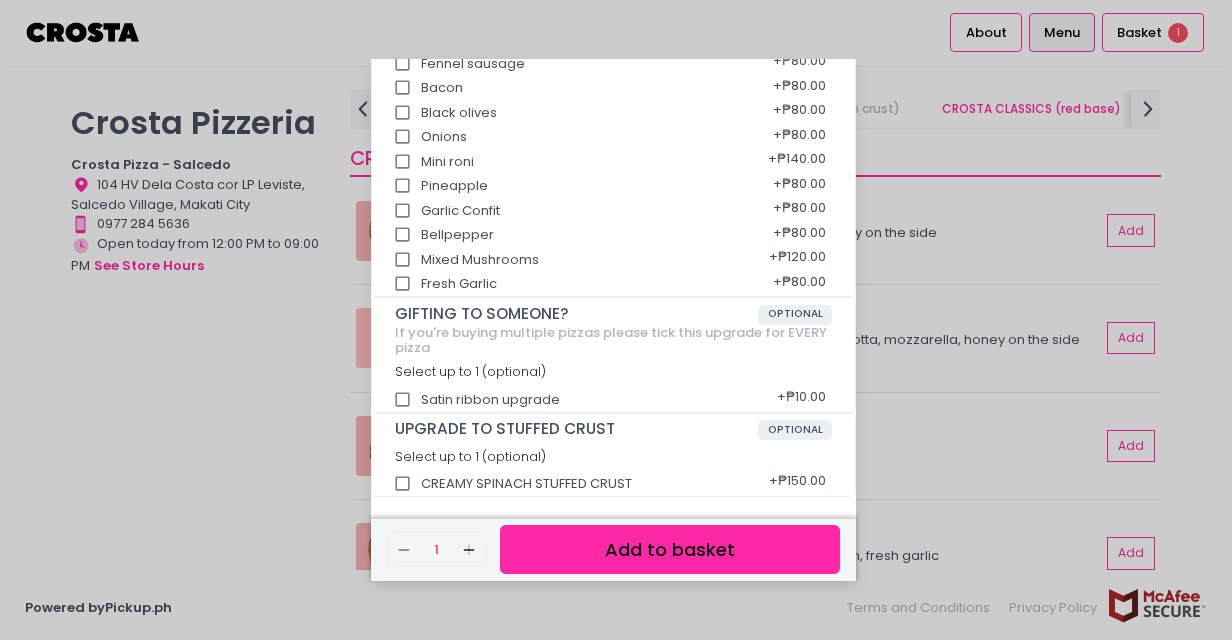 click on "Add to basket" at bounding box center (670, 549) 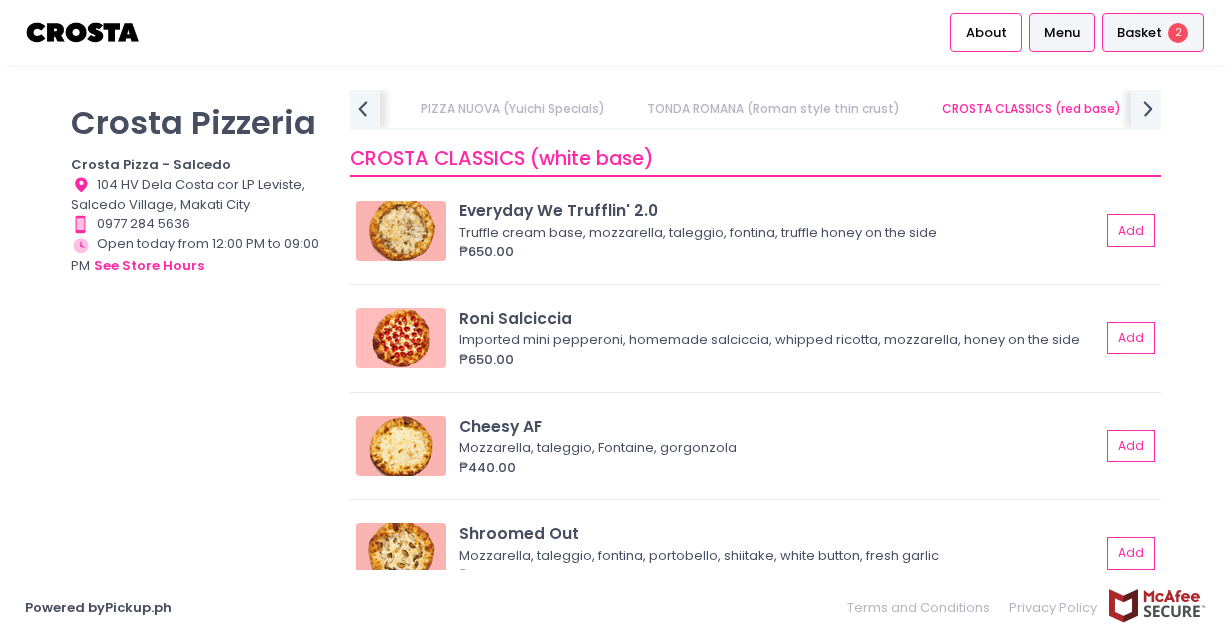 click on "Basket 2" at bounding box center (1153, 32) 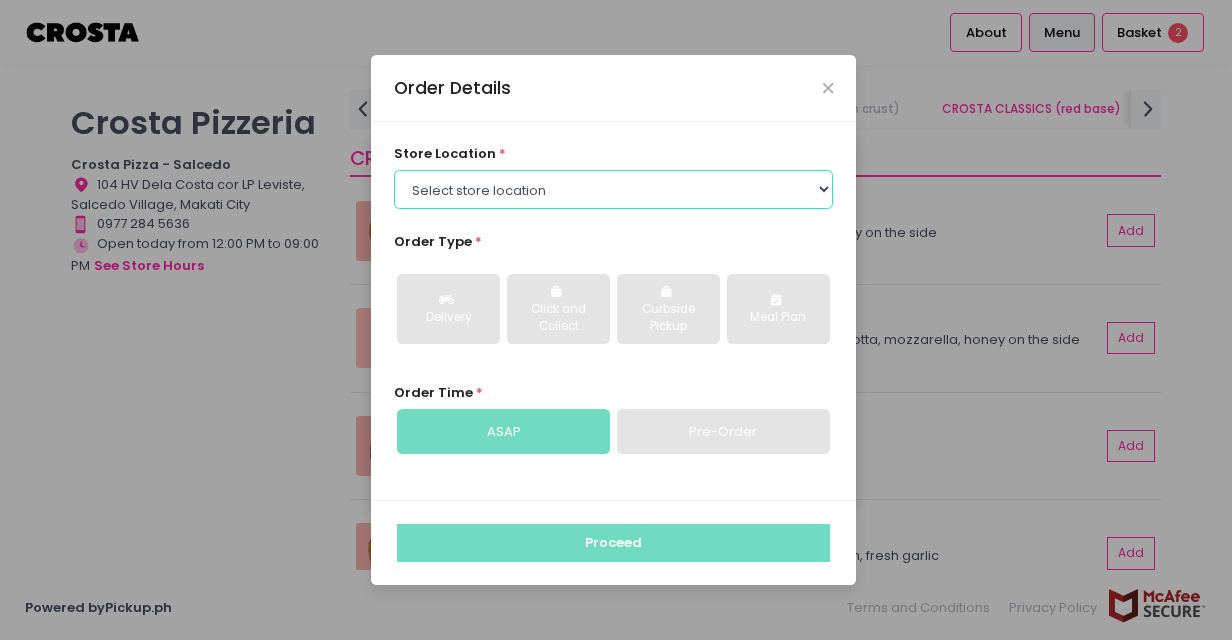 click on "Select store location Crosta Pizza - Salcedo  Crosta Pizza - San Juan" at bounding box center [614, 189] 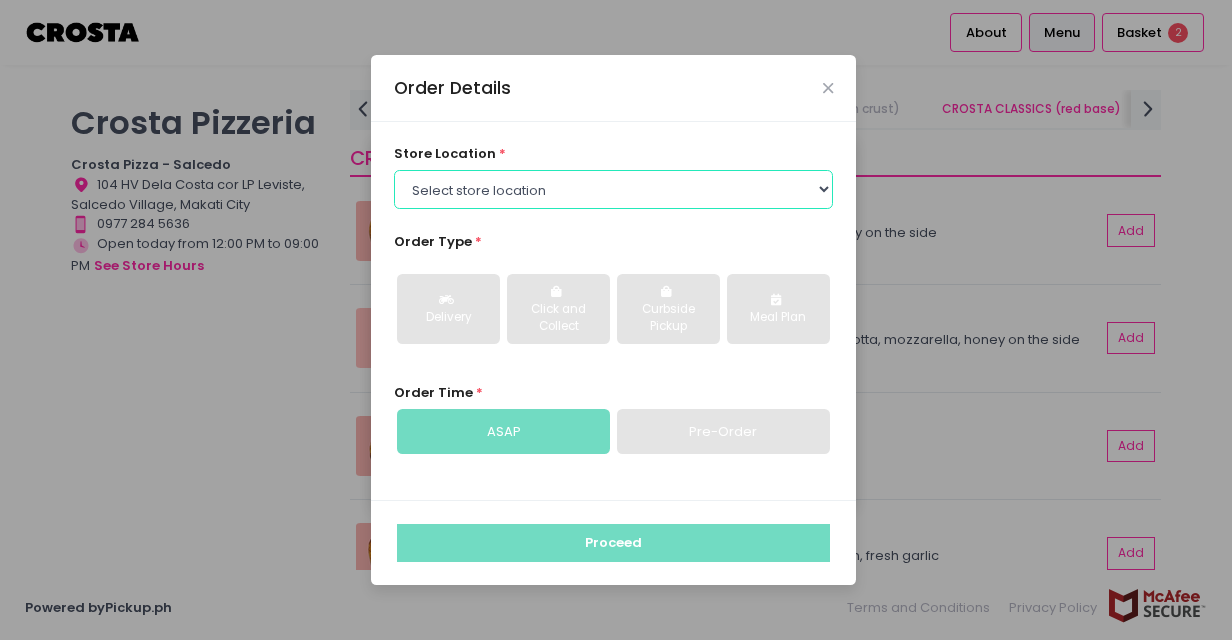 select on "5fabb2e53664a8677beaeb89" 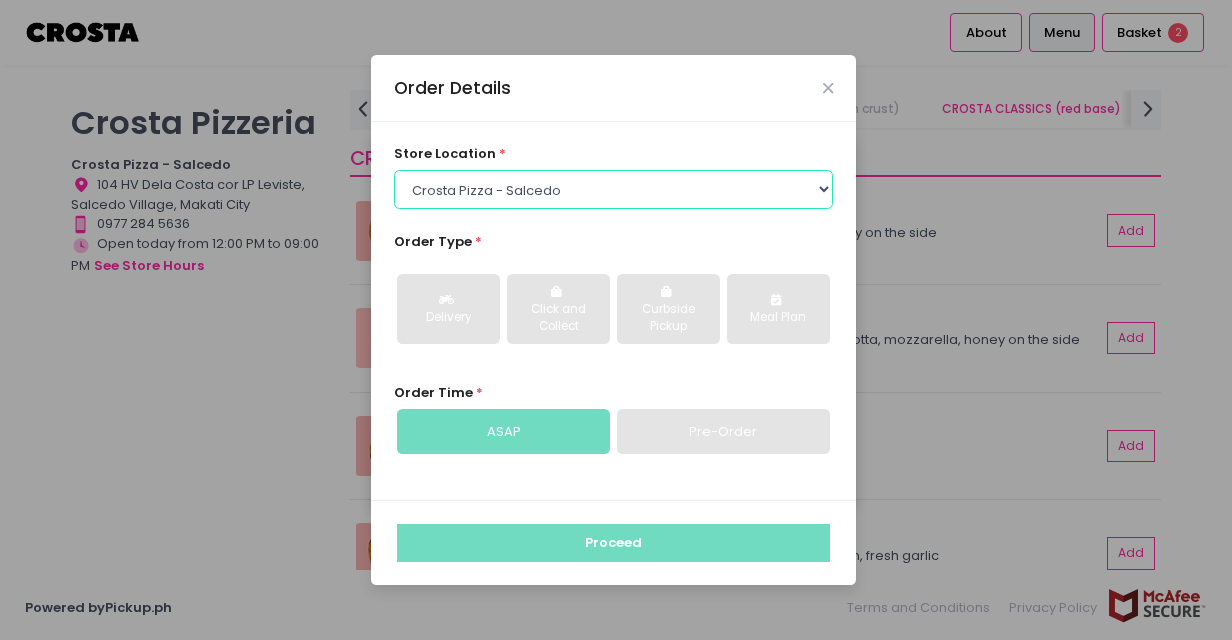 click on "Select store location Crosta Pizza - Salcedo  Crosta Pizza - San Juan" at bounding box center [614, 189] 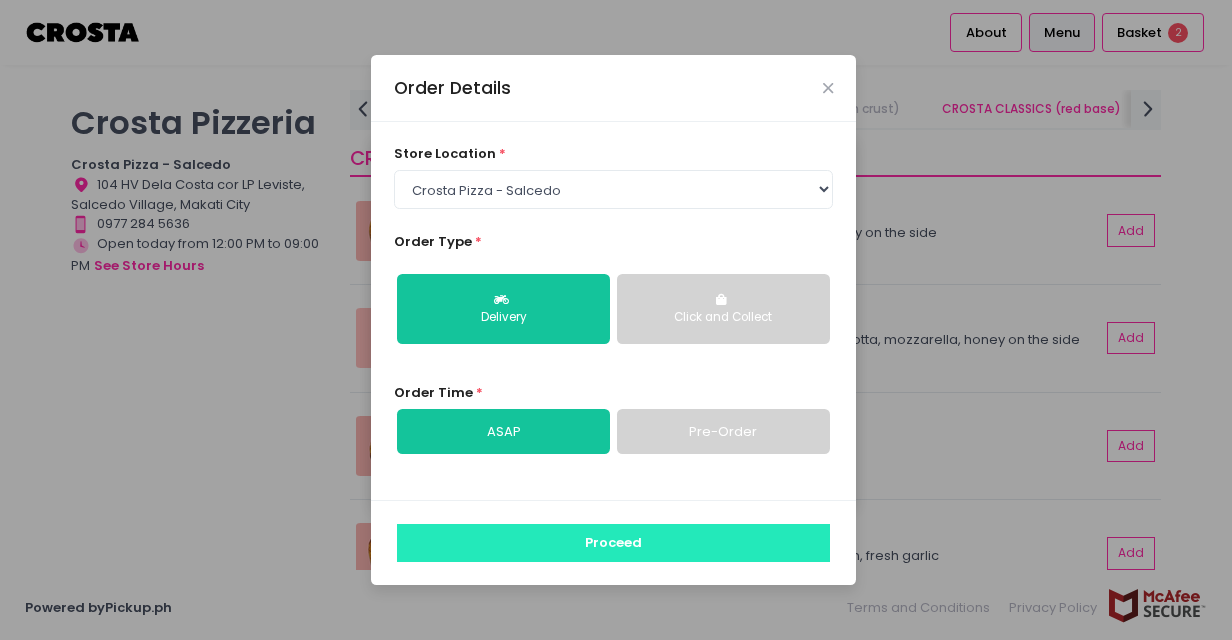click on "Proceed" at bounding box center (613, 543) 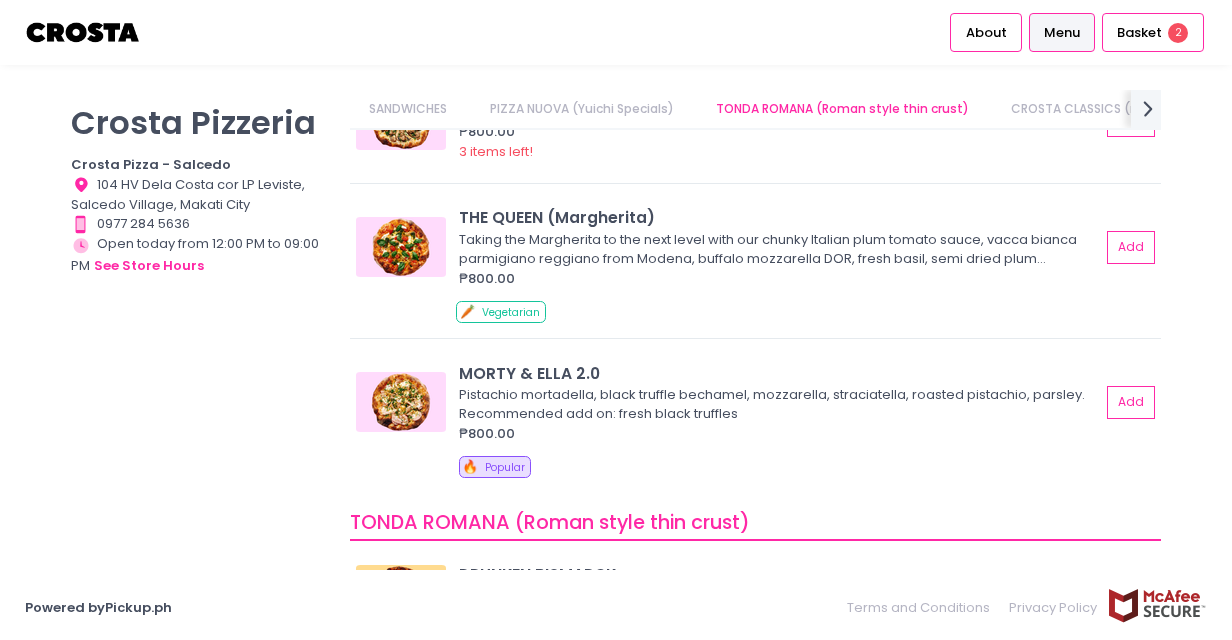 scroll, scrollTop: 0, scrollLeft: 0, axis: both 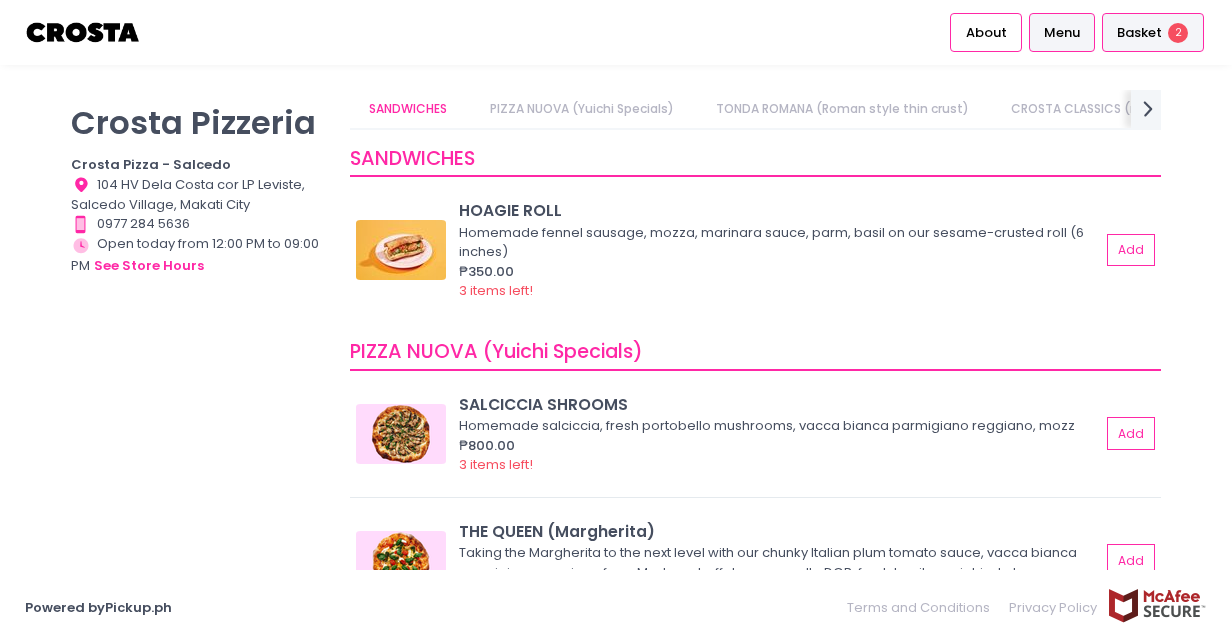 click on "Basket" at bounding box center [1139, 33] 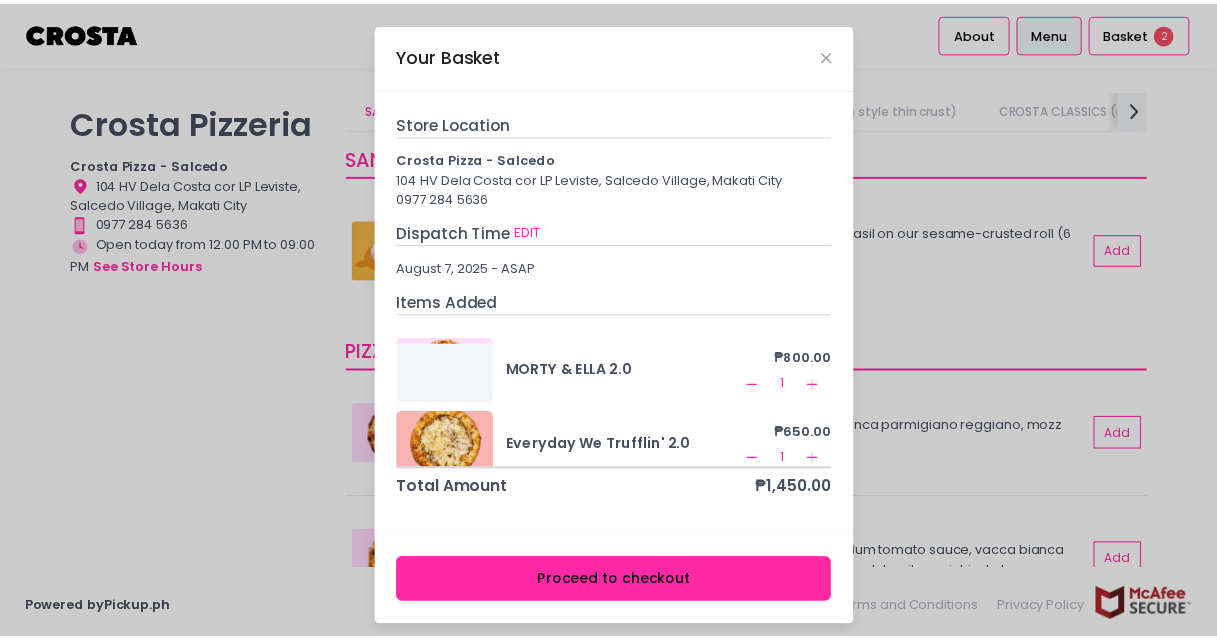 scroll, scrollTop: 19, scrollLeft: 0, axis: vertical 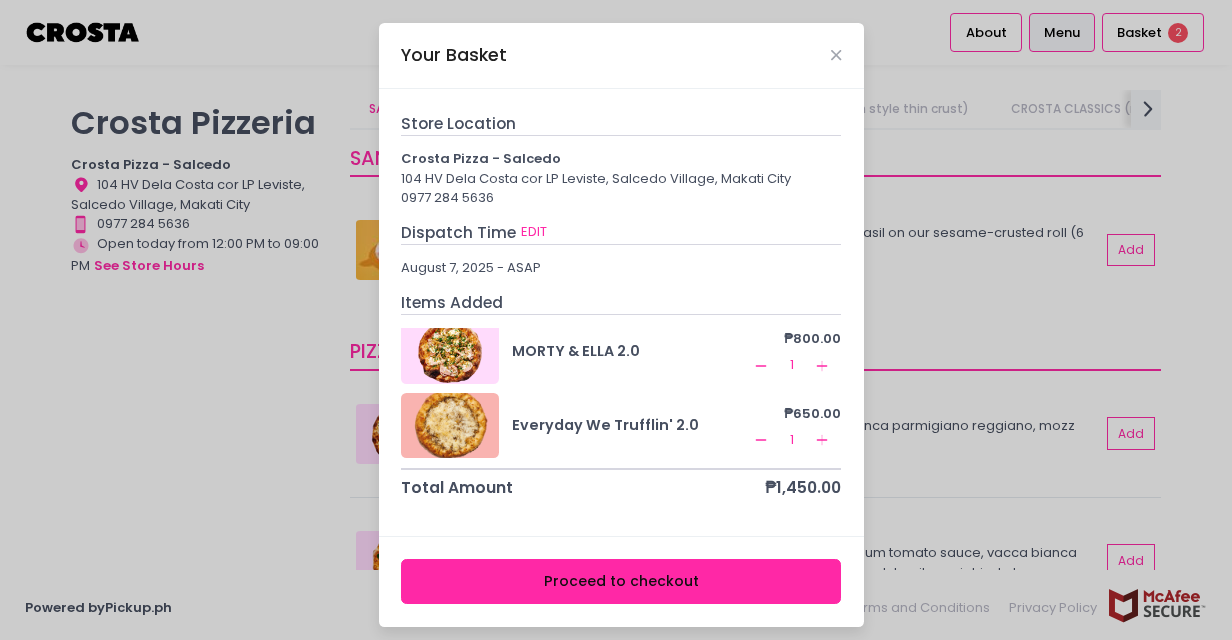 click on "Proceed to checkout" at bounding box center (621, 581) 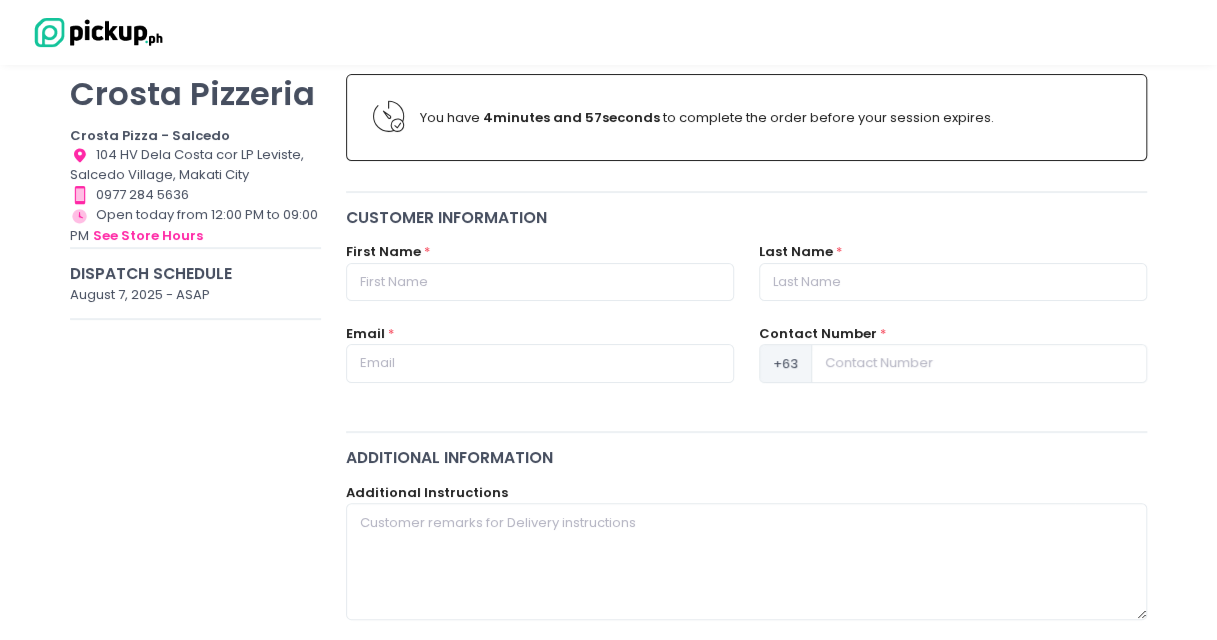 scroll, scrollTop: 154, scrollLeft: 0, axis: vertical 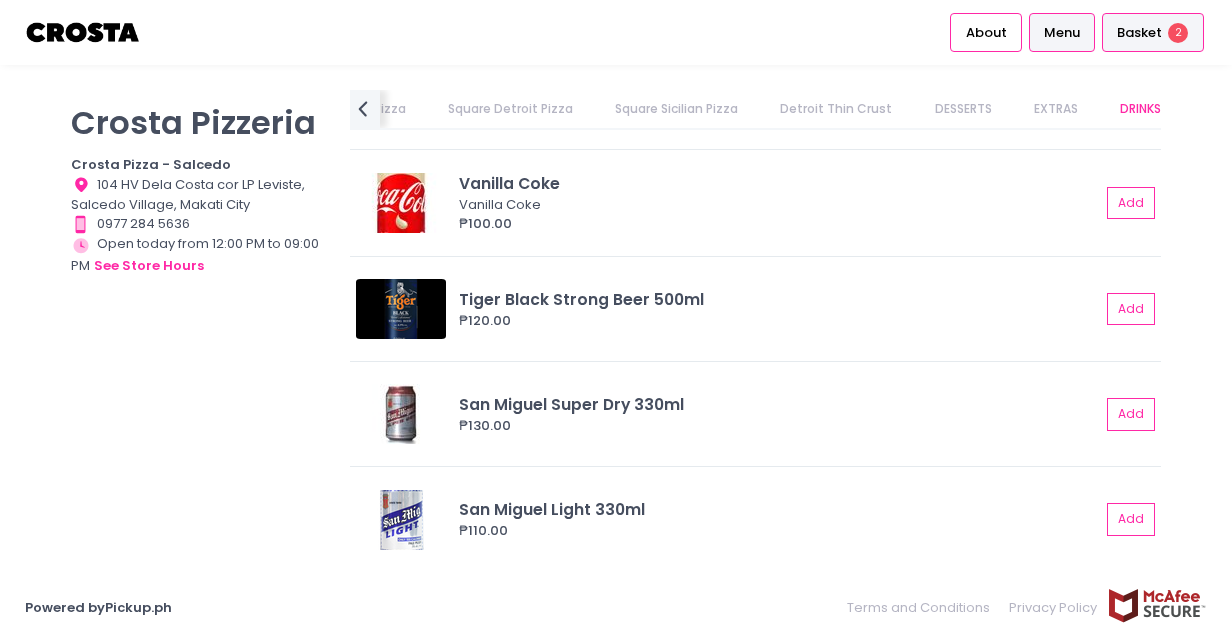 click on "Basket" at bounding box center [1139, 33] 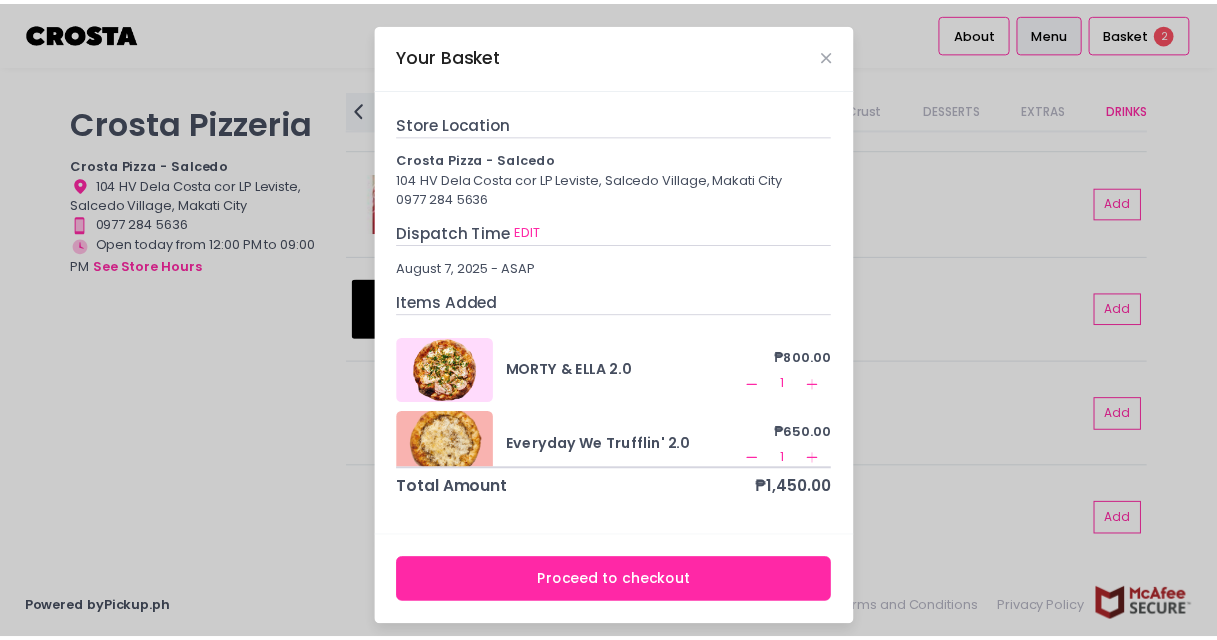 scroll, scrollTop: 19, scrollLeft: 0, axis: vertical 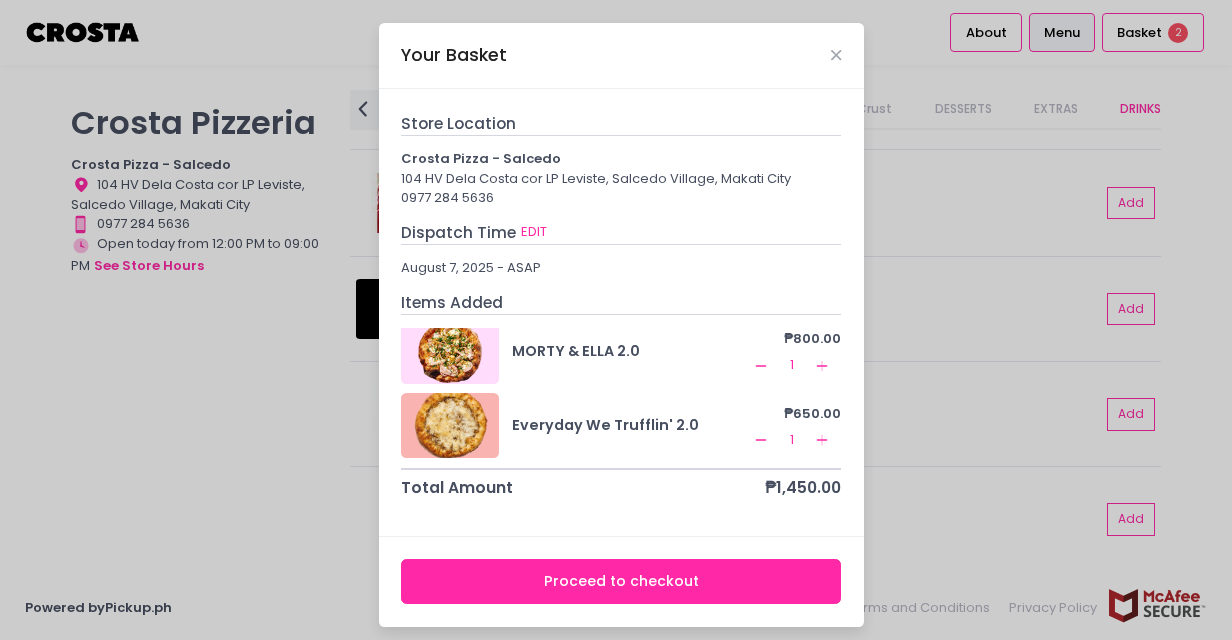 click on "Proceed to checkout" at bounding box center (621, 581) 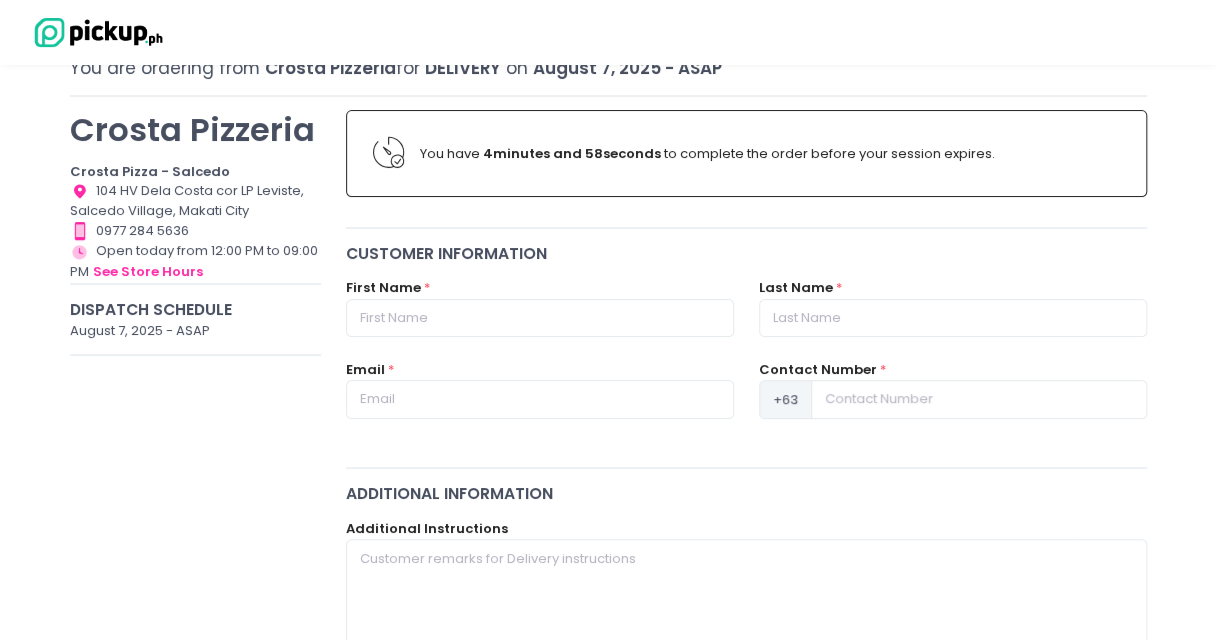 scroll, scrollTop: 118, scrollLeft: 0, axis: vertical 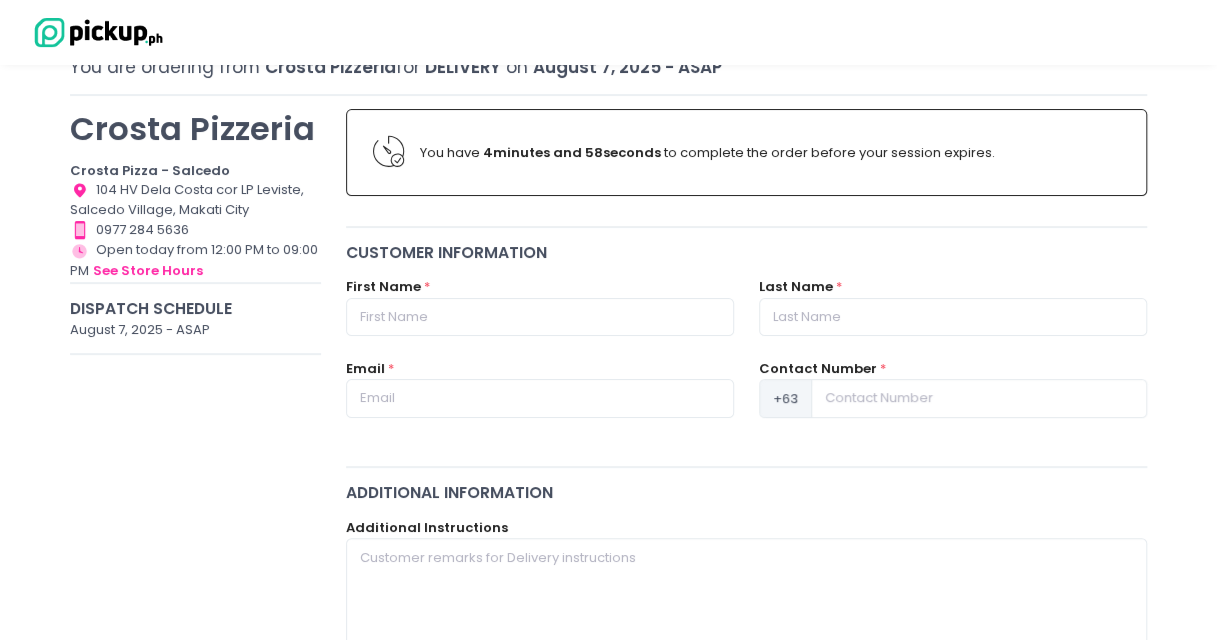 click on "First Name   *" at bounding box center [539, 318] 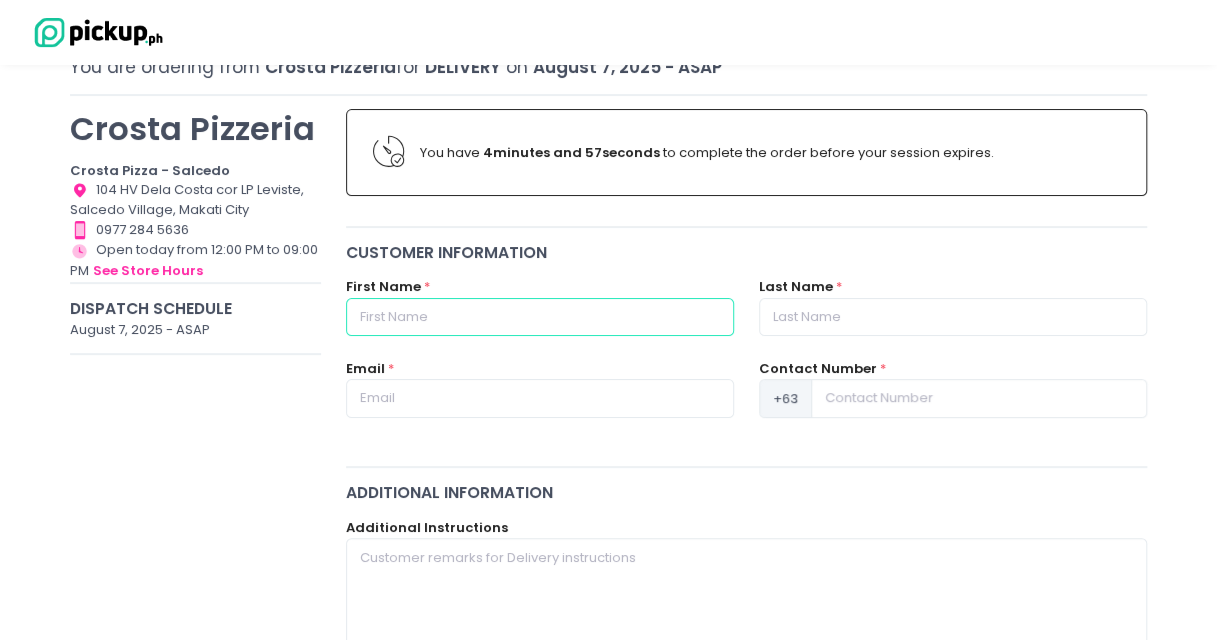 click at bounding box center (540, 317) 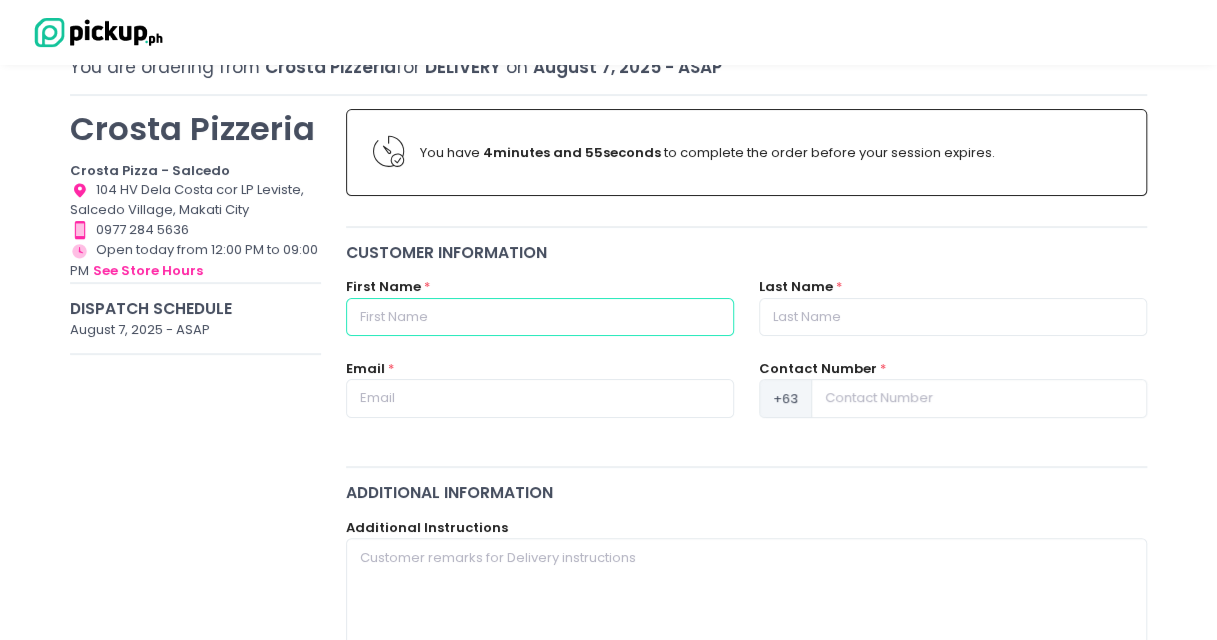 type on "[FIRST] [MIDDLE]" 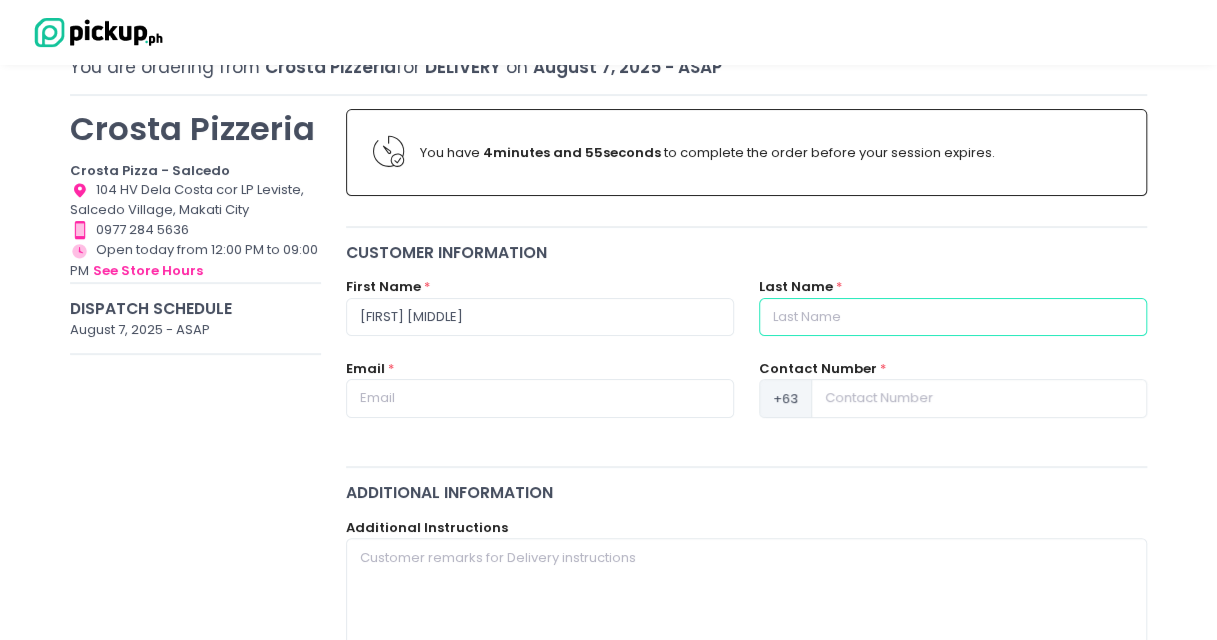 type on "[LAST]" 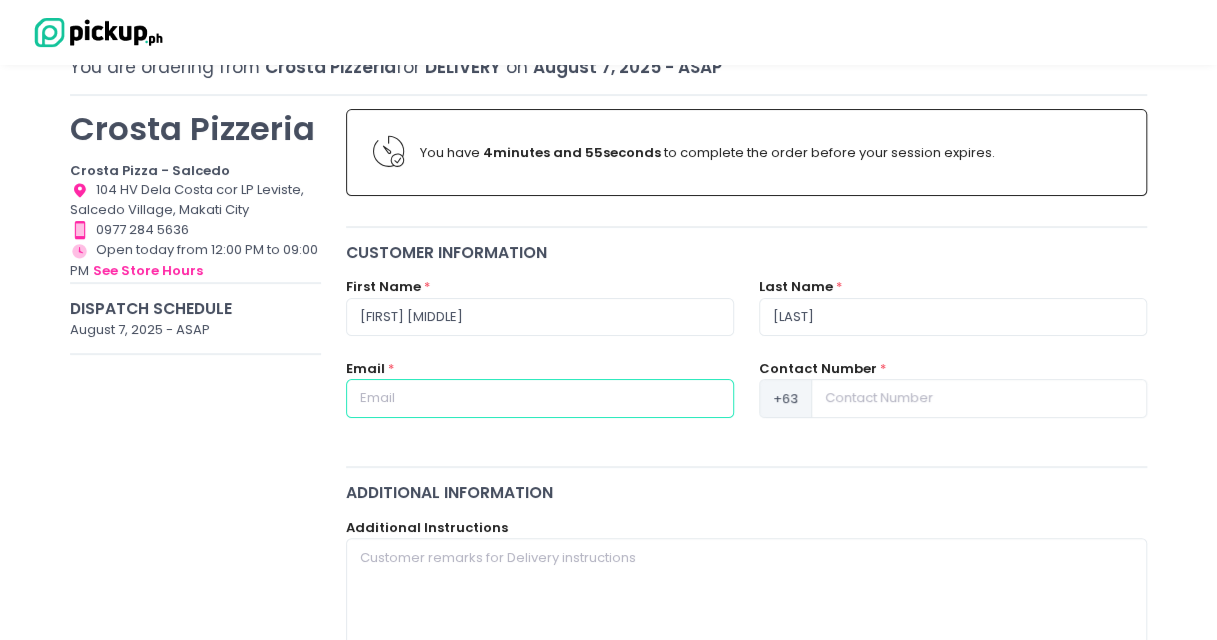 type on "[EMAIL]" 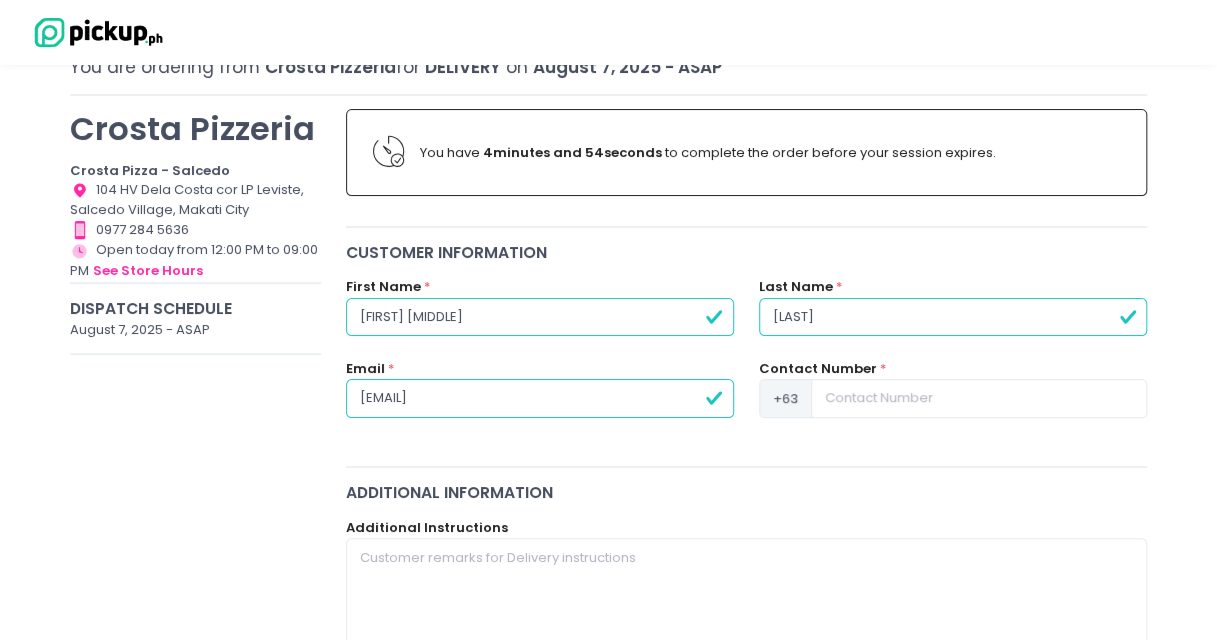type on "[FIRST] [MIDDLE]" 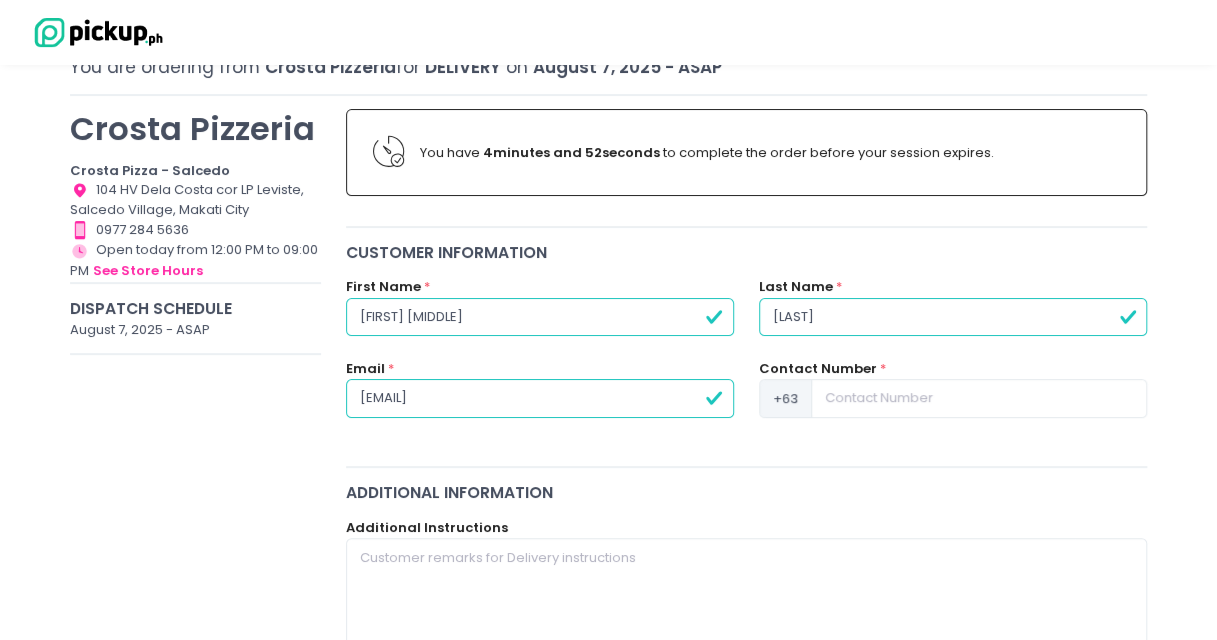 click on "[EMAIL]" at bounding box center [540, 398] 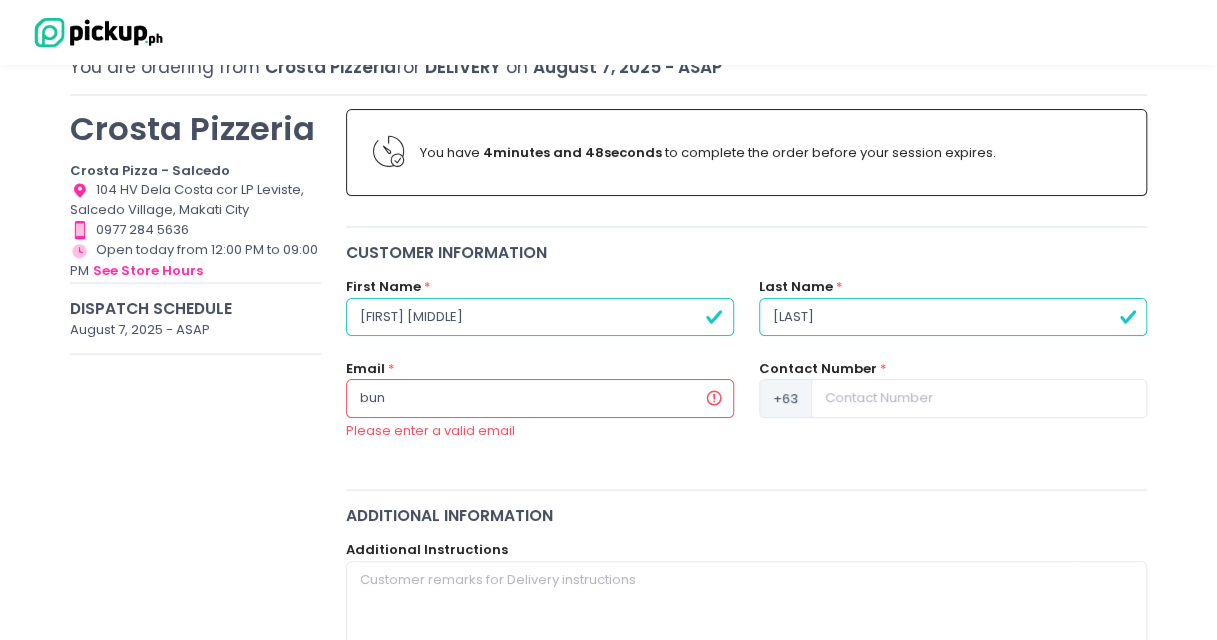 type on "[EMAIL]" 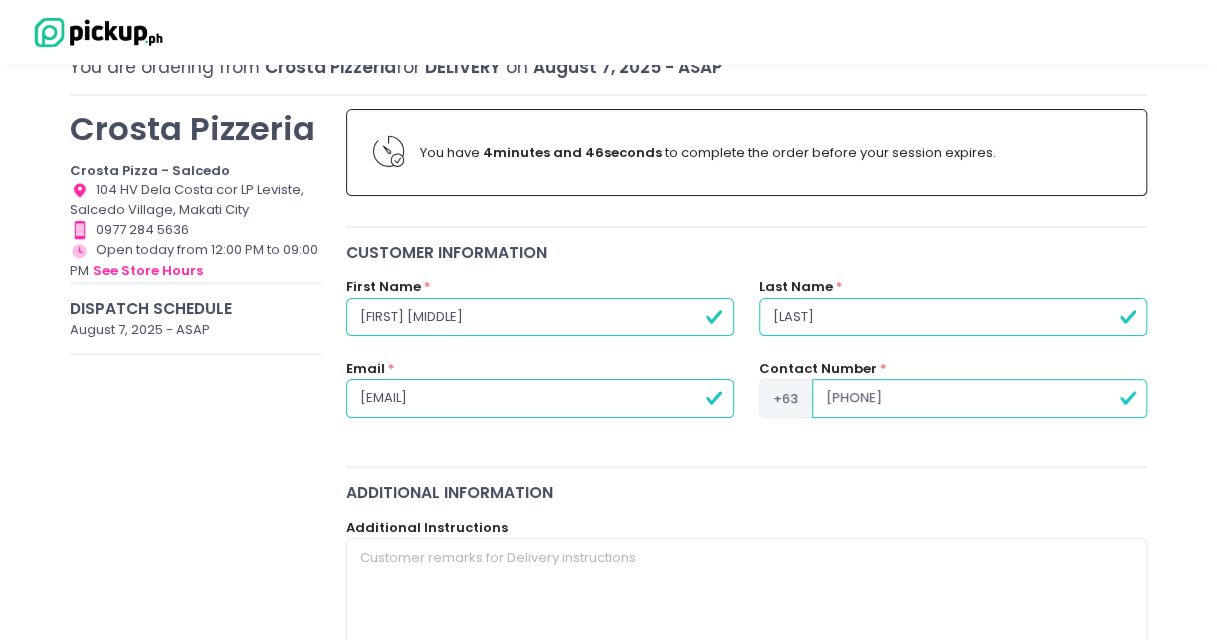 click on "[PHONE]" at bounding box center [979, 398] 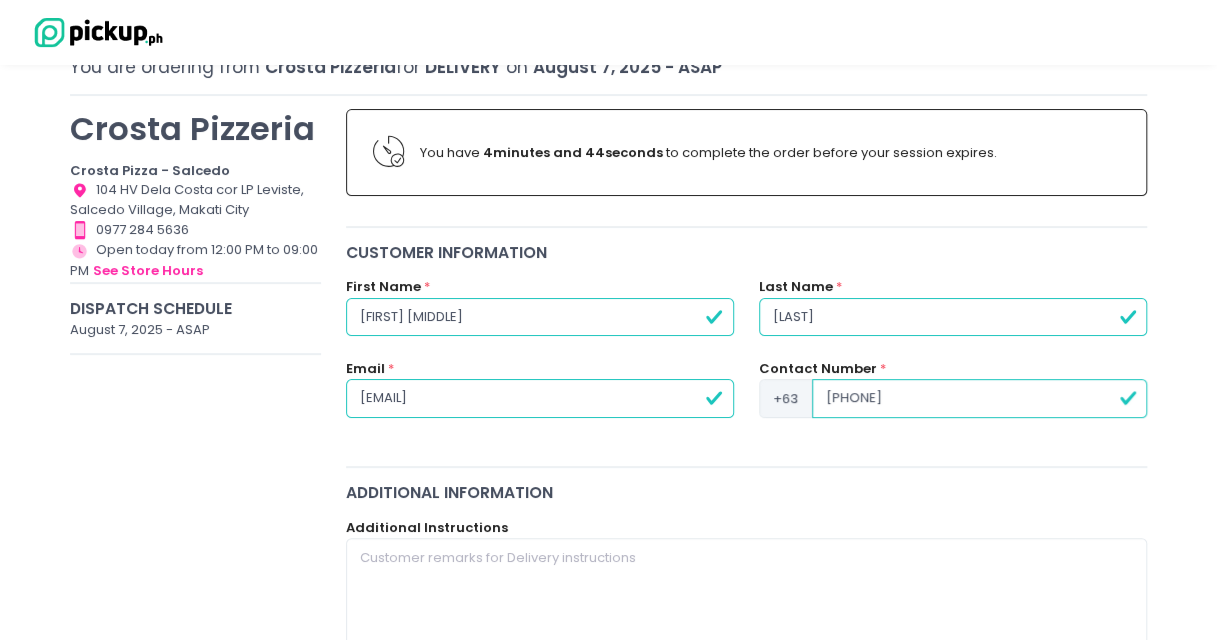 type on "[PHONE]" 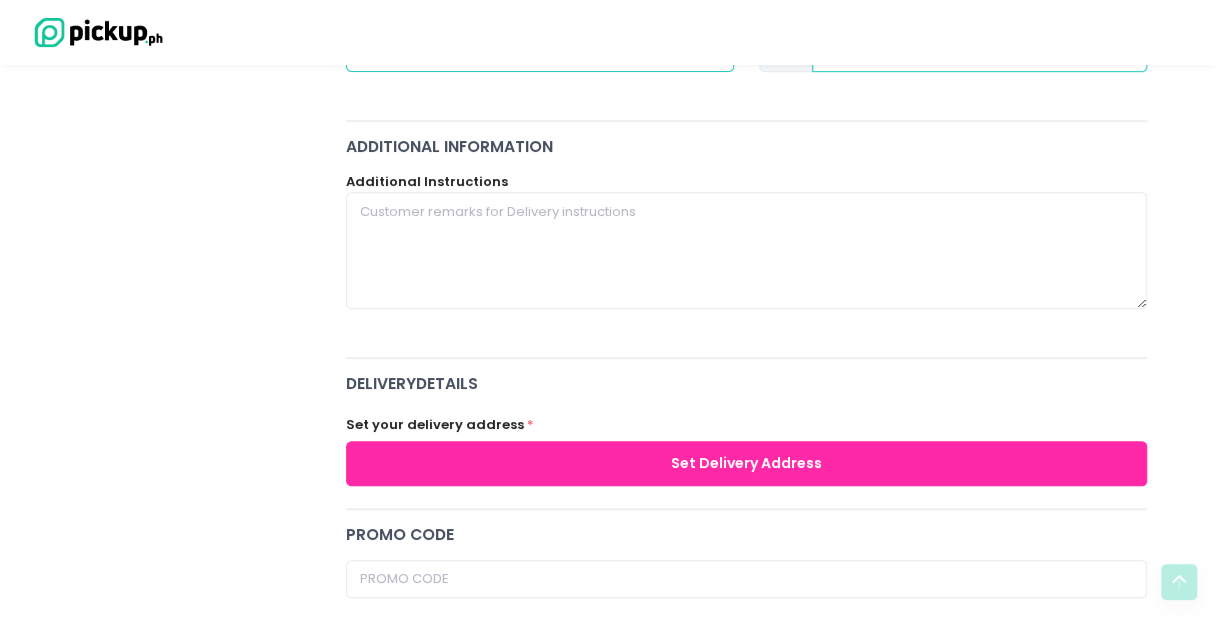 scroll, scrollTop: 484, scrollLeft: 0, axis: vertical 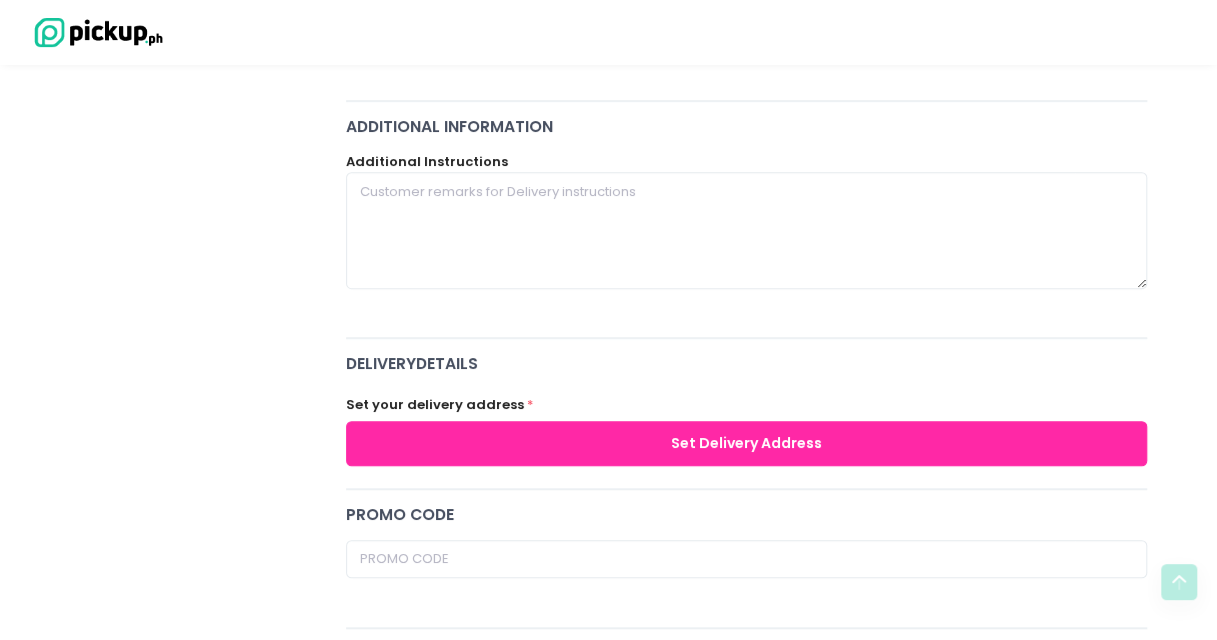 click on "Set Delivery Address" at bounding box center [747, 443] 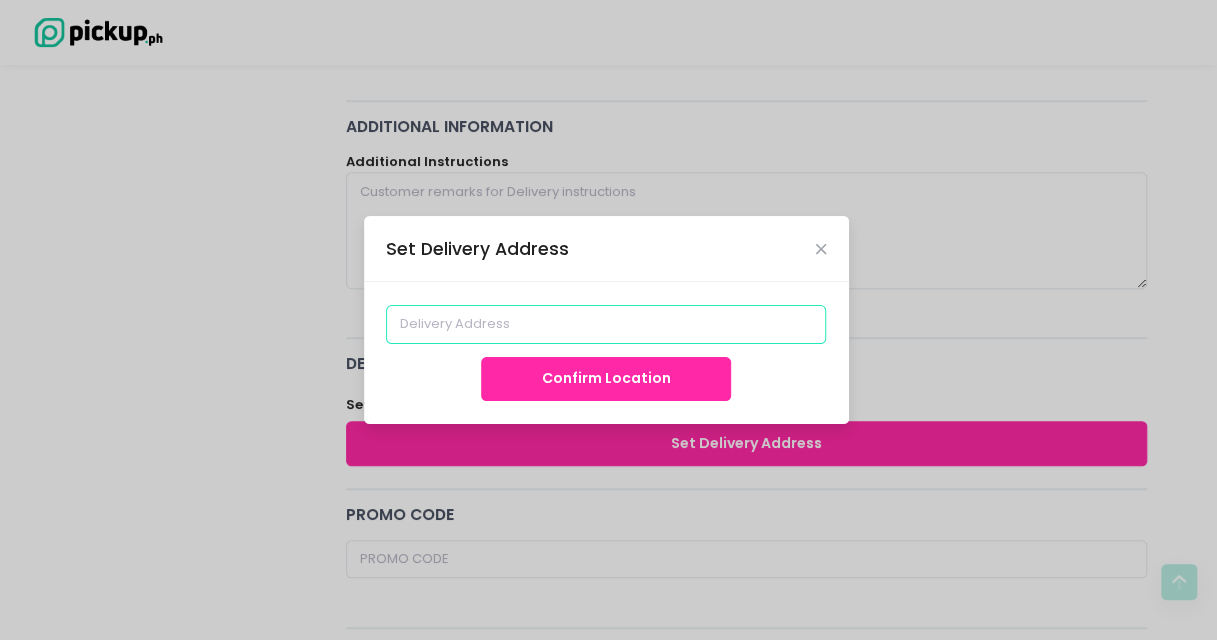 click at bounding box center (606, 324) 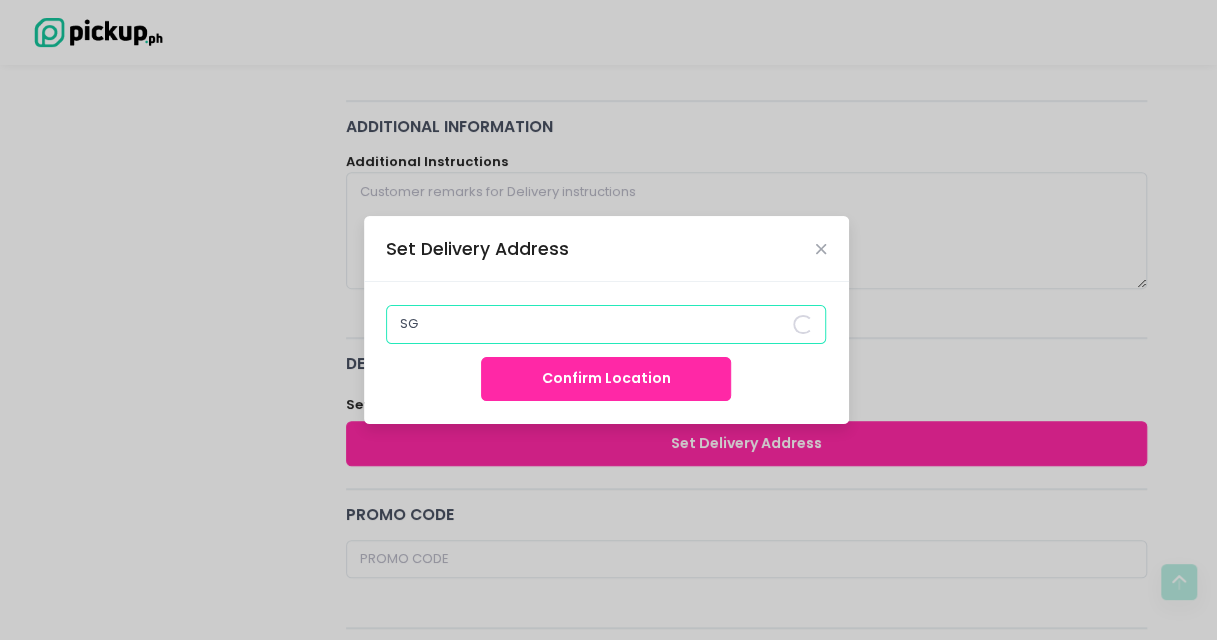 type on "S" 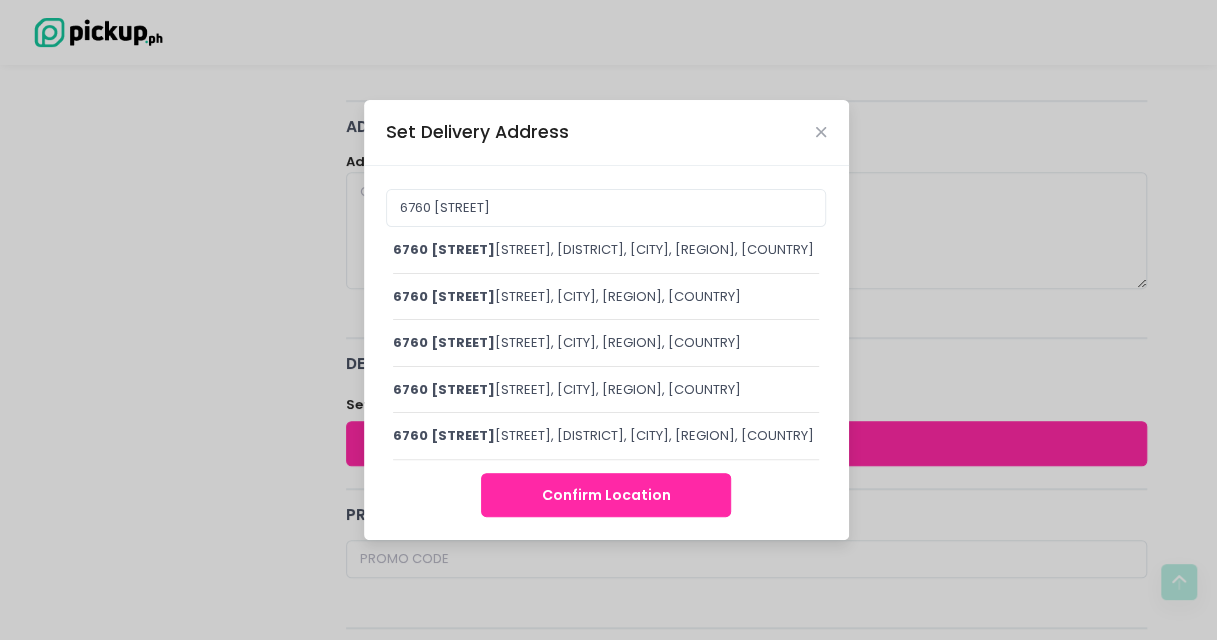 click on "6760 [STREET], [DISTRICT], [CITY], [REGION], [COUNTRY]" at bounding box center [606, 250] 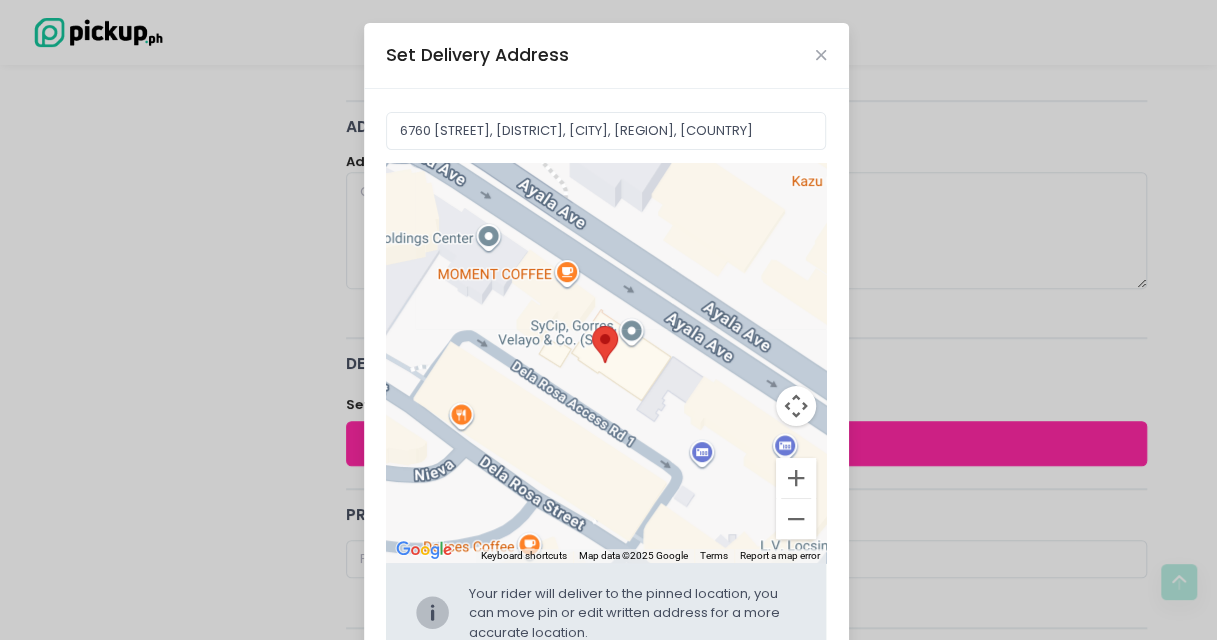 drag, startPoint x: 557, startPoint y: 336, endPoint x: 172, endPoint y: 60, distance: 473.70984 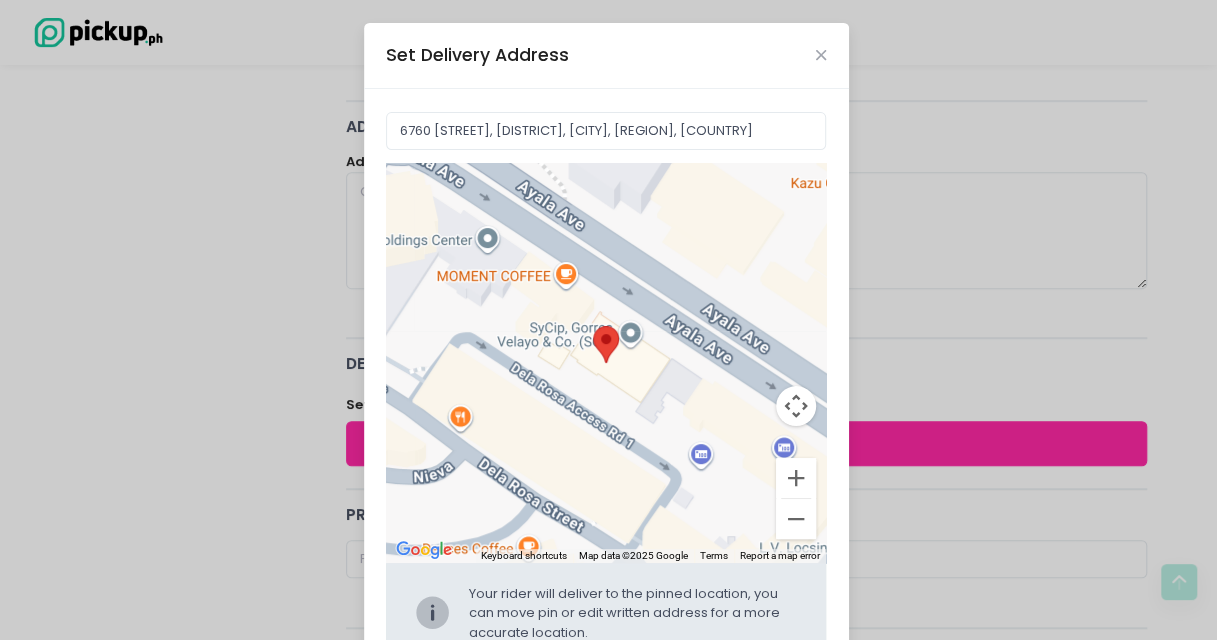 type on "6760 [STREET], [CITY], [REGION], [COUNTRY]" 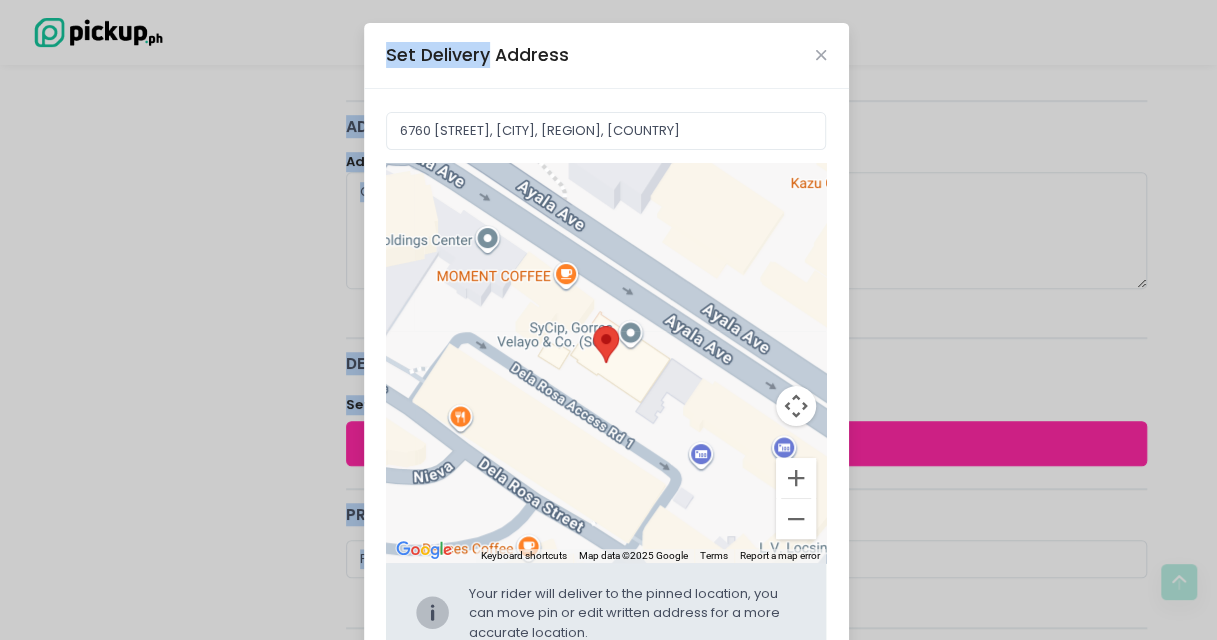 drag, startPoint x: 482, startPoint y: 48, endPoint x: 473, endPoint y: -17, distance: 65.62012 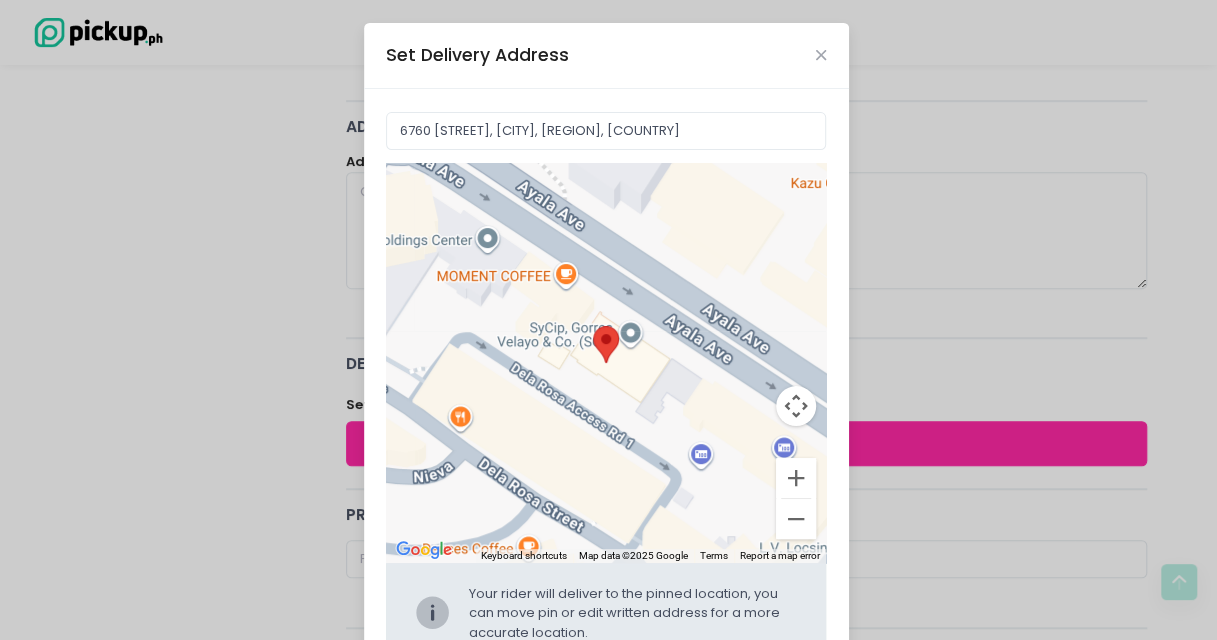 drag, startPoint x: 473, startPoint y: -17, endPoint x: 610, endPoint y: 58, distance: 156.18579 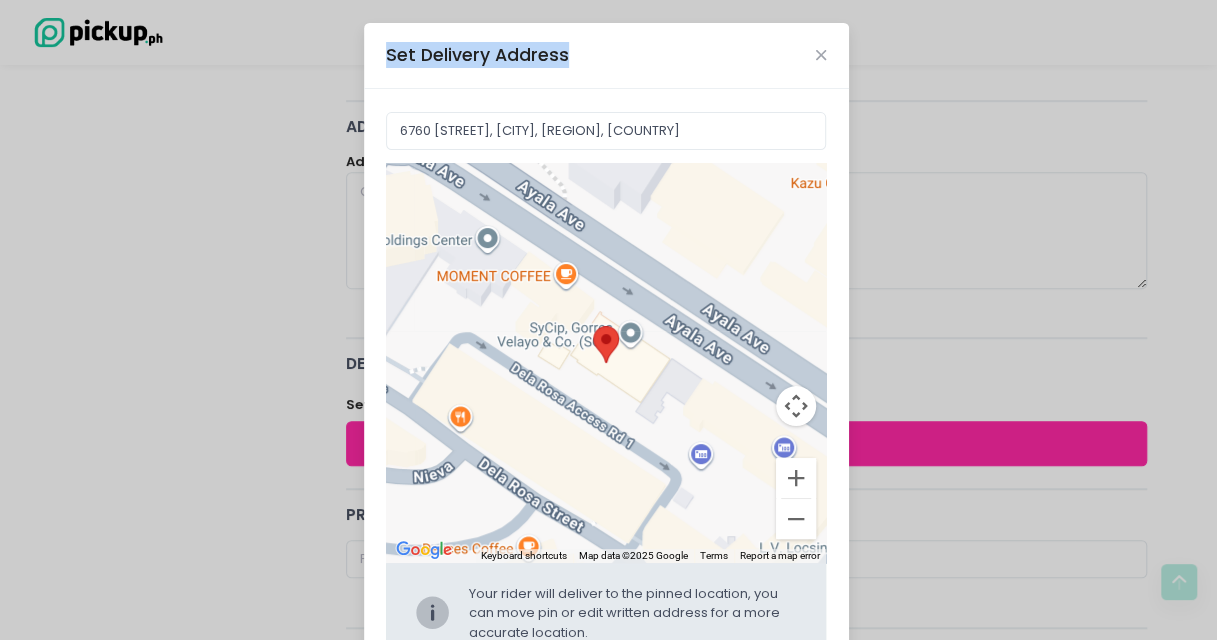 drag, startPoint x: 610, startPoint y: 58, endPoint x: 611, endPoint y: 20, distance: 38.013157 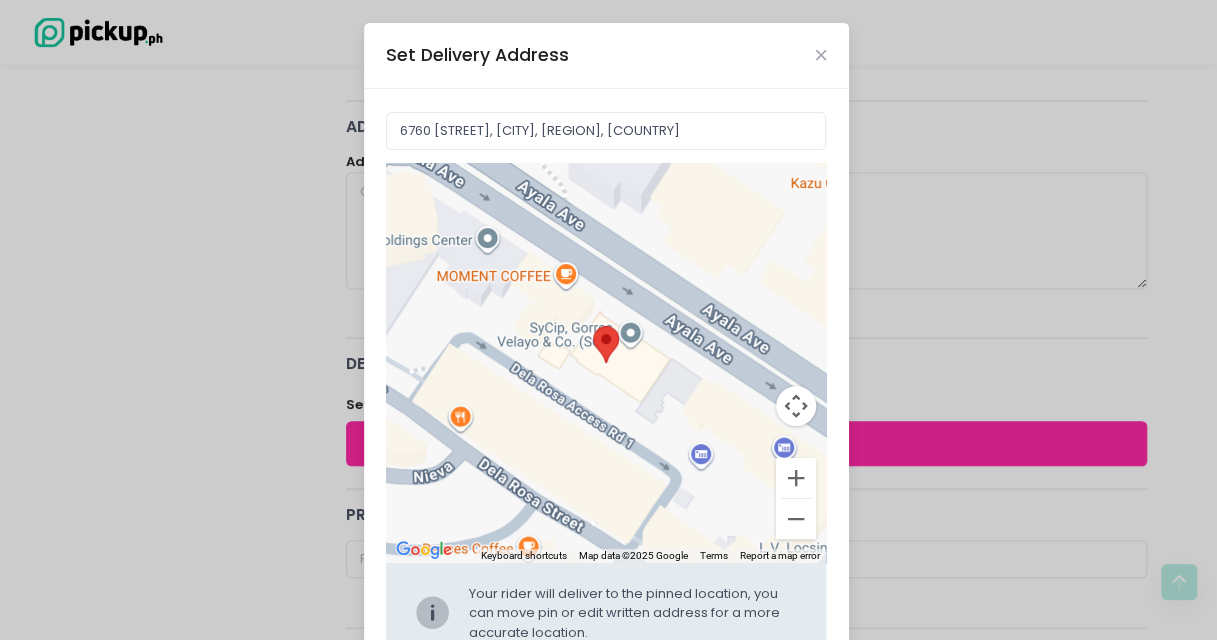 click on "Set Delivery Address" at bounding box center (606, 56) 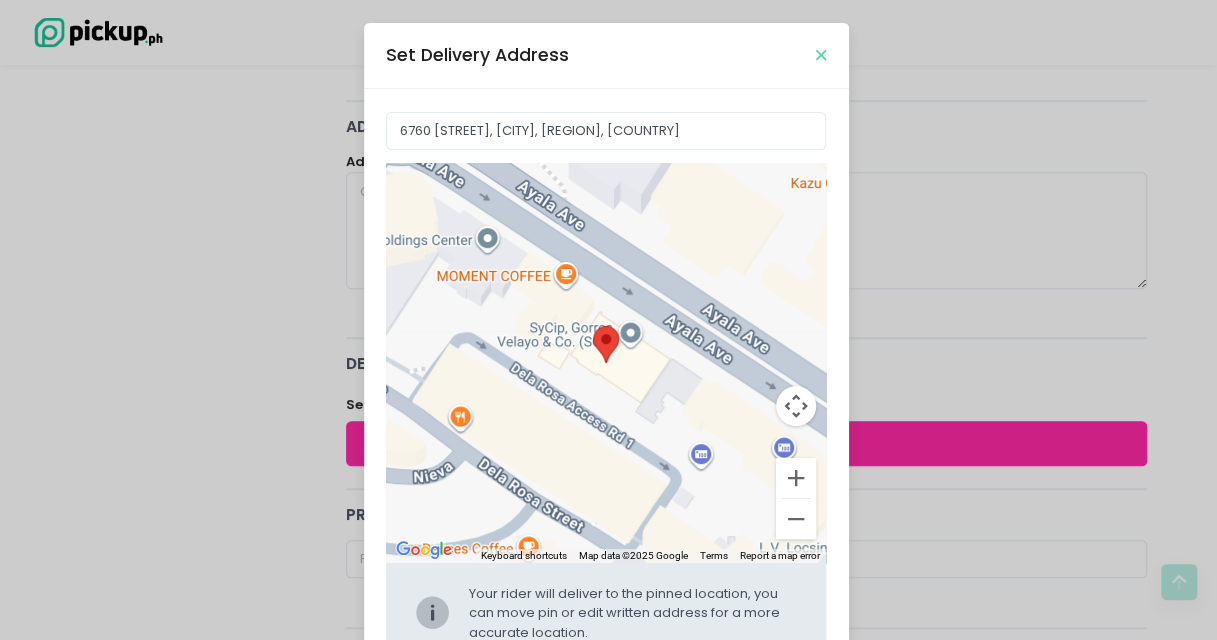 click at bounding box center [821, 55] 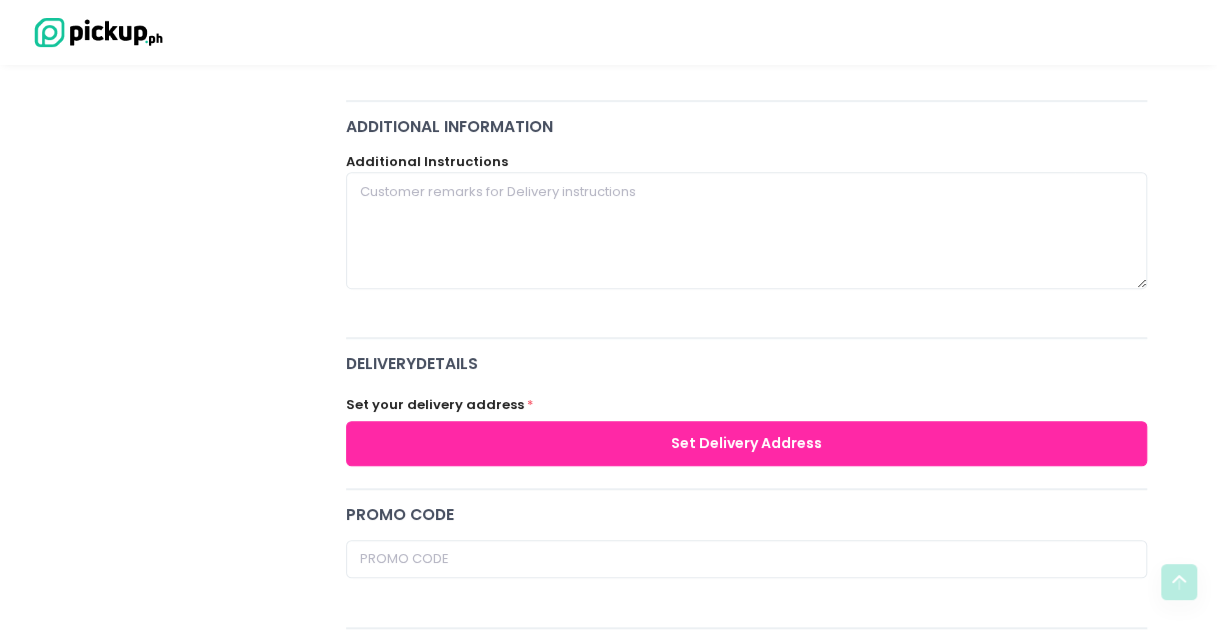 click on "Set Delivery Address" at bounding box center [747, 443] 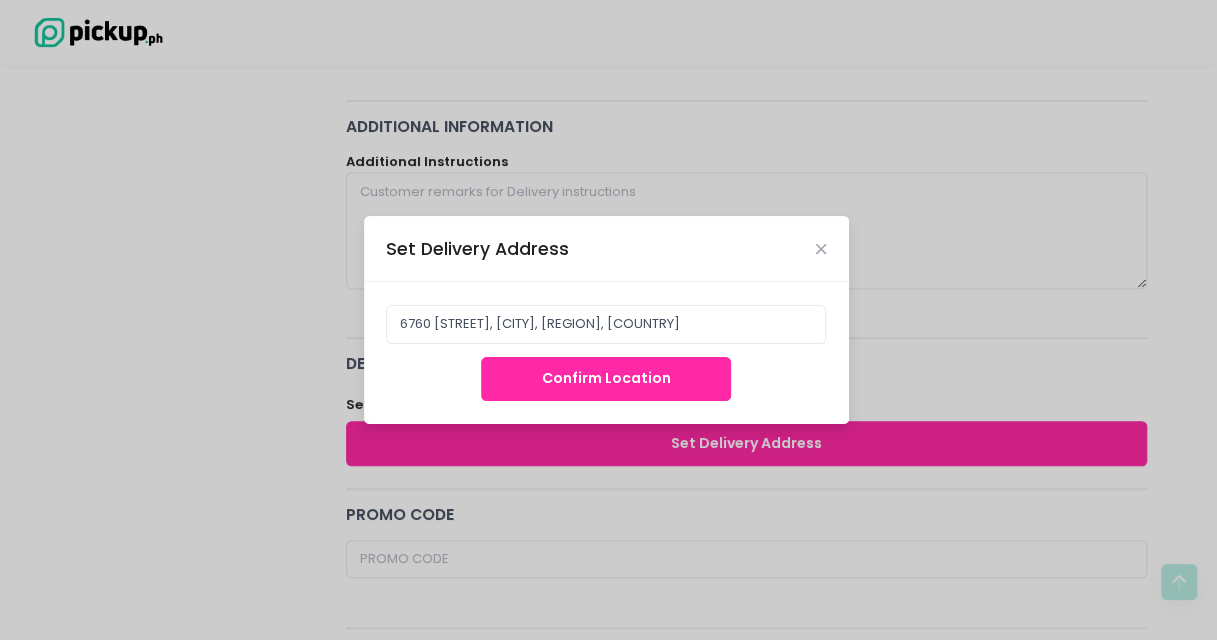 click on "Confirm Location" at bounding box center (606, 379) 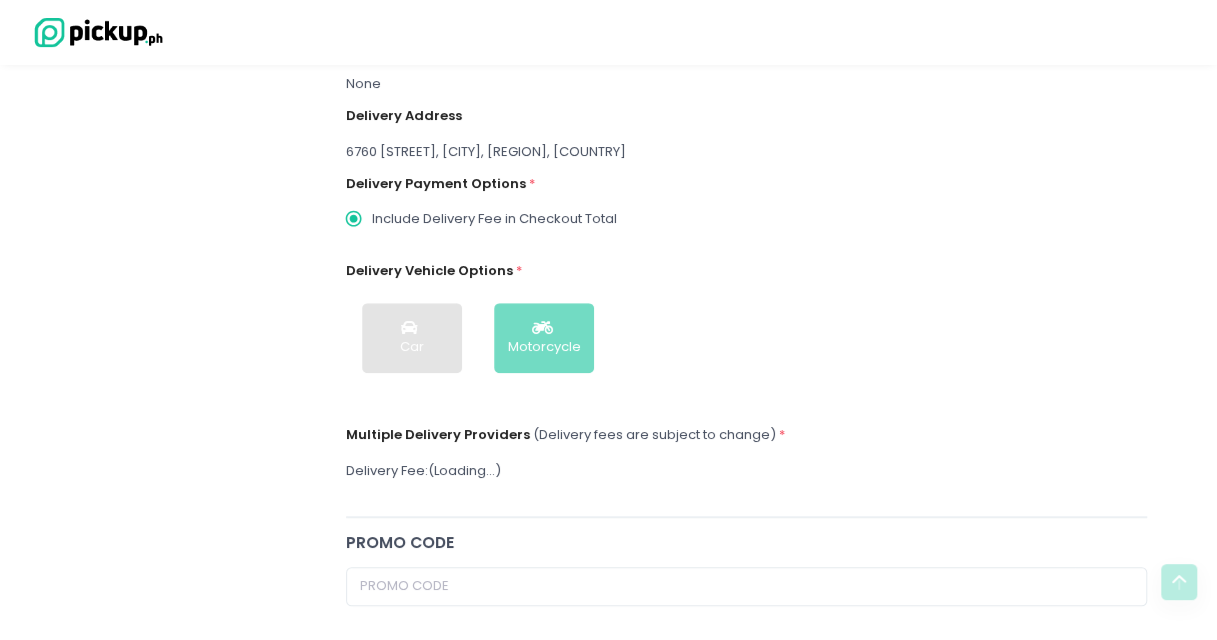 scroll, scrollTop: 128, scrollLeft: 0, axis: vertical 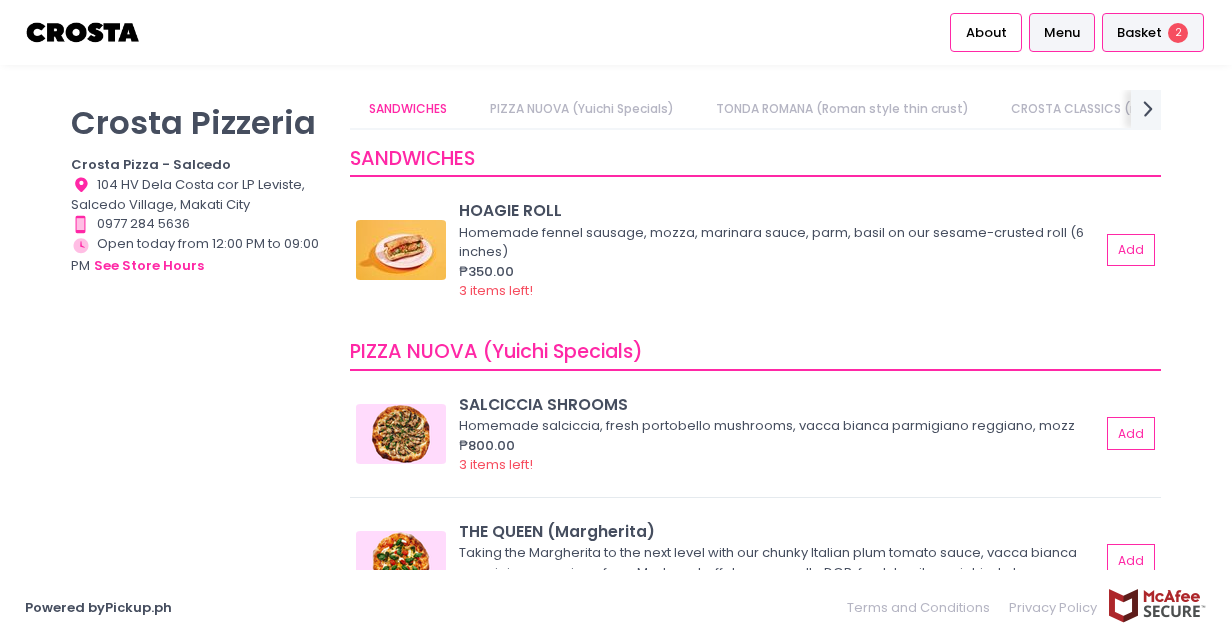 click on "Basket" at bounding box center [1139, 33] 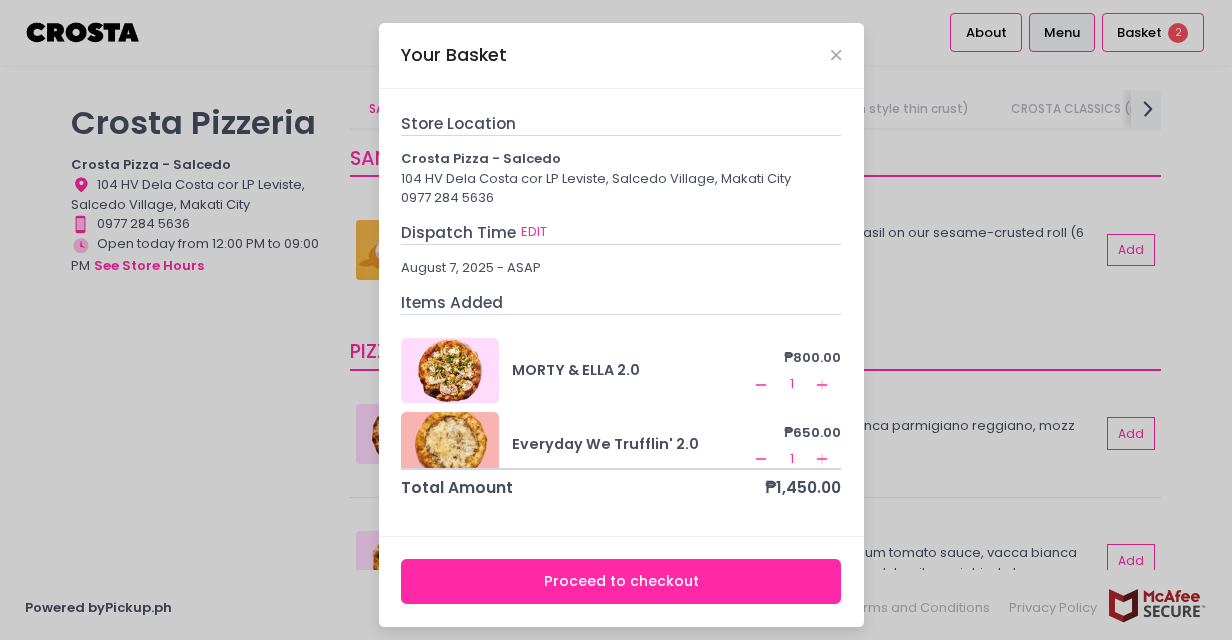 scroll, scrollTop: 19, scrollLeft: 0, axis: vertical 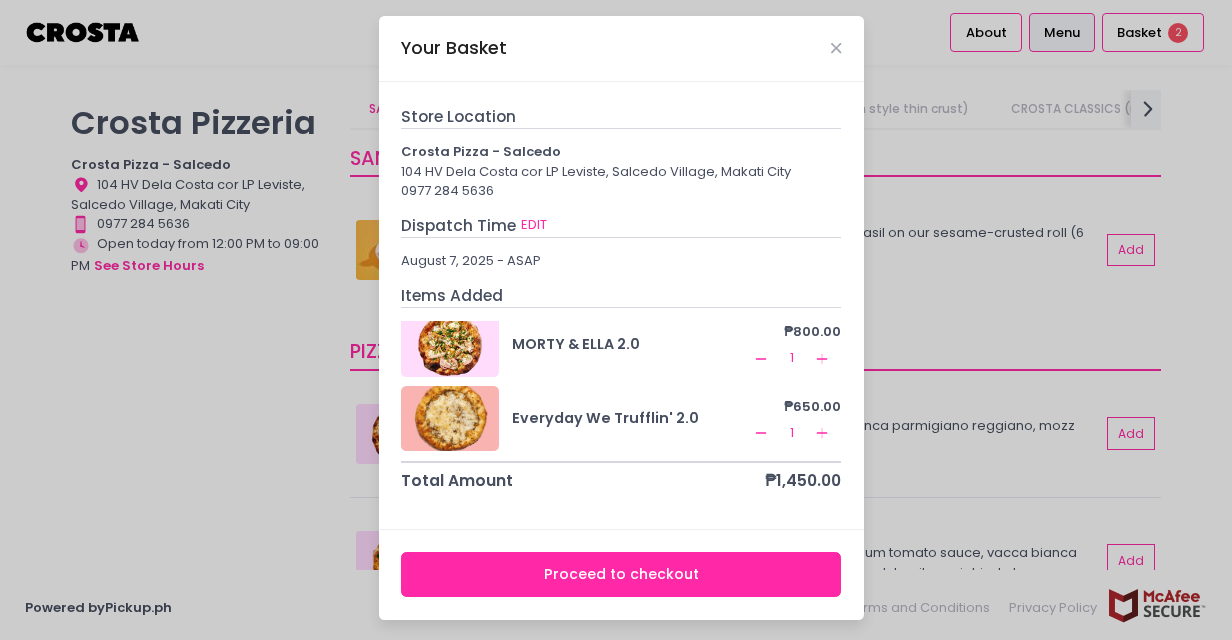 click on "Proceed to checkout" at bounding box center (621, 574) 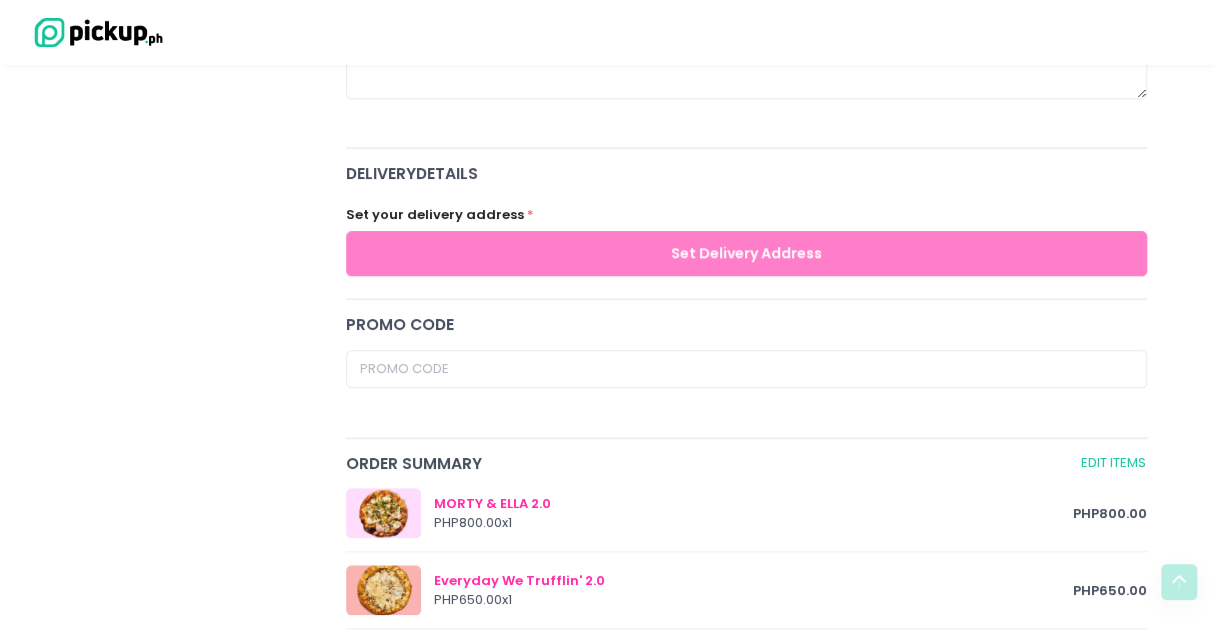 scroll, scrollTop: 669, scrollLeft: 0, axis: vertical 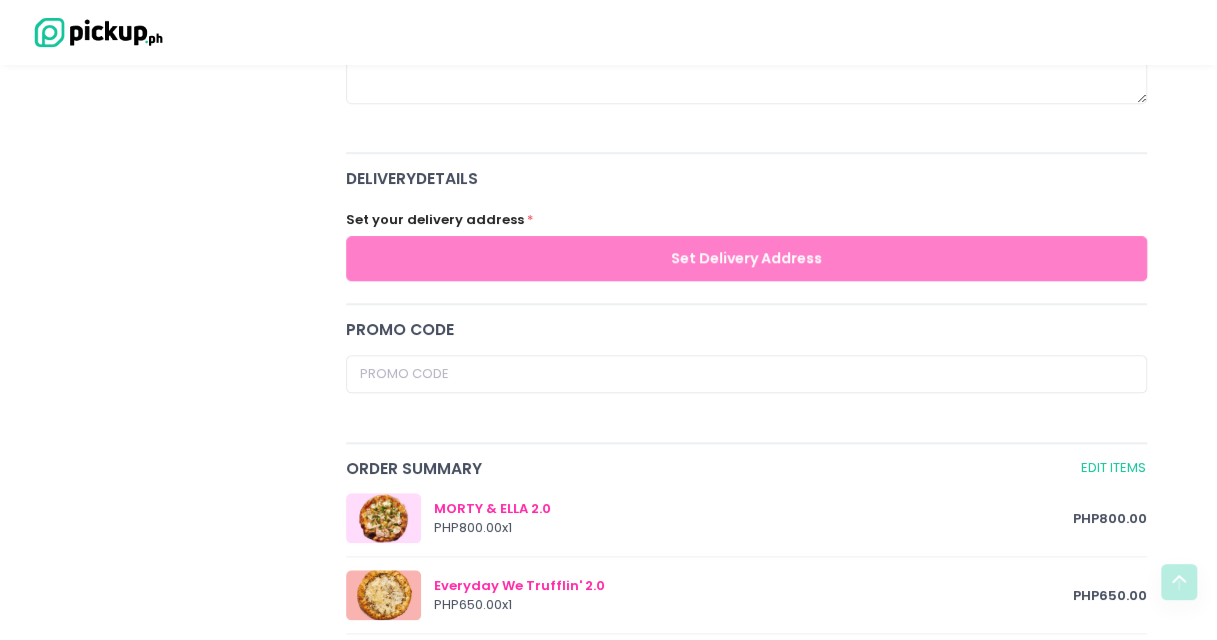 click on "Set your delivery address   * Set Delivery Address" at bounding box center [746, 241] 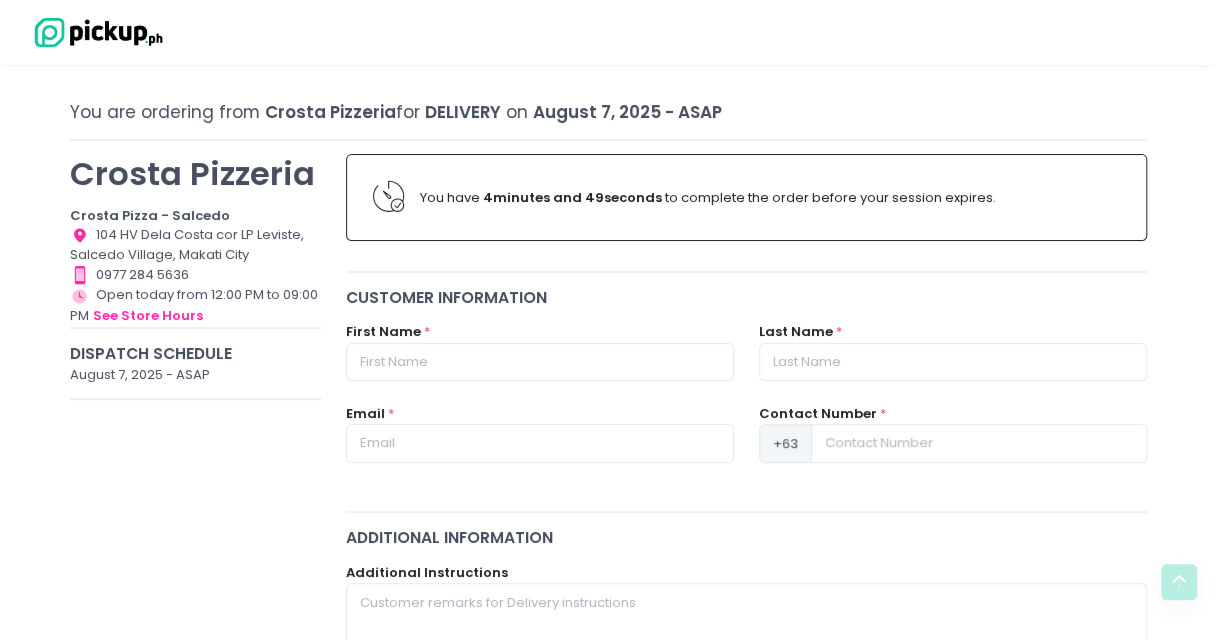 scroll, scrollTop: 72, scrollLeft: 0, axis: vertical 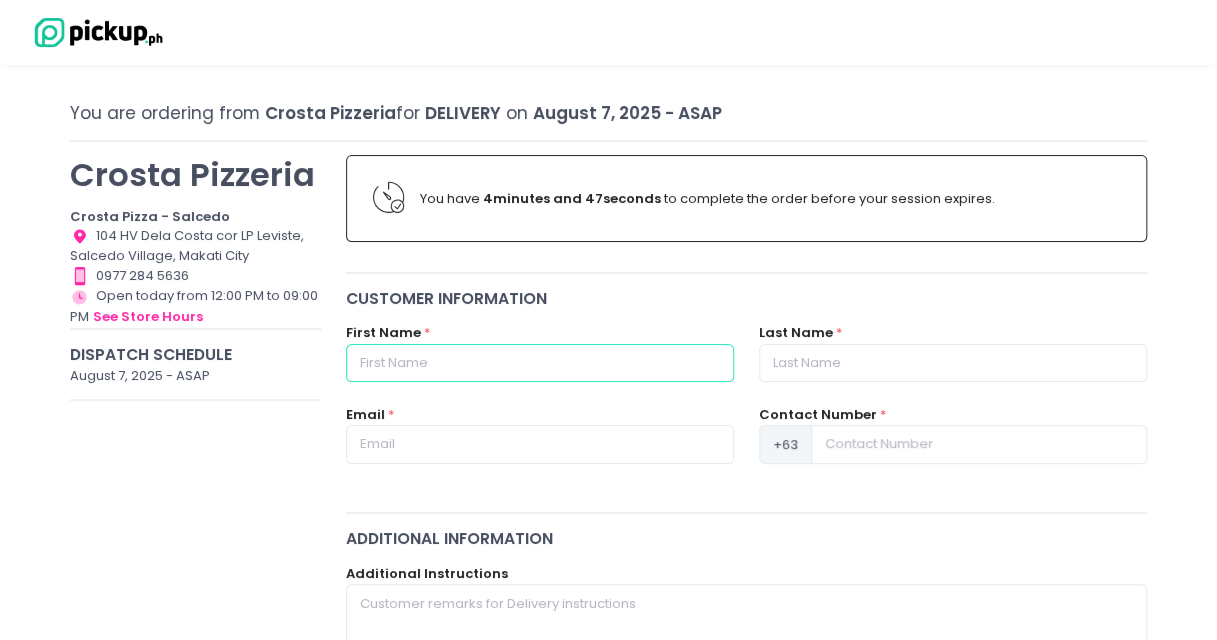 click at bounding box center [540, 363] 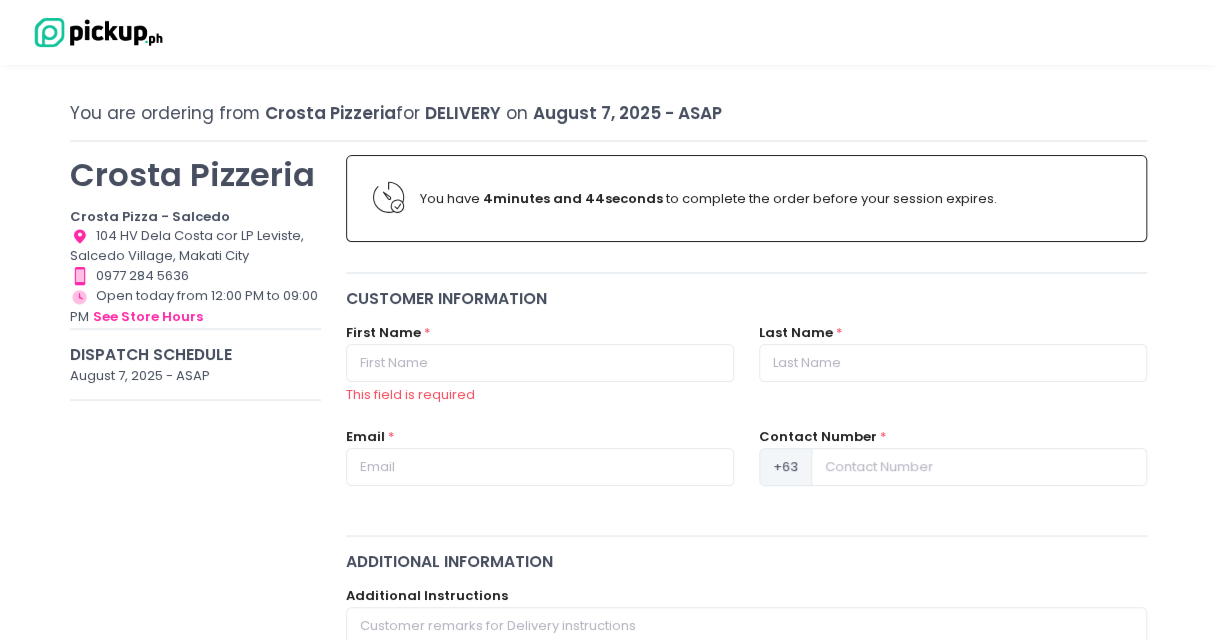 click on "You have   4  minutes and   44  seconds   to complete the order before your session expires." at bounding box center [747, 199] 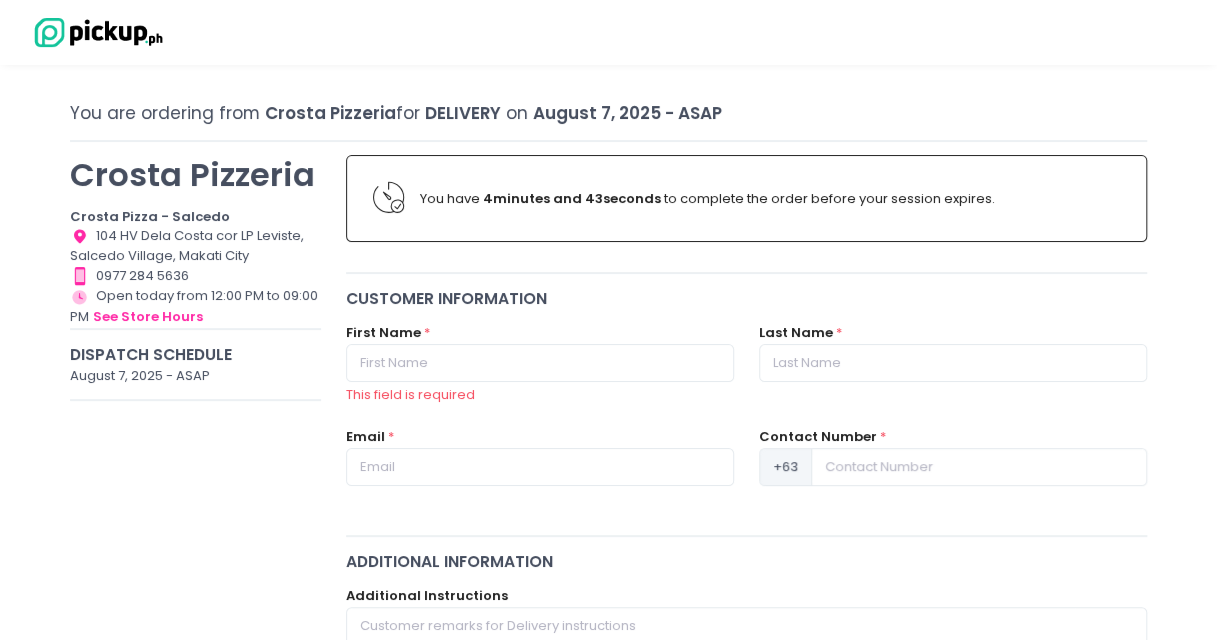 click on "You have   4  minutes and   43  seconds   to complete the order before your session expires." at bounding box center (747, 199) 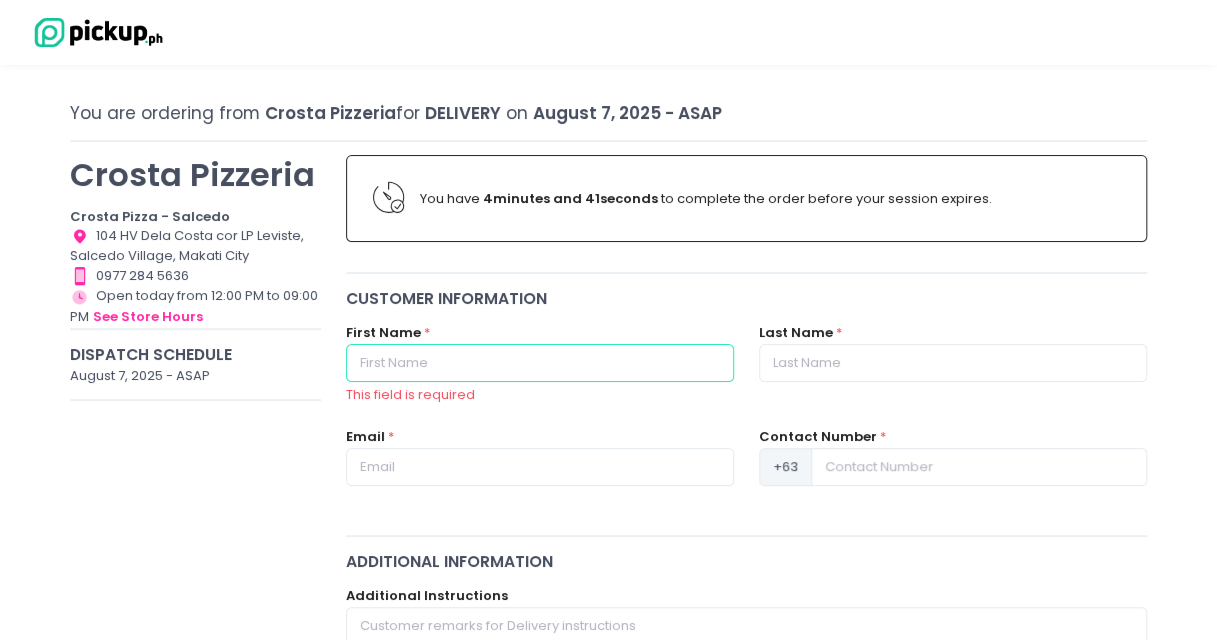 click at bounding box center [540, 363] 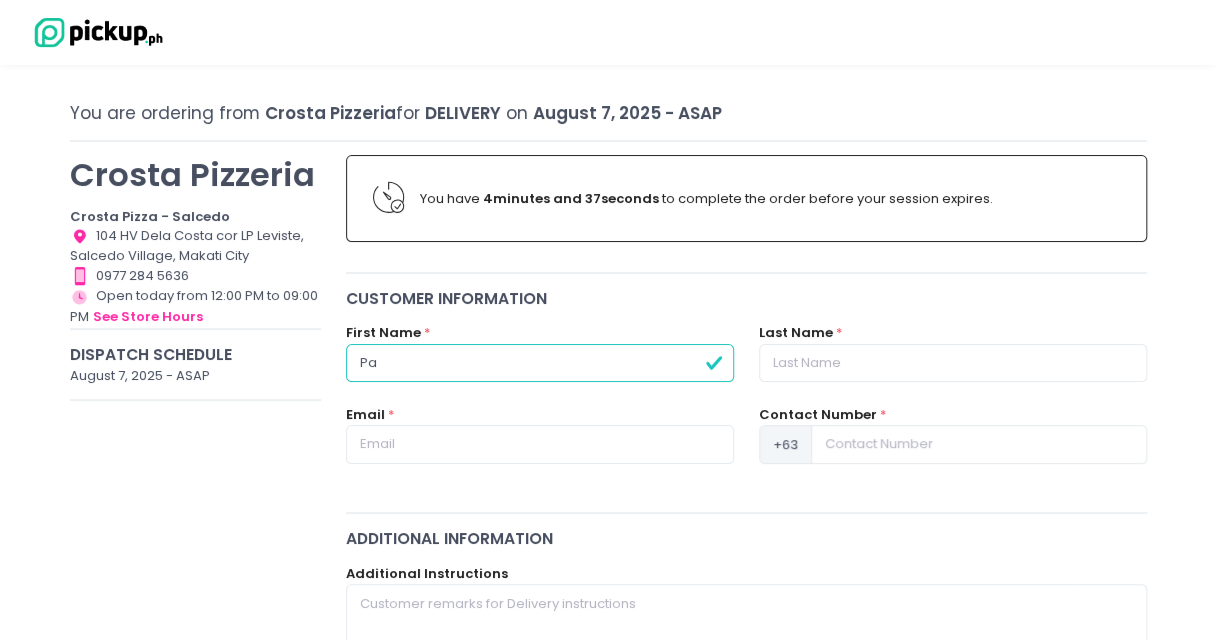type on "[FIRST] [MIDDLE]" 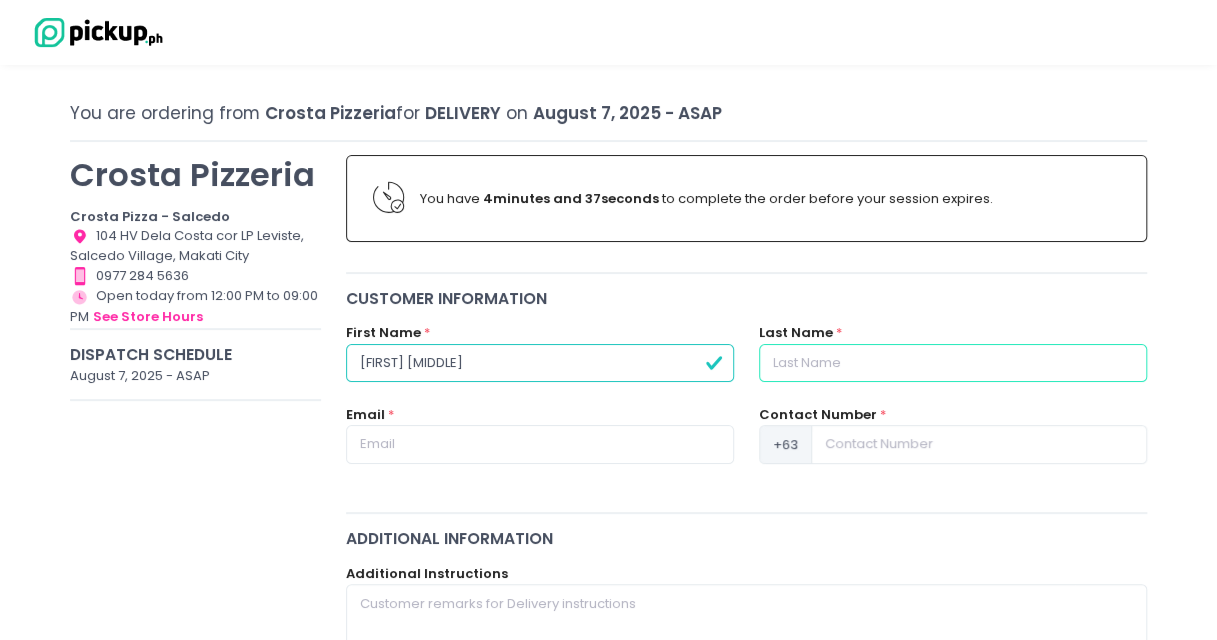 type on "[LAST]" 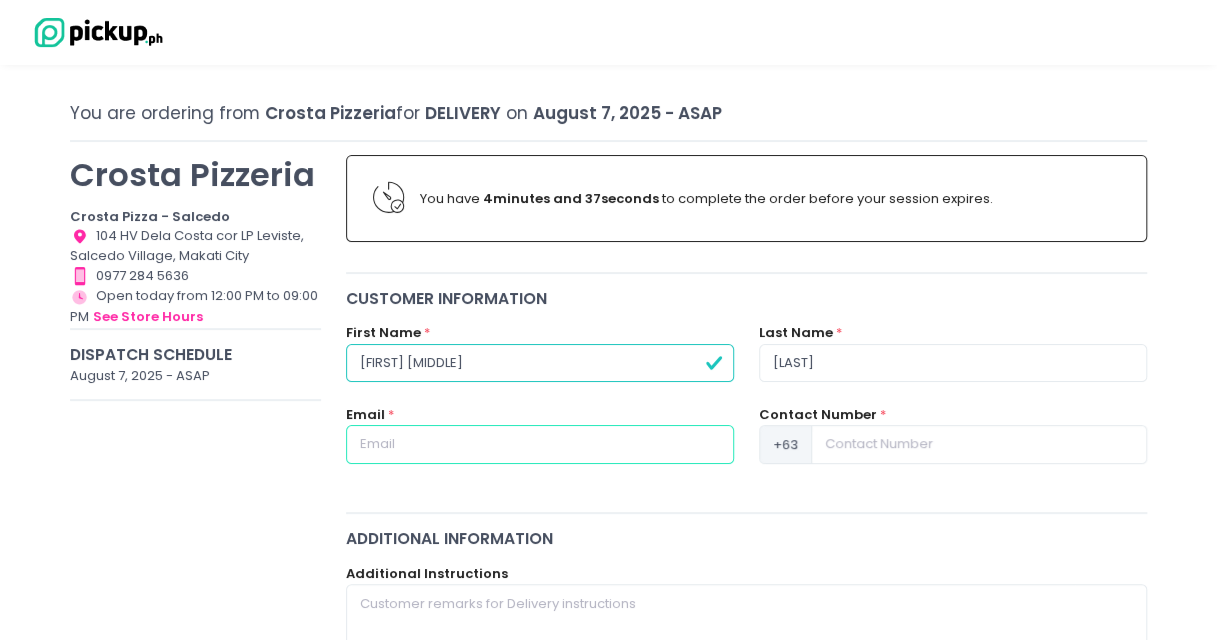 type on "[EMAIL]" 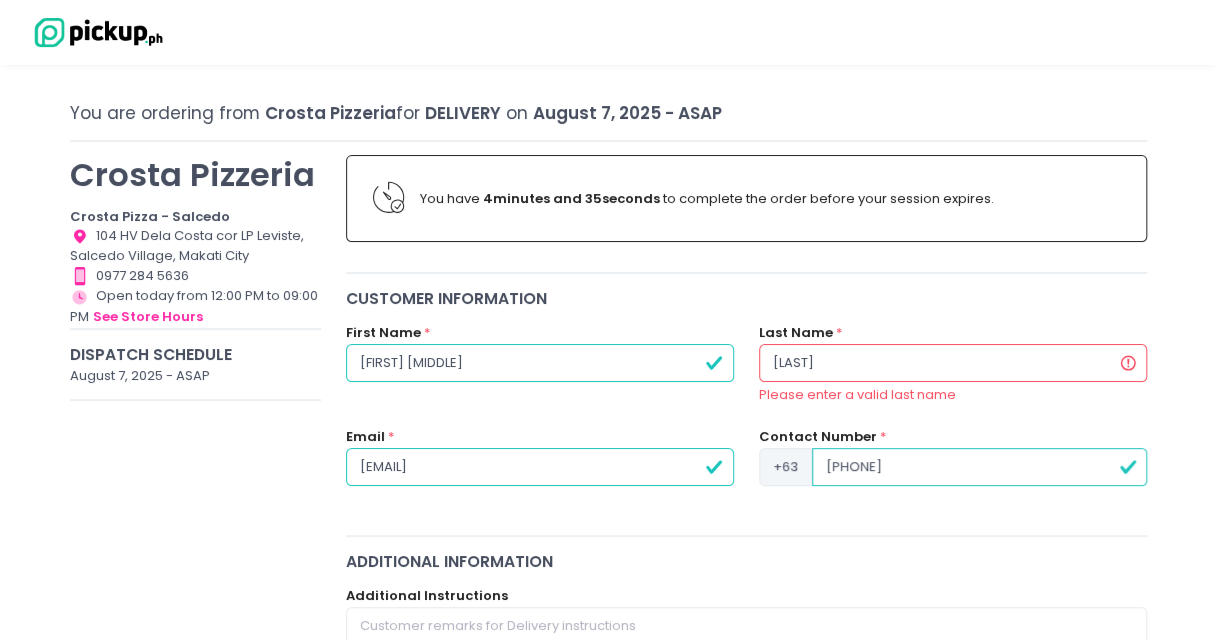 click on "[PHONE]" at bounding box center (979, 467) 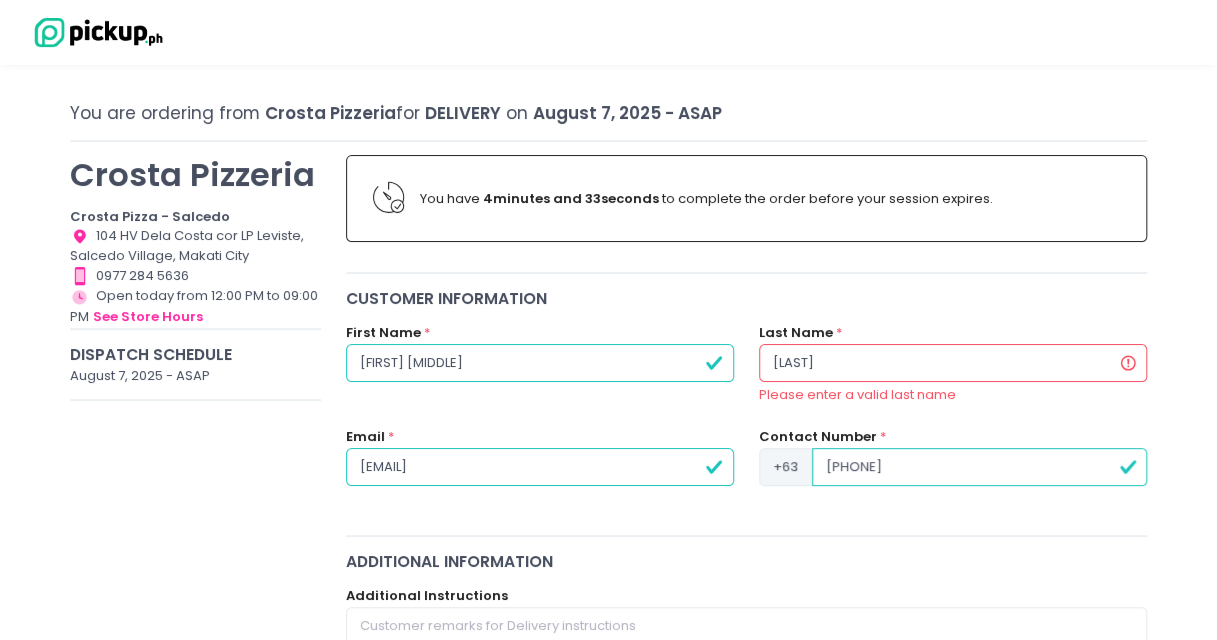 scroll, scrollTop: 220, scrollLeft: 0, axis: vertical 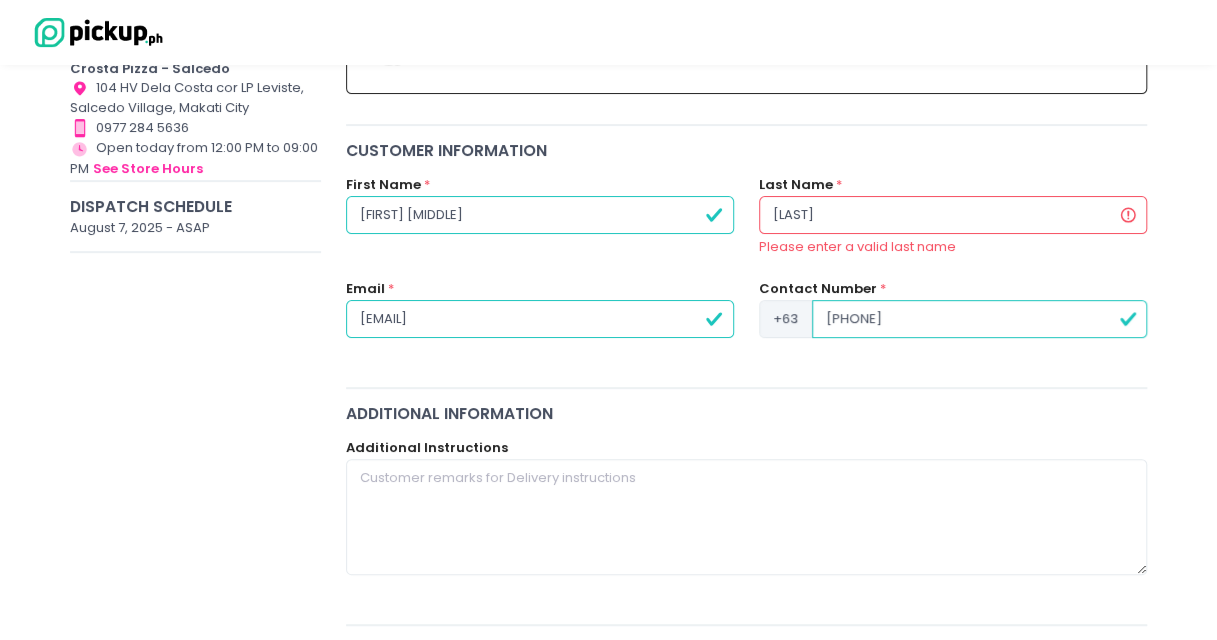 type on "[PHONE]" 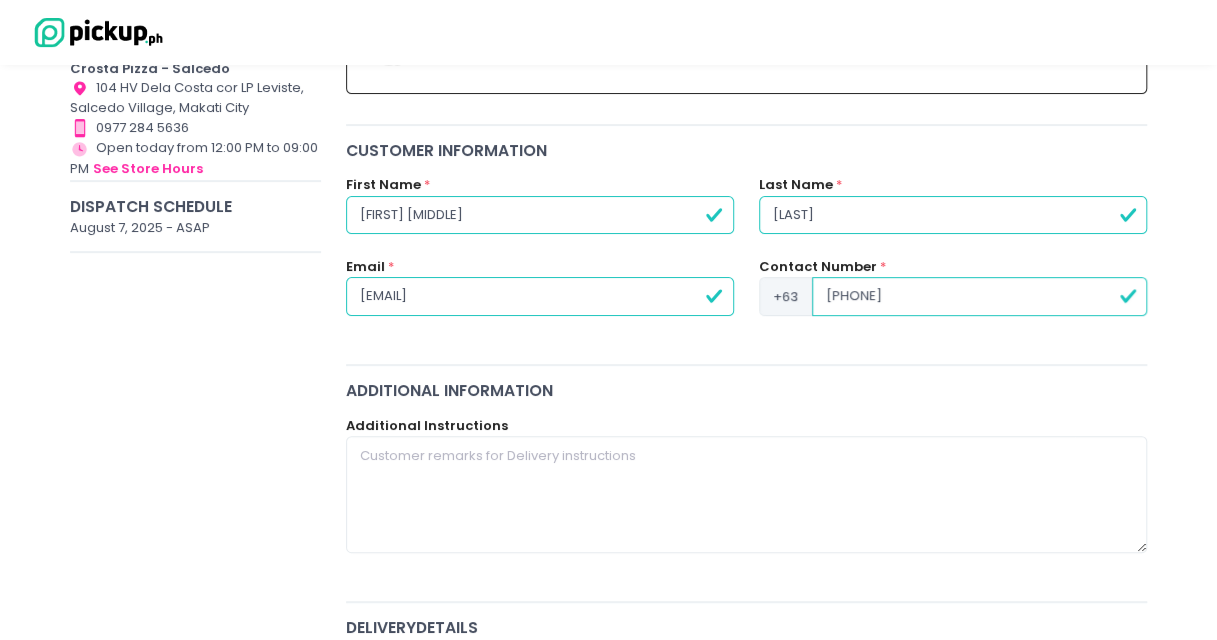 type on "[LAST]" 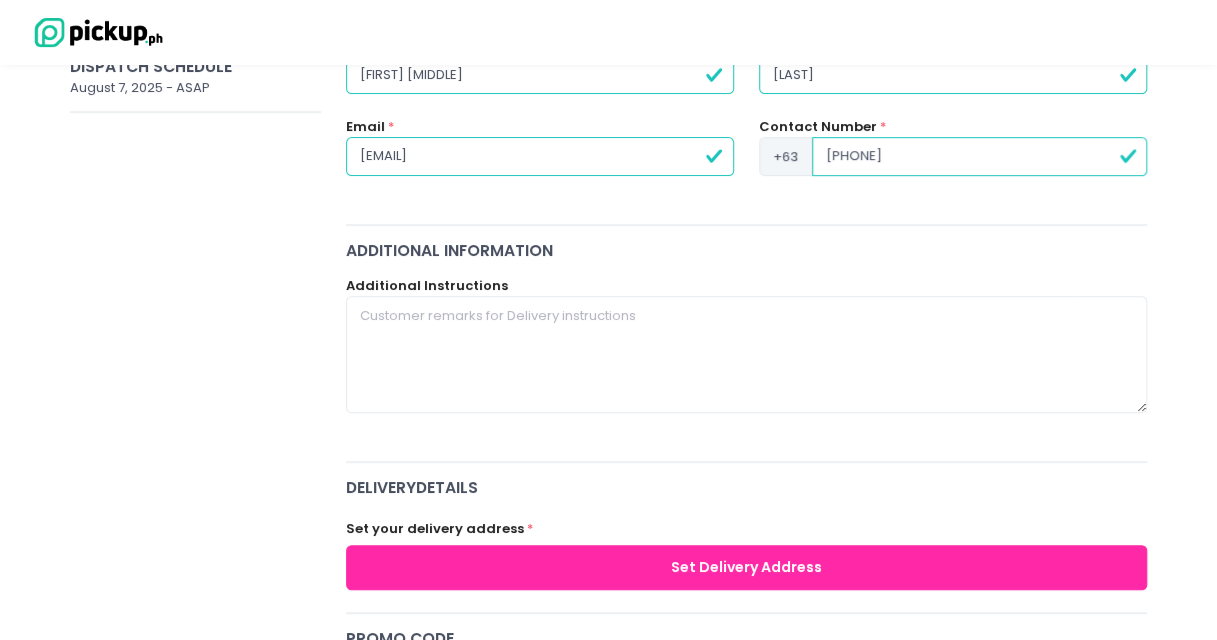 scroll, scrollTop: 361, scrollLeft: 0, axis: vertical 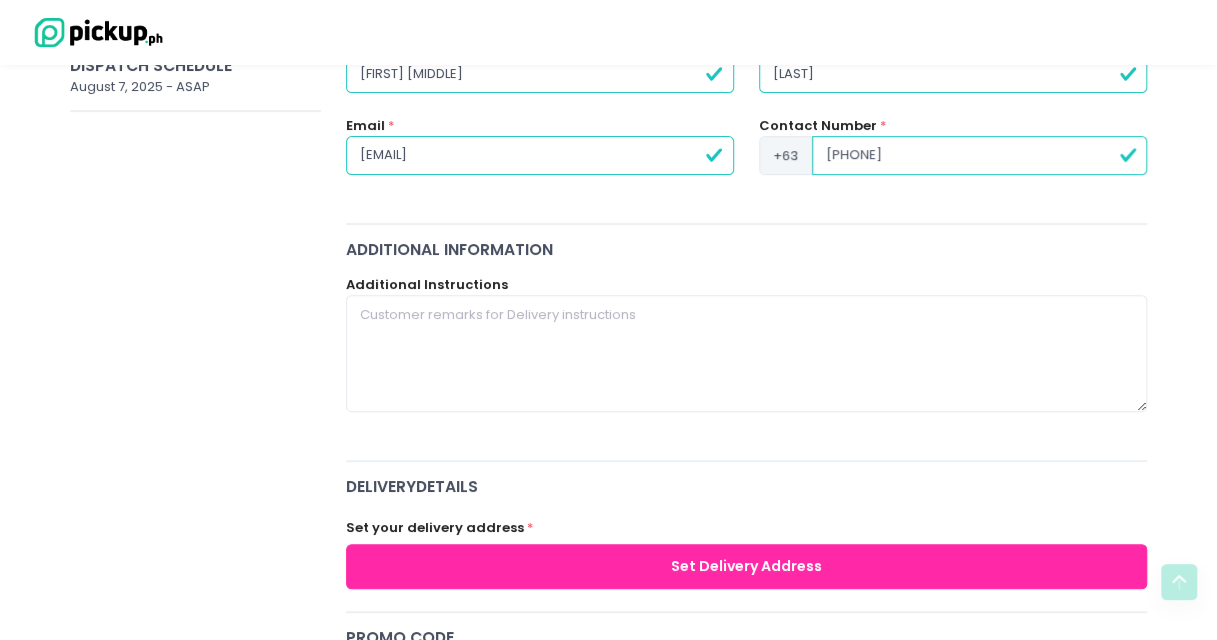 click on "Set your delivery address   * Set Delivery Address" at bounding box center [746, 548] 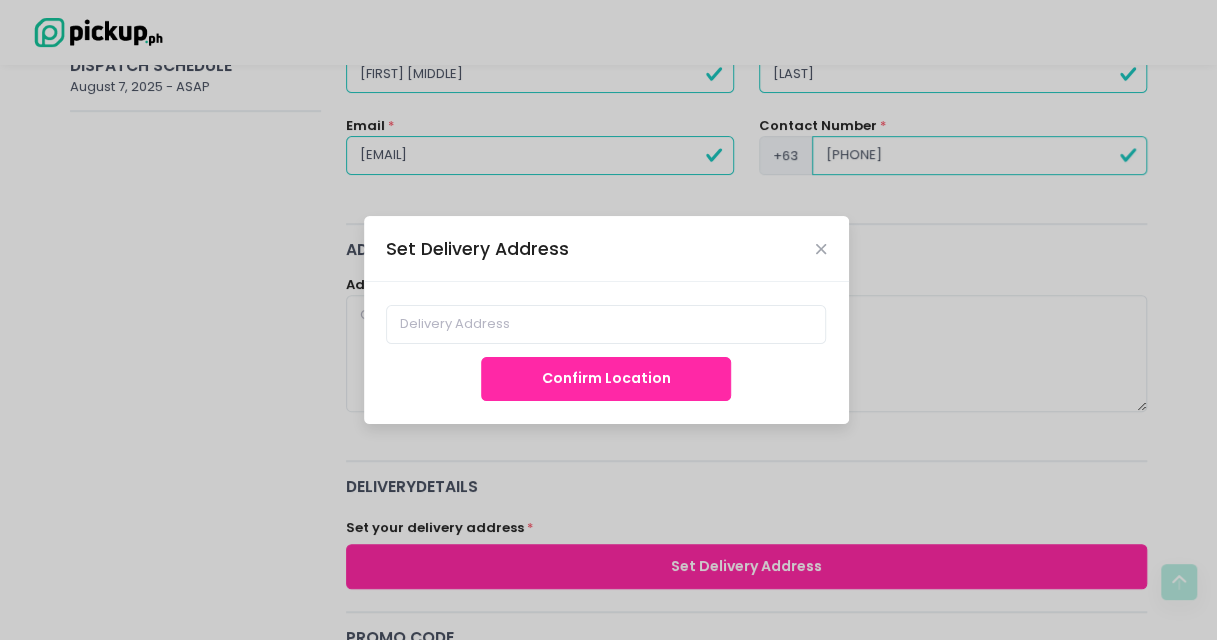 scroll, scrollTop: 360, scrollLeft: 0, axis: vertical 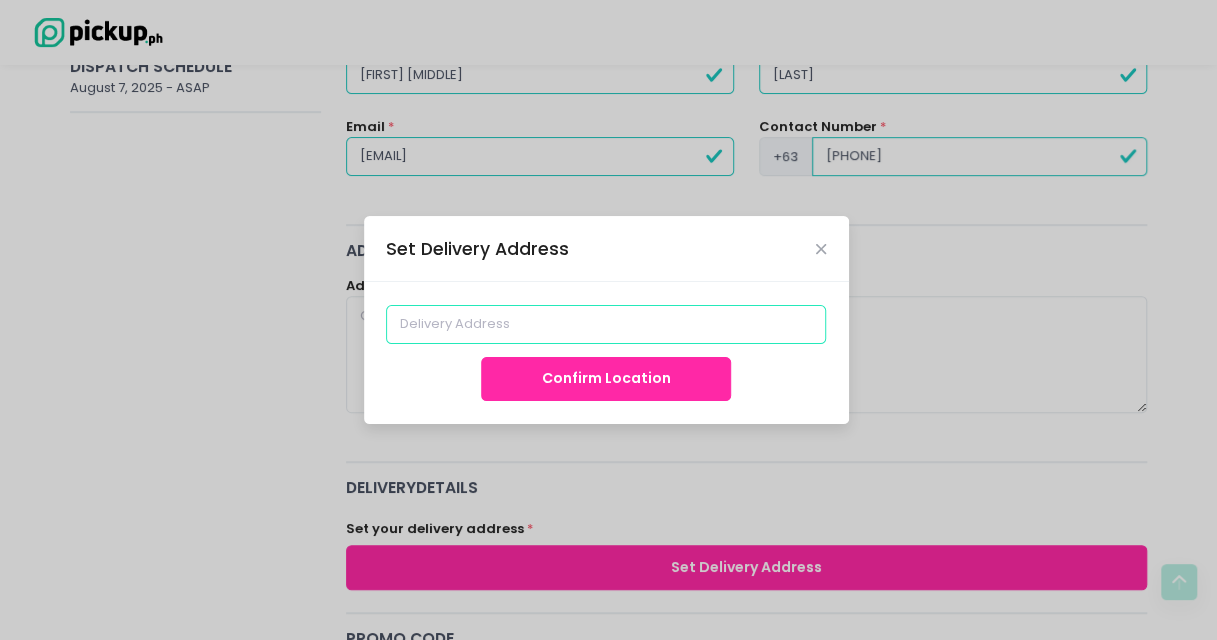 click at bounding box center (606, 324) 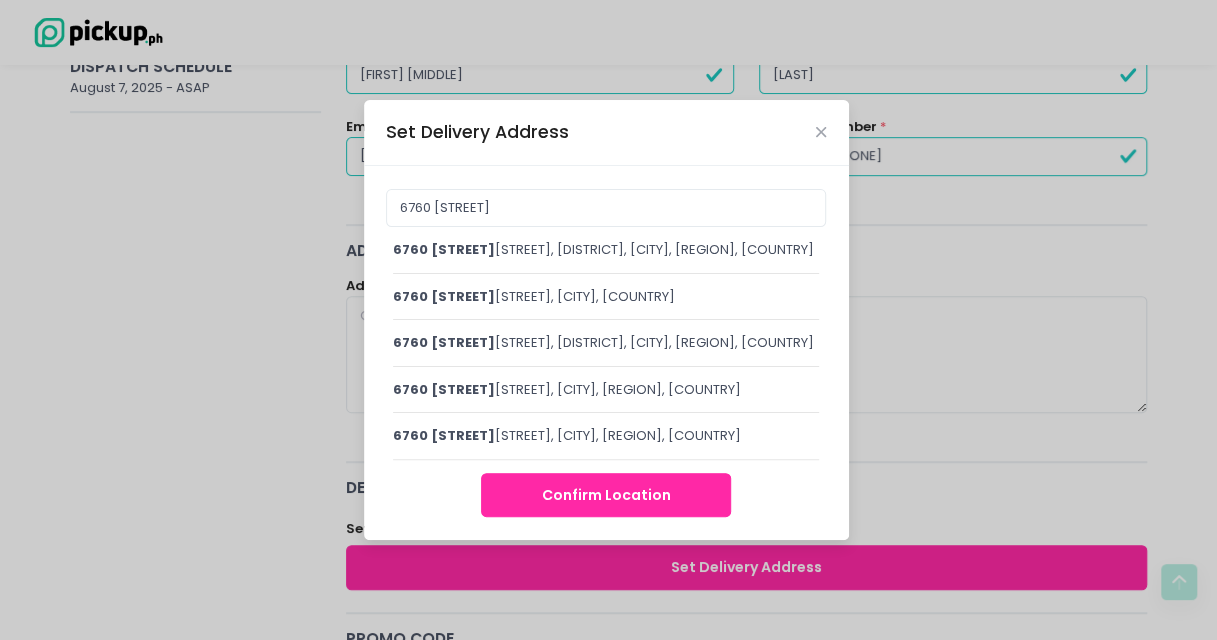 click on "6760 [STREET]" at bounding box center [444, 249] 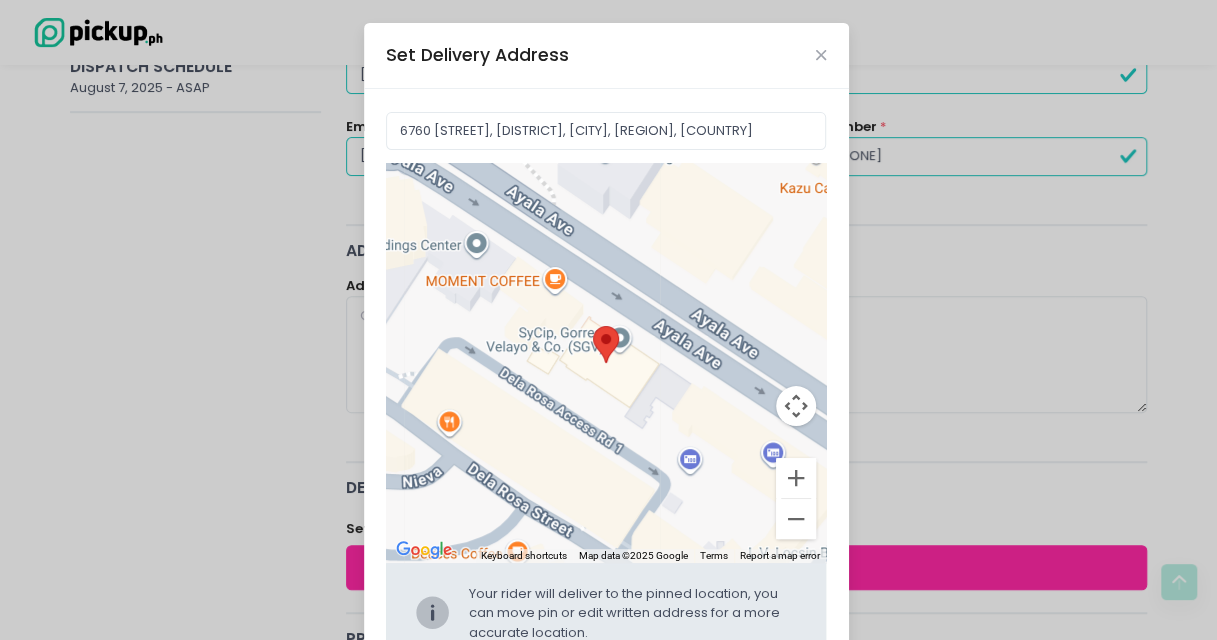 drag, startPoint x: 662, startPoint y: 404, endPoint x: 254, endPoint y: 125, distance: 494.2722 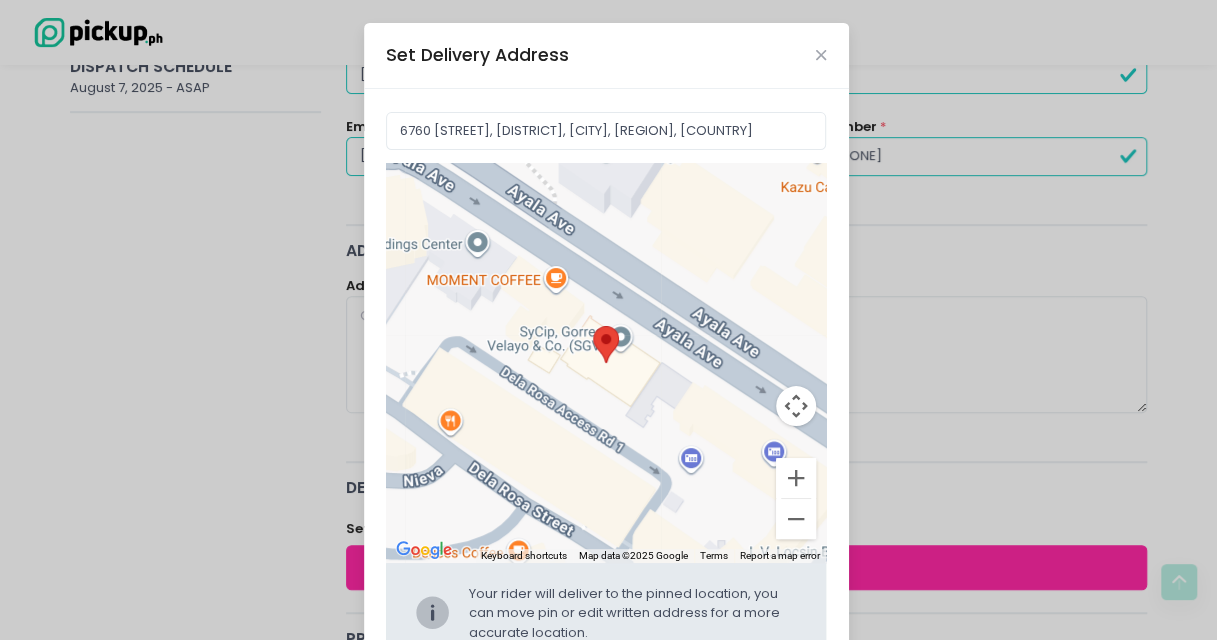 type on "6760 [STREET], [CITY], [REGION], [COUNTRY]" 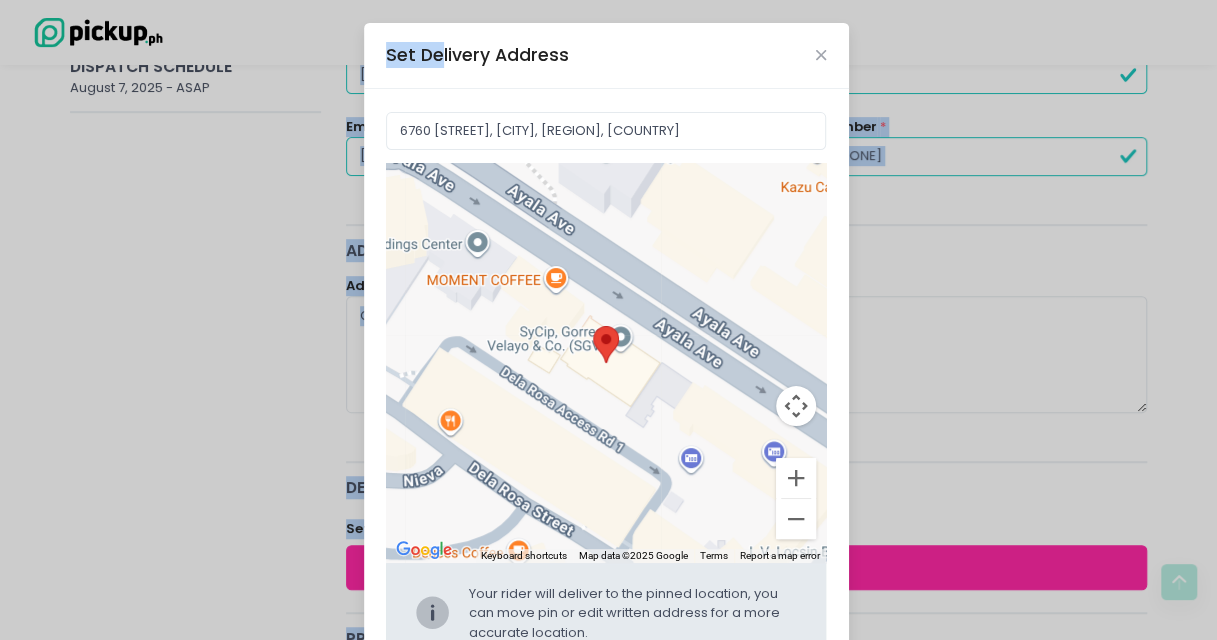 drag, startPoint x: 433, startPoint y: 45, endPoint x: 400, endPoint y: -87, distance: 136.06248 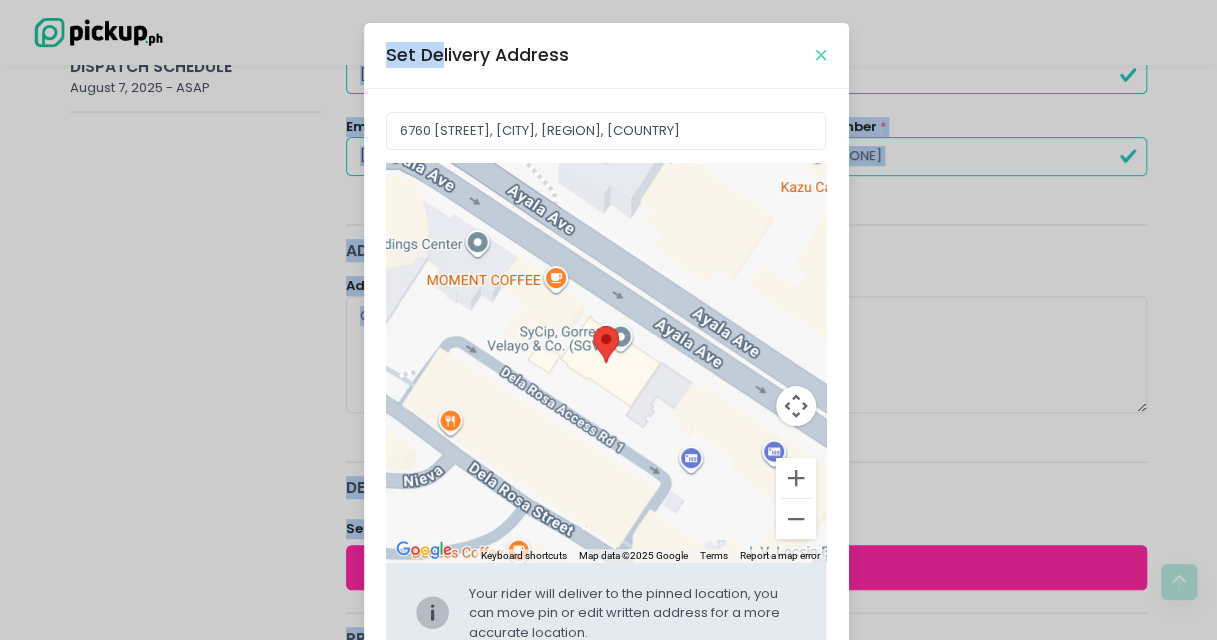 click at bounding box center (821, 55) 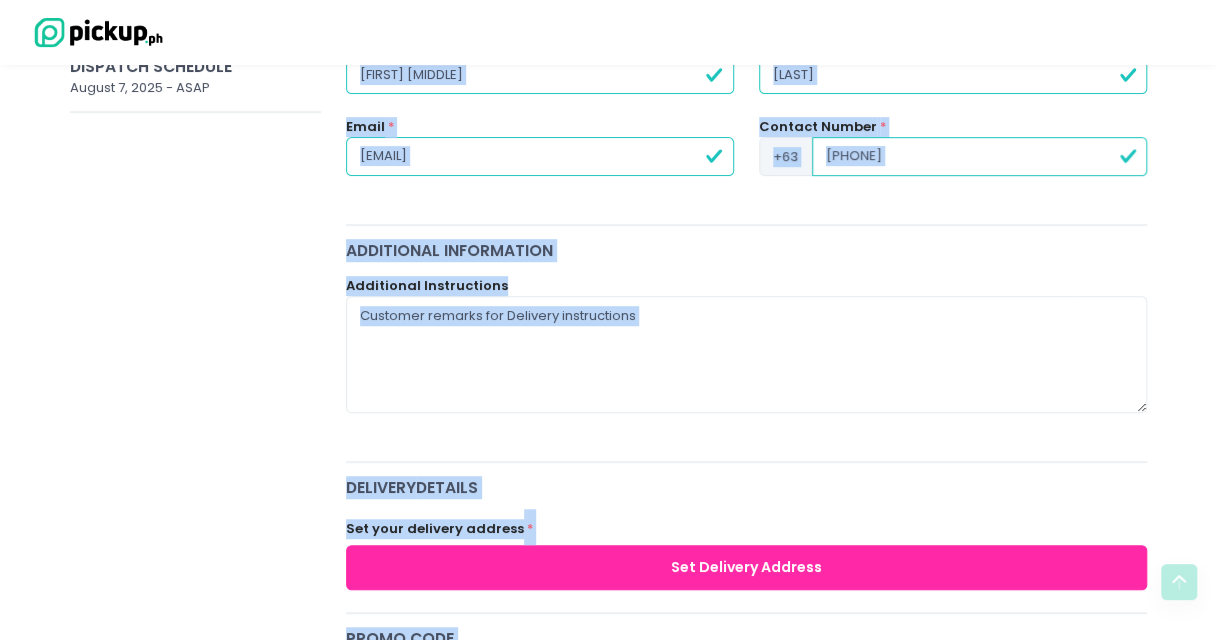 click on "You have   4  minutes and   6  seconds   to complete the order before your session expires. Customer Information   First Name   *   [FIRST] [MIDDLE]   Last Name   *   [LAST]   Email   *   [EMAIL]   Contact Number   *   [PHONE] Additional Information   Additional Instructions     delivery  Details   Set your delivery address   * Set Delivery Address Promo code Order Summary    Edit Items   MORTY & ELLA 2.0 PHP  800.00  x  1 PHP  800.00 Everyday We Trufflin' 2.0 PHP  650.00  x  1 PHP  650.00 total amount     PHP   1450.00 Grand total   PHP   1450.00 Payment Method  * CARD   MASTERCARD, VISA GCASH   You will be redirected to the GCash platform to fulfill your payment. GRAB PAY   You will be redirected to the Grab Pay platform to fulfill your payment. I agree that placing the order places me under an obligation to make a payment in accordance with the General   Terms and Conditions . Place Order" at bounding box center (746, 649) 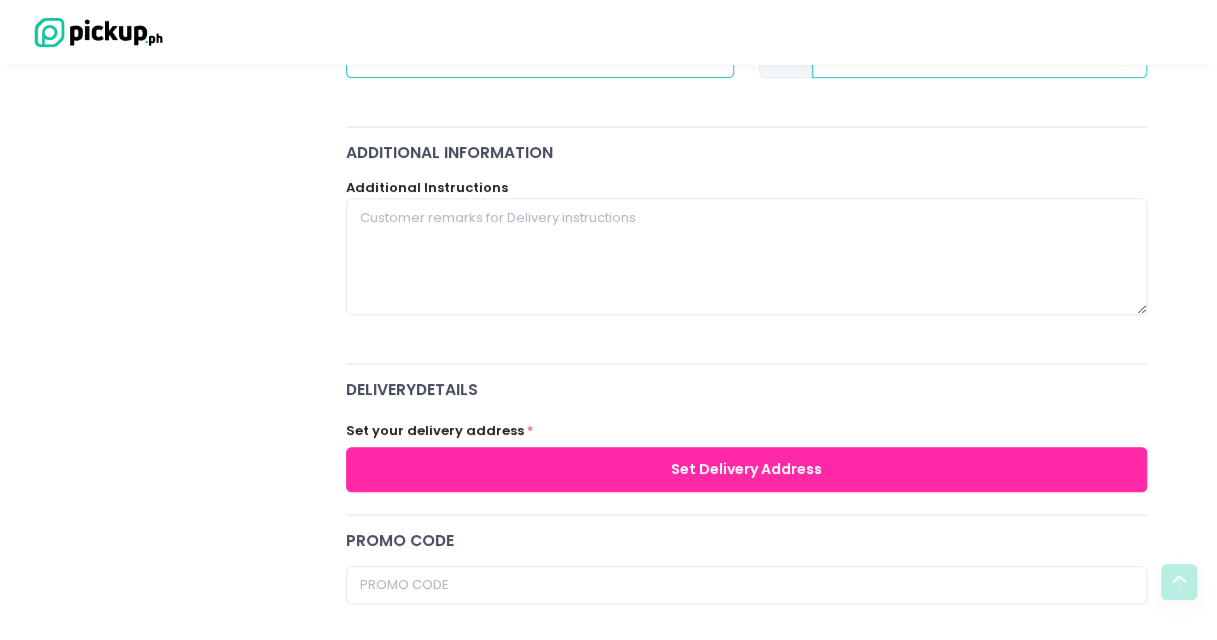 scroll, scrollTop: 458, scrollLeft: 0, axis: vertical 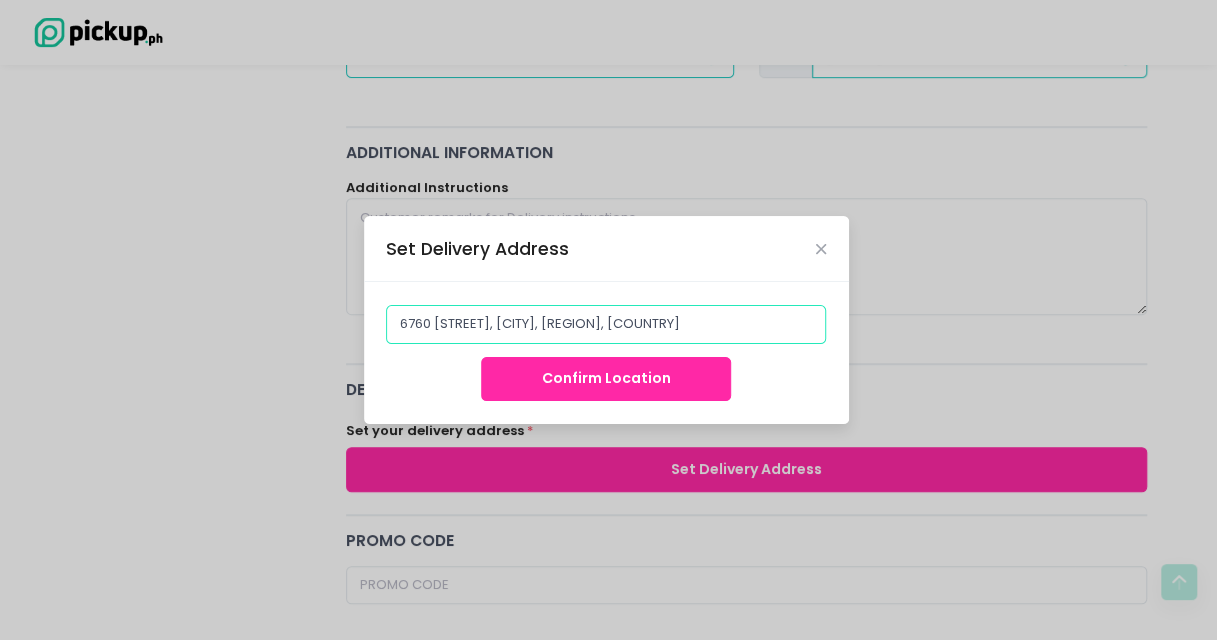 click on "6760 [STREET], [CITY], [REGION], [COUNTRY]" at bounding box center [606, 324] 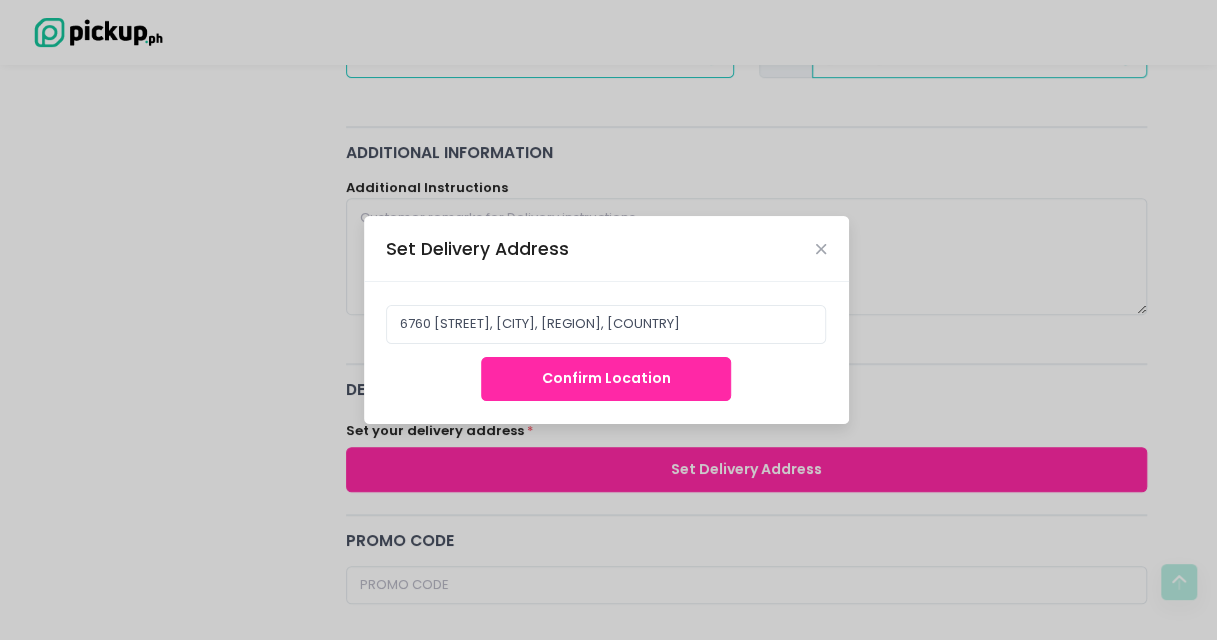 click on "Confirm Location" at bounding box center [606, 379] 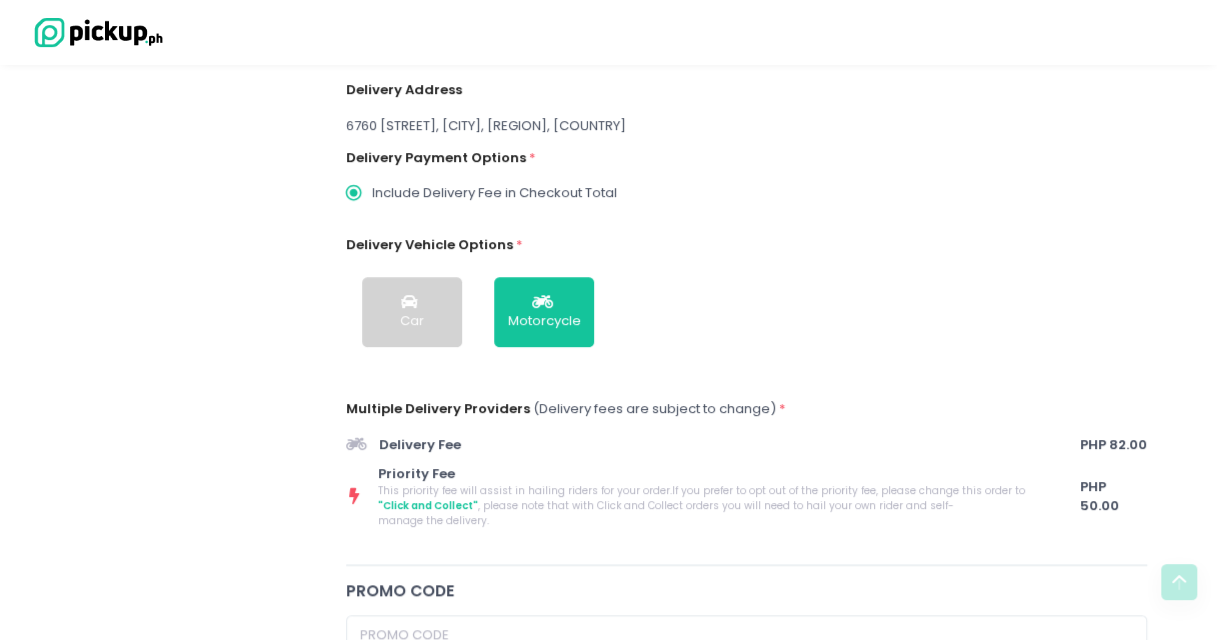 scroll, scrollTop: 512, scrollLeft: 0, axis: vertical 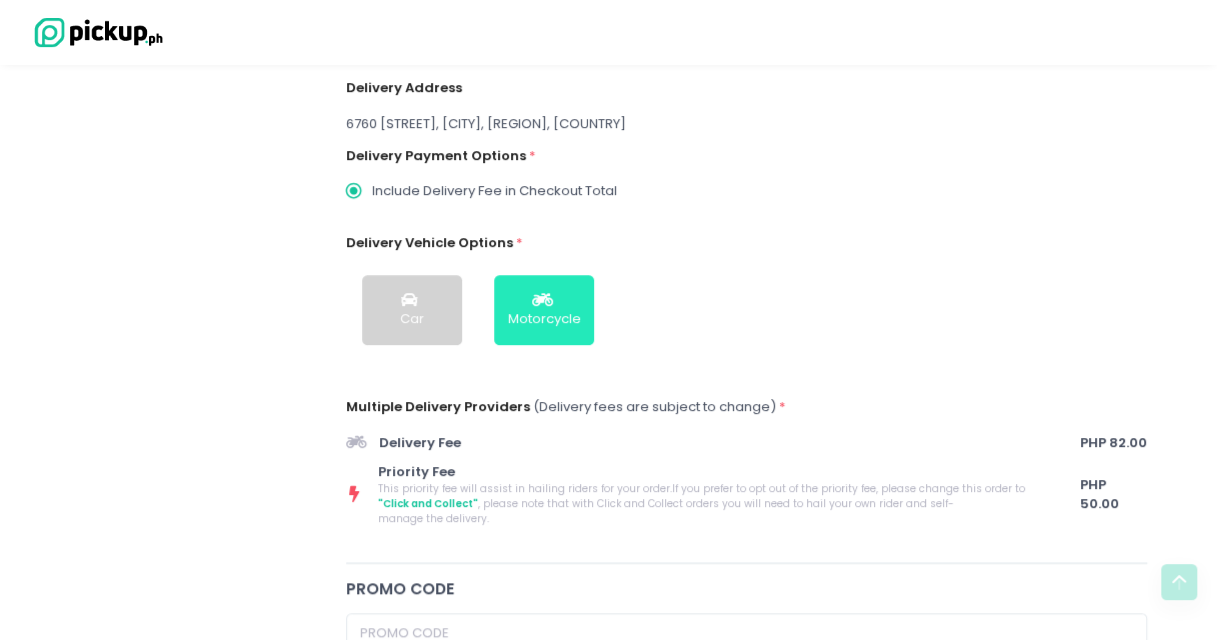 click on "Motorcycle" at bounding box center [544, 310] 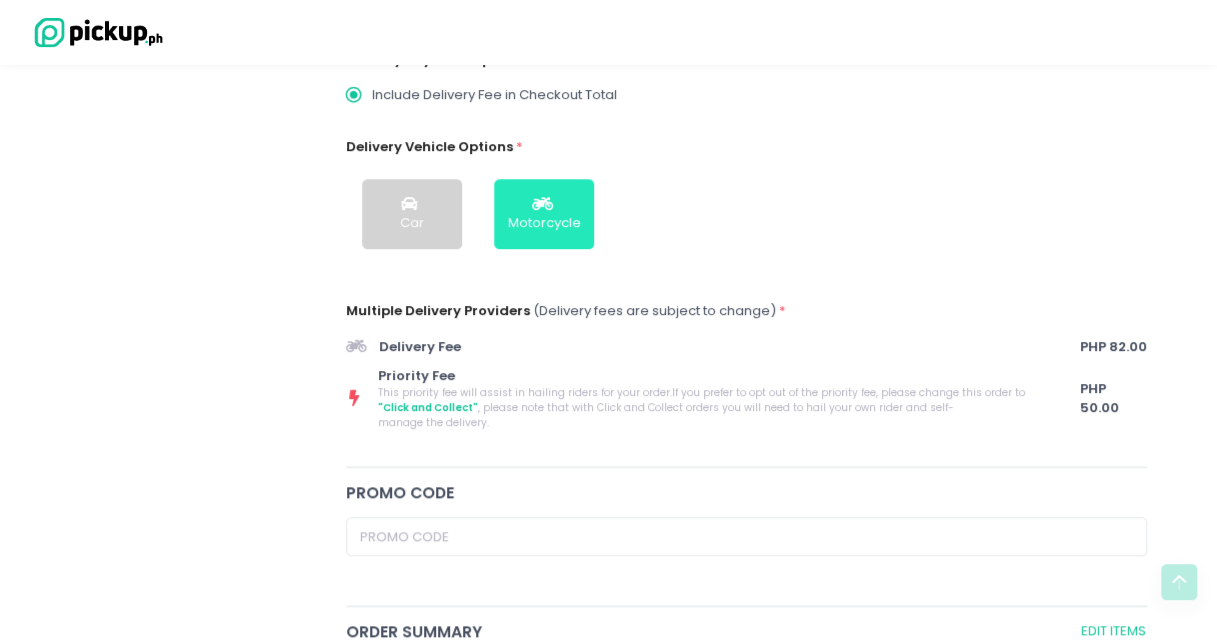scroll, scrollTop: 614, scrollLeft: 0, axis: vertical 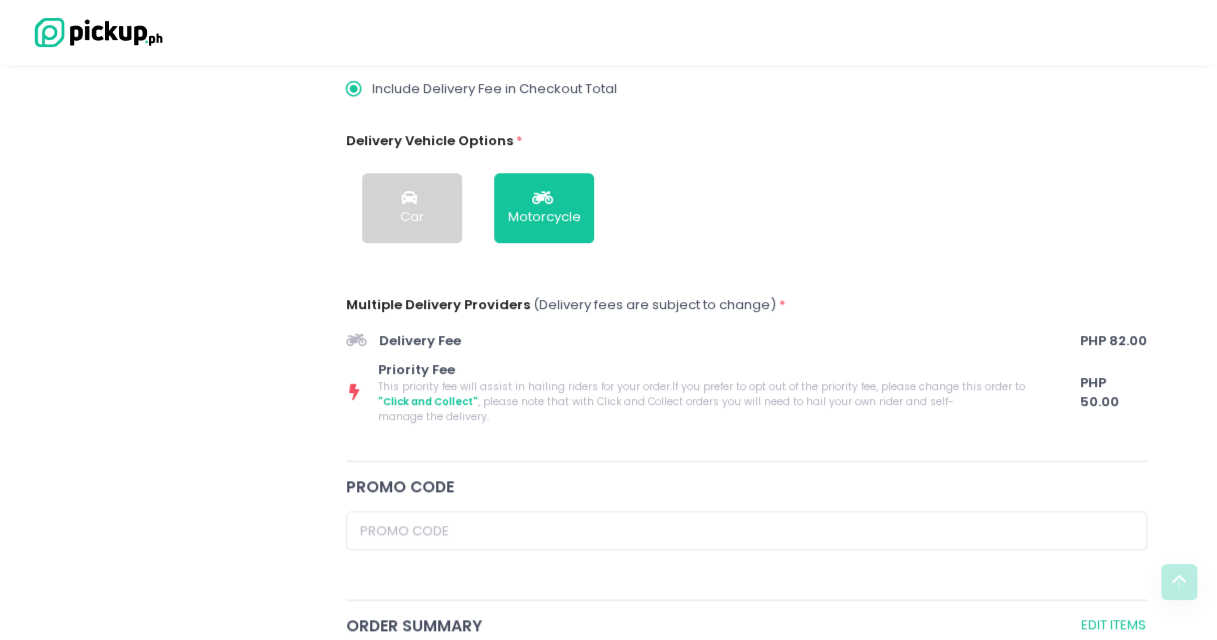 click on "This priority fee will assist in hailing riders for your order. If you prefer to opt out of the priority fee, please change this order to   "Click and Collect" , please note that with Click and Collect orders you will need to hail your own rider and self-manage the delivery." at bounding box center (712, 401) 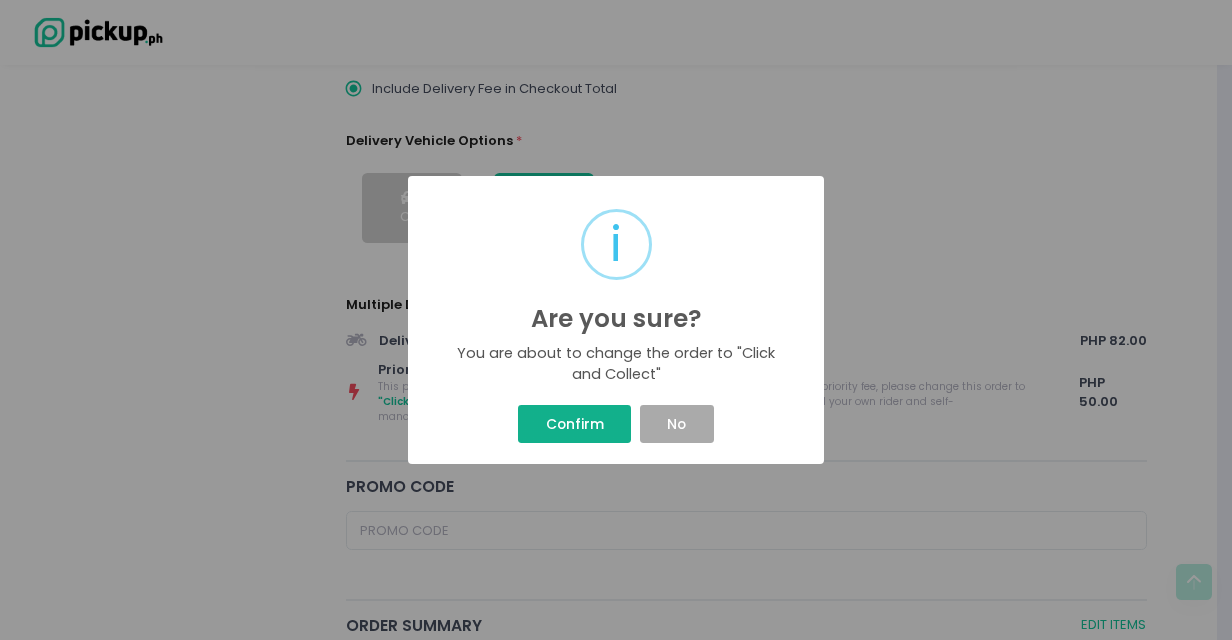 click on "Confirm" at bounding box center (574, 424) 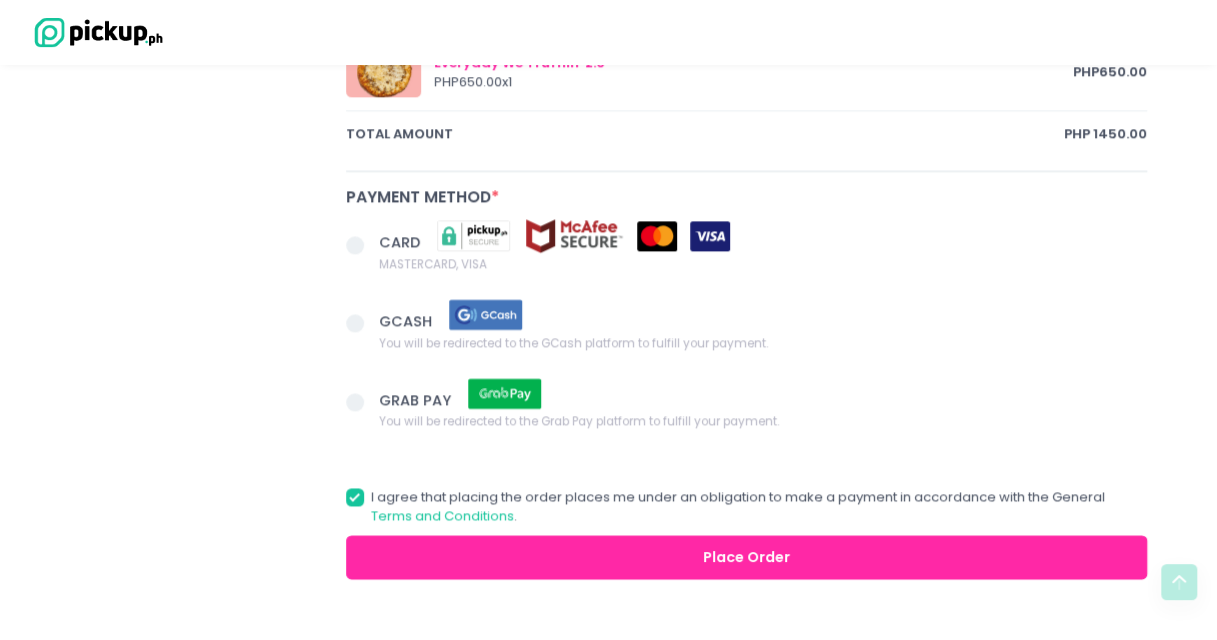 scroll, scrollTop: 1215, scrollLeft: 0, axis: vertical 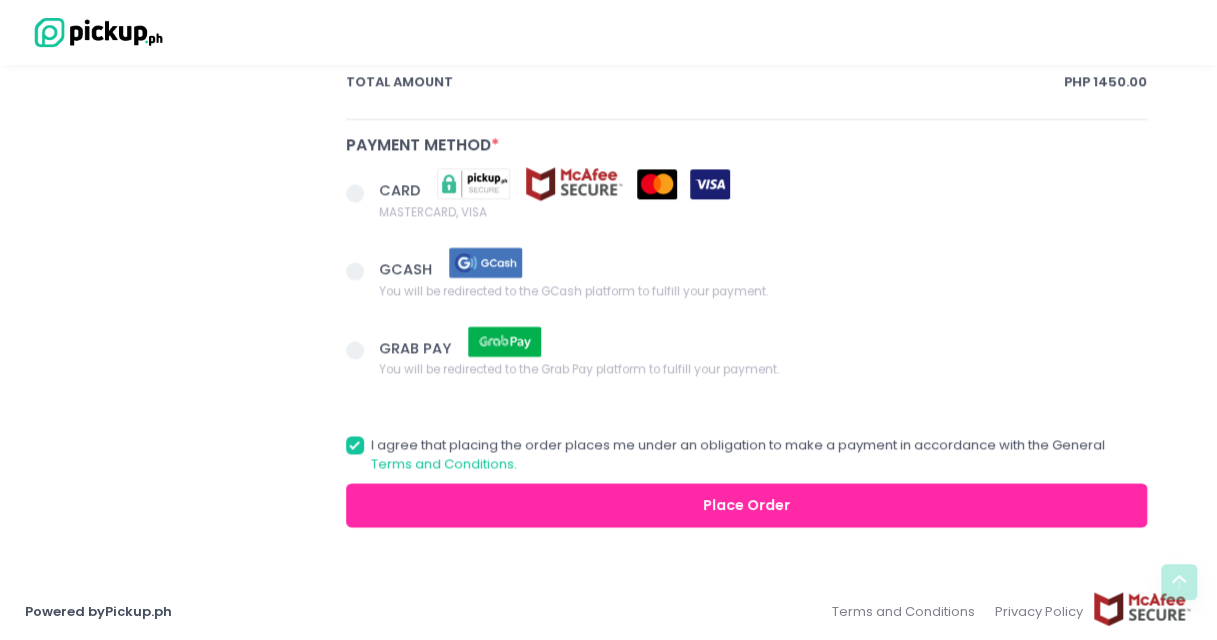 click at bounding box center [355, 271] 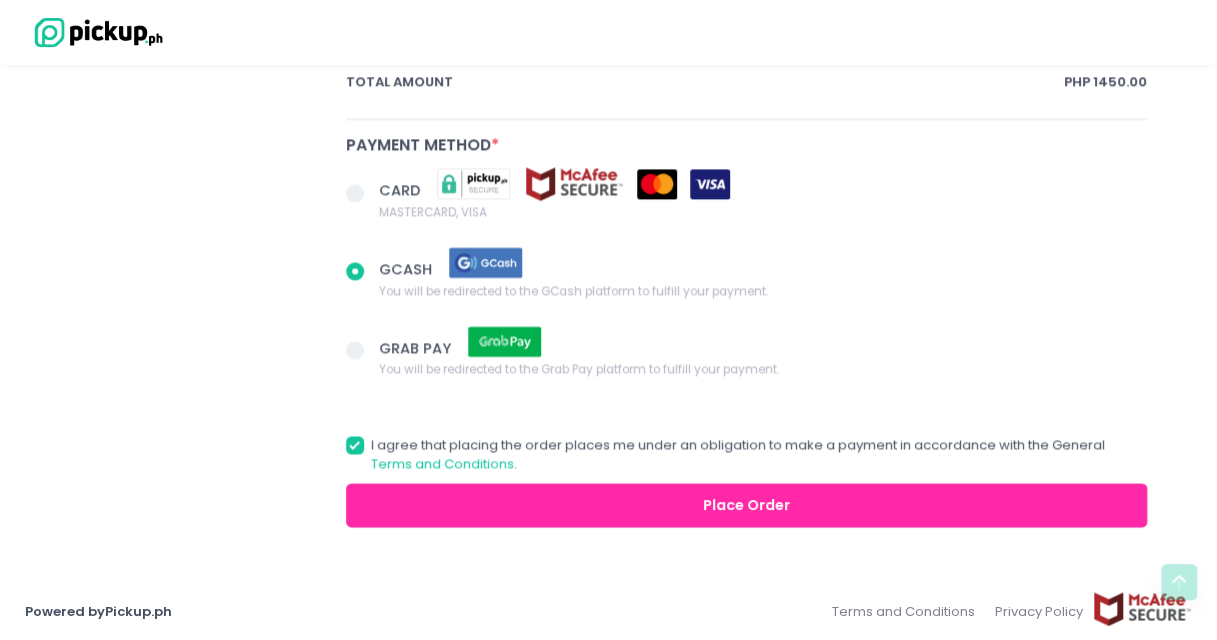 radio on "true" 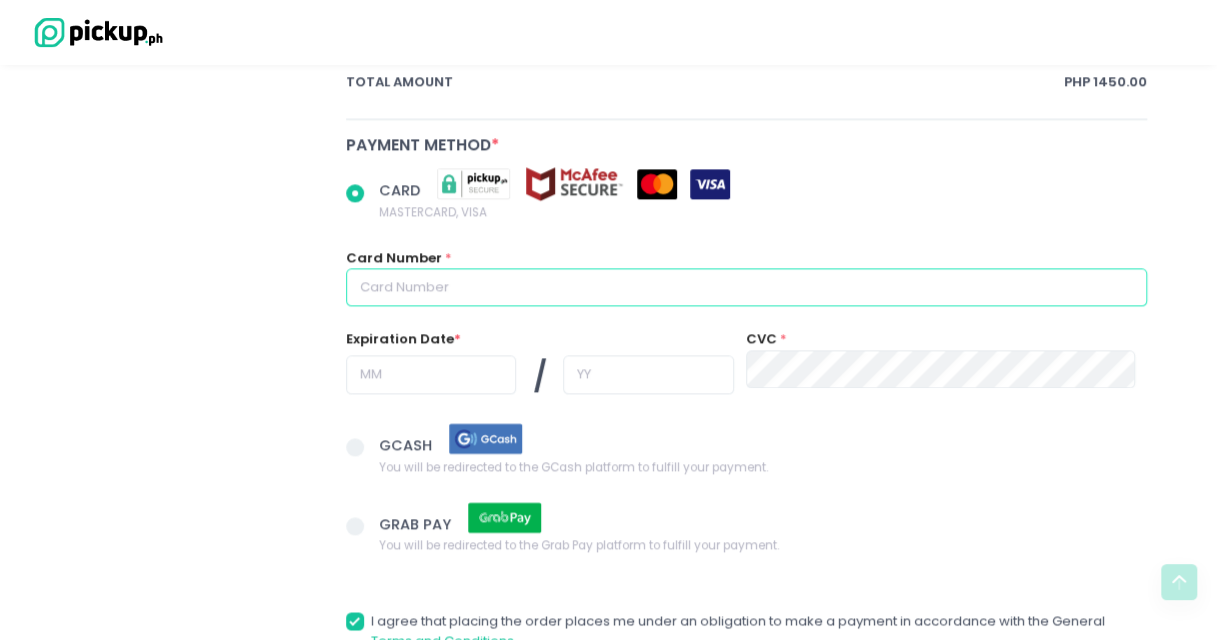 click at bounding box center (747, 287) 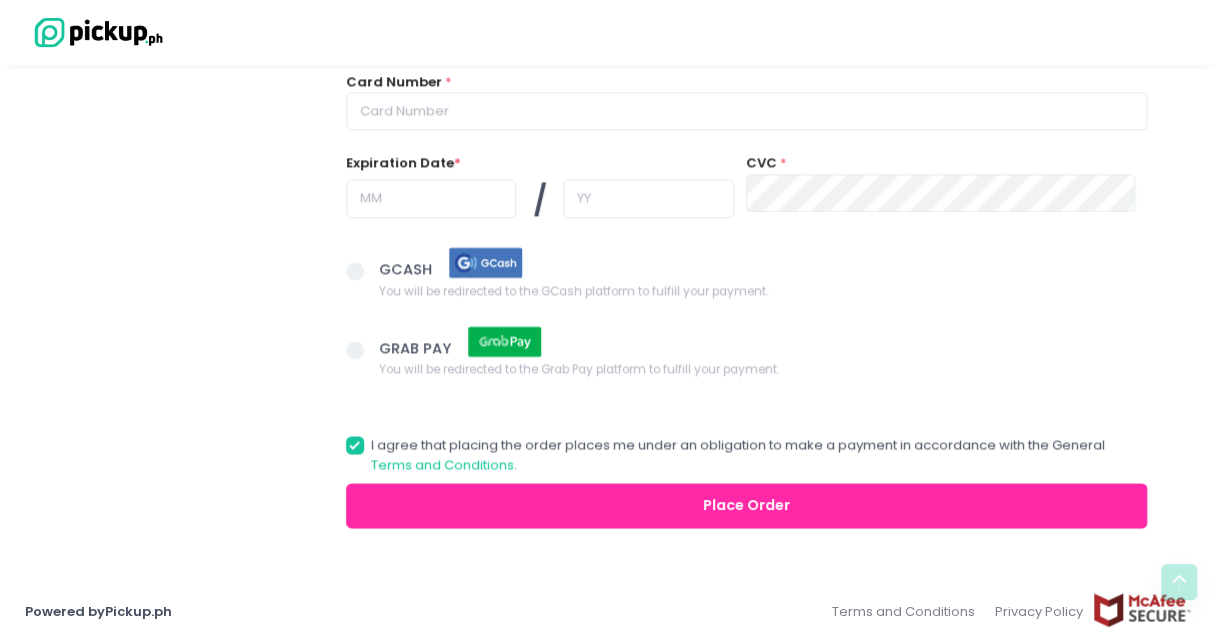 radio on "true" 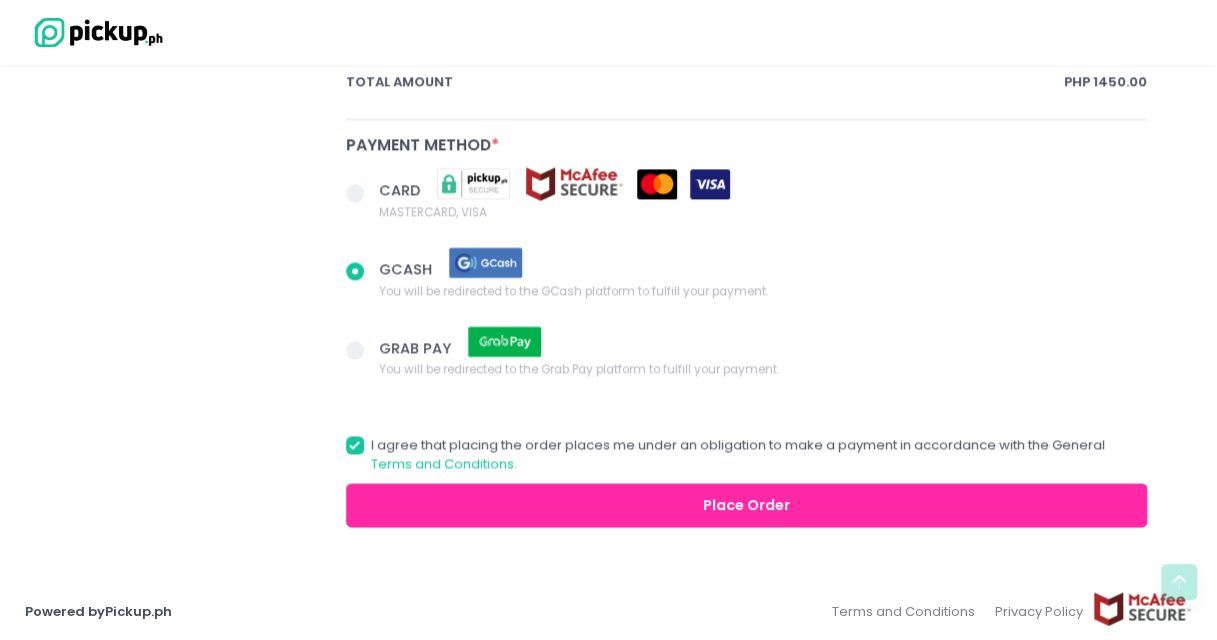 scroll, scrollTop: 945, scrollLeft: 0, axis: vertical 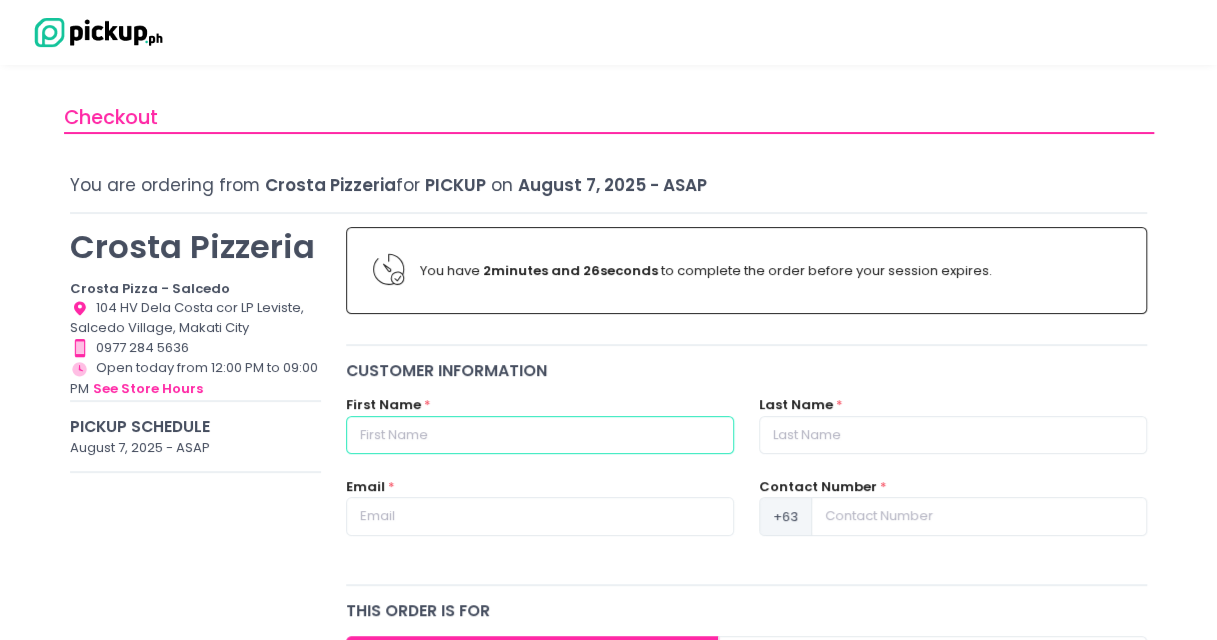 radio on "true" 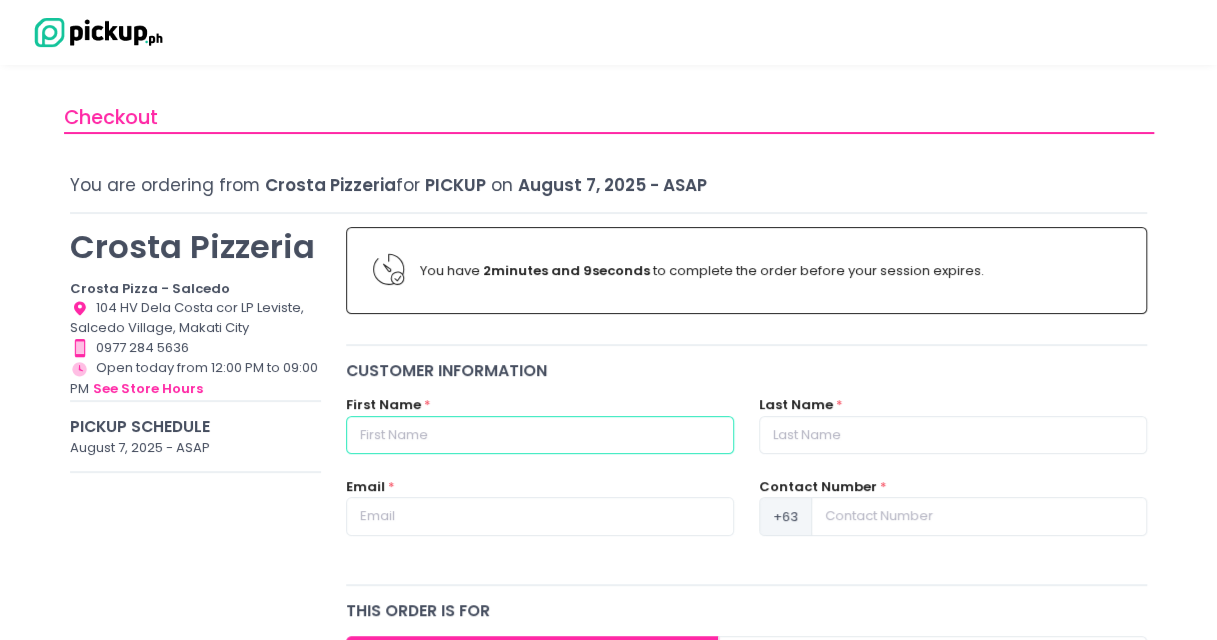 drag, startPoint x: 428, startPoint y: 436, endPoint x: 396, endPoint y: 412, distance: 40 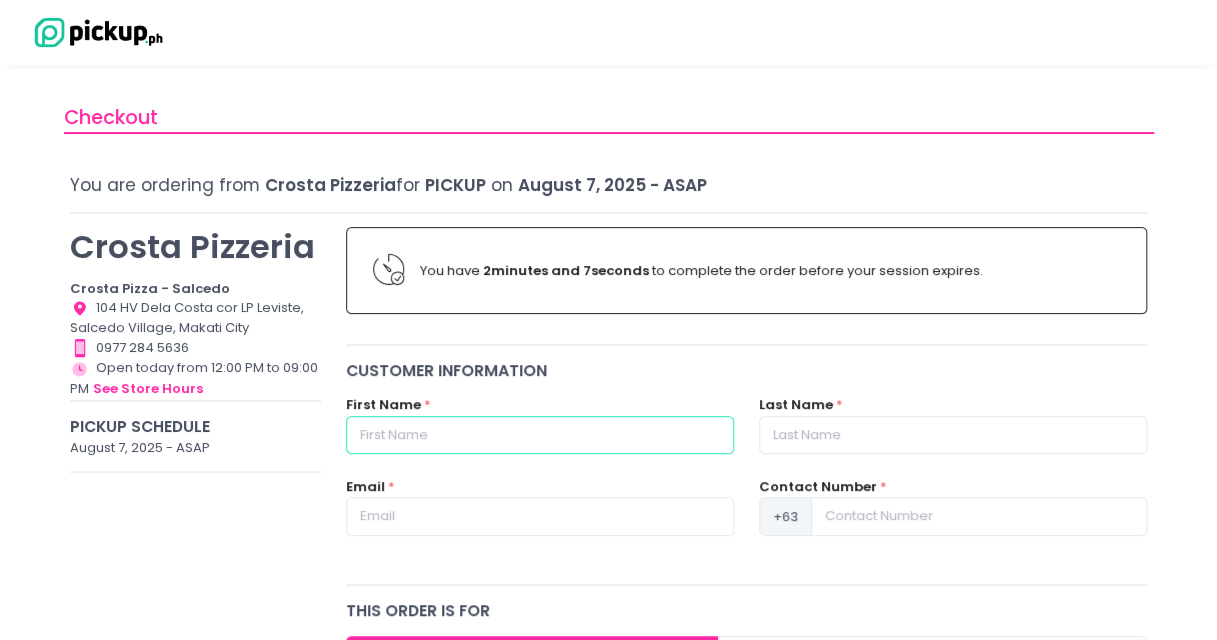 click at bounding box center (540, 435) 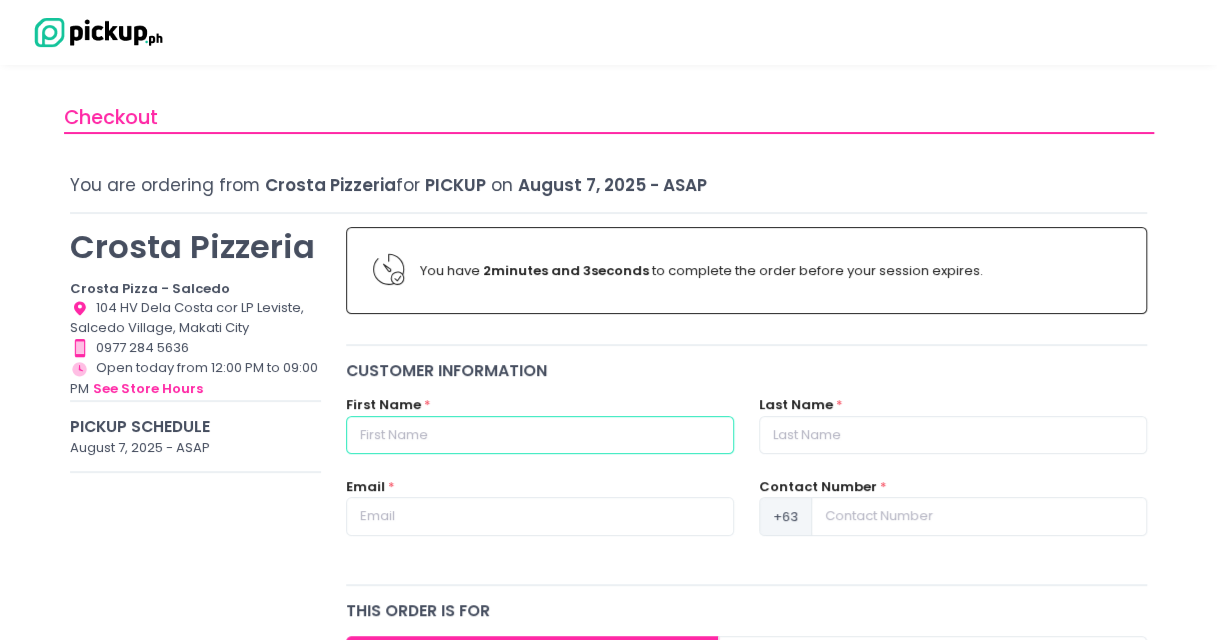 type on "Paul Michael" 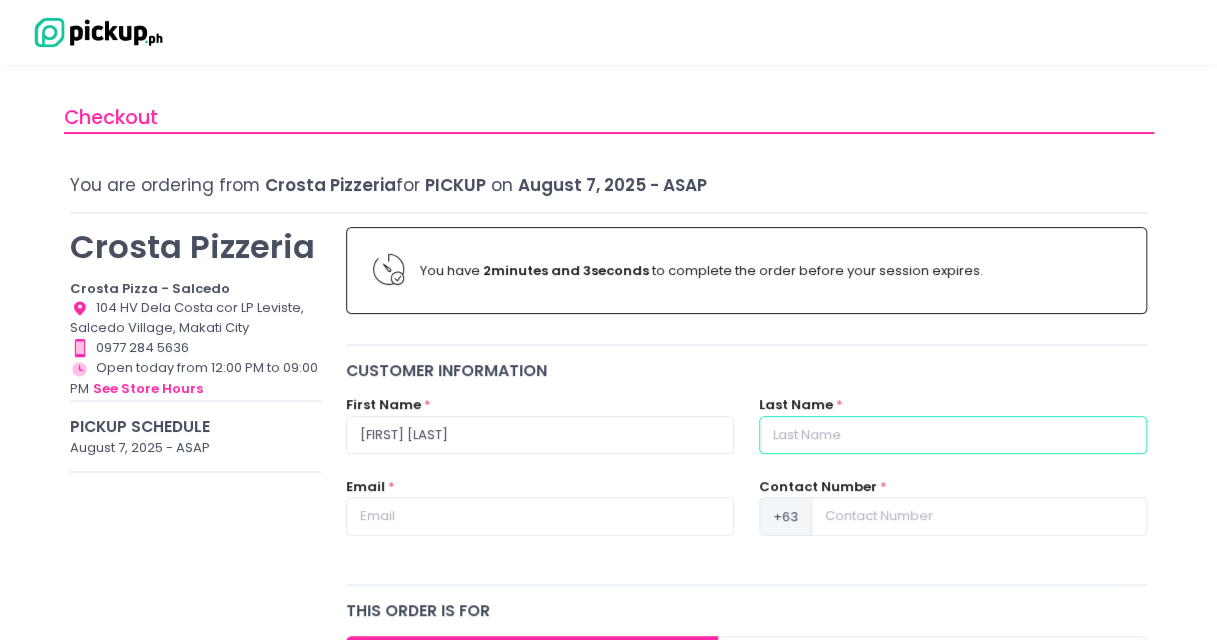 type on "Buno" 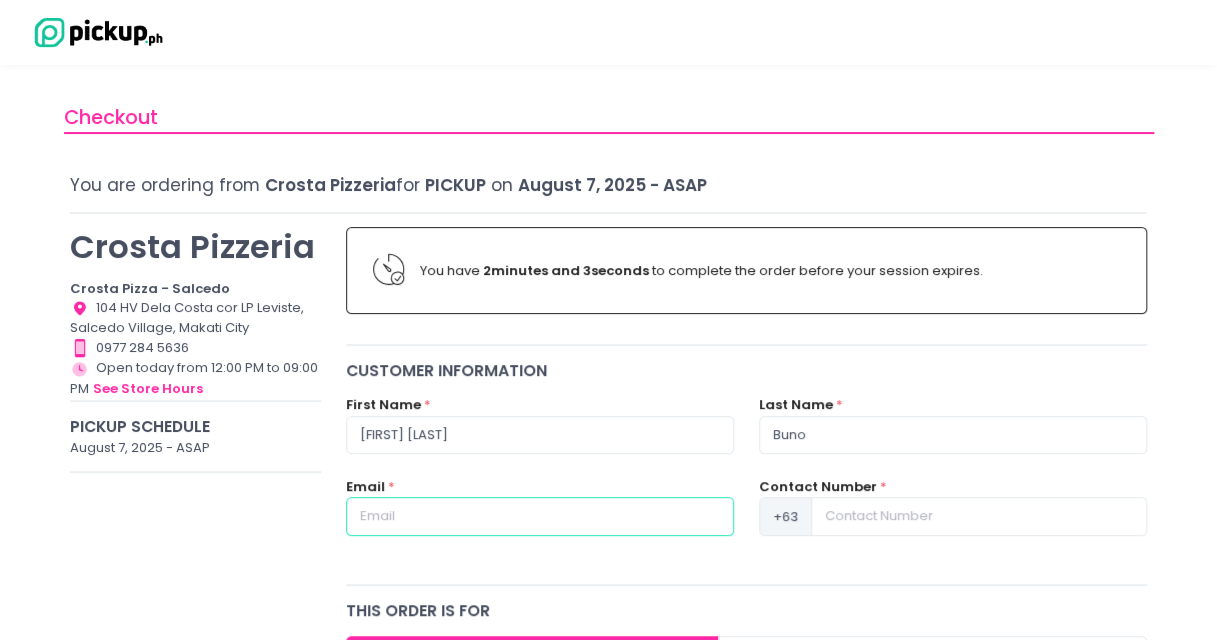 type on "Paul.Michael.Buno@ph.ey.com" 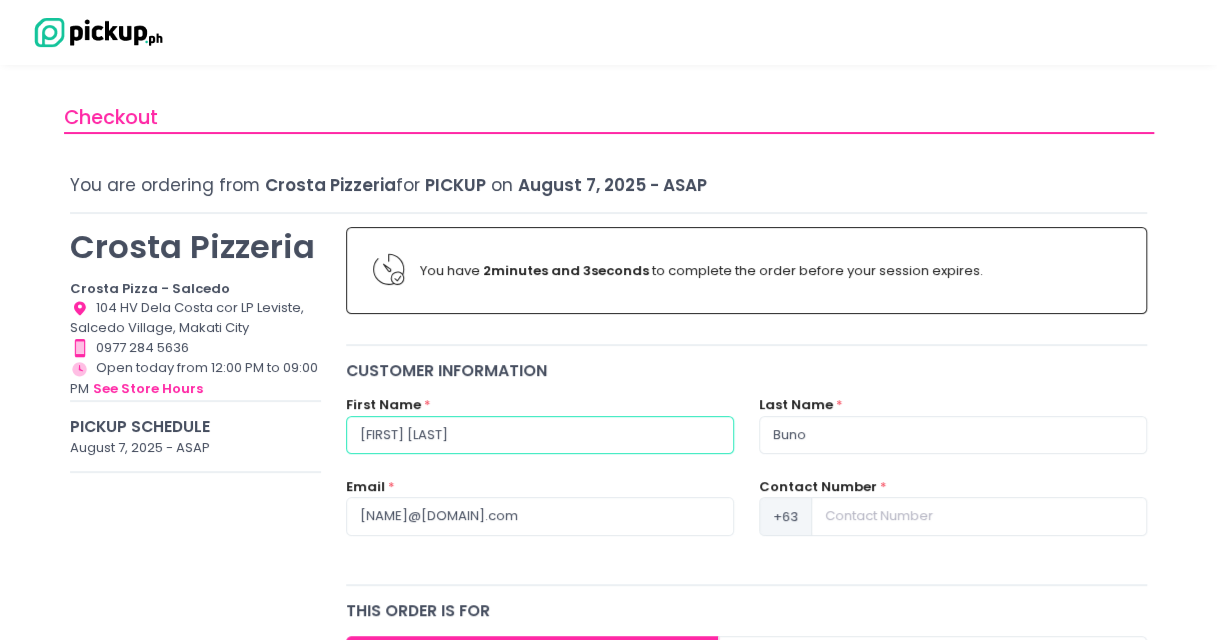 radio on "true" 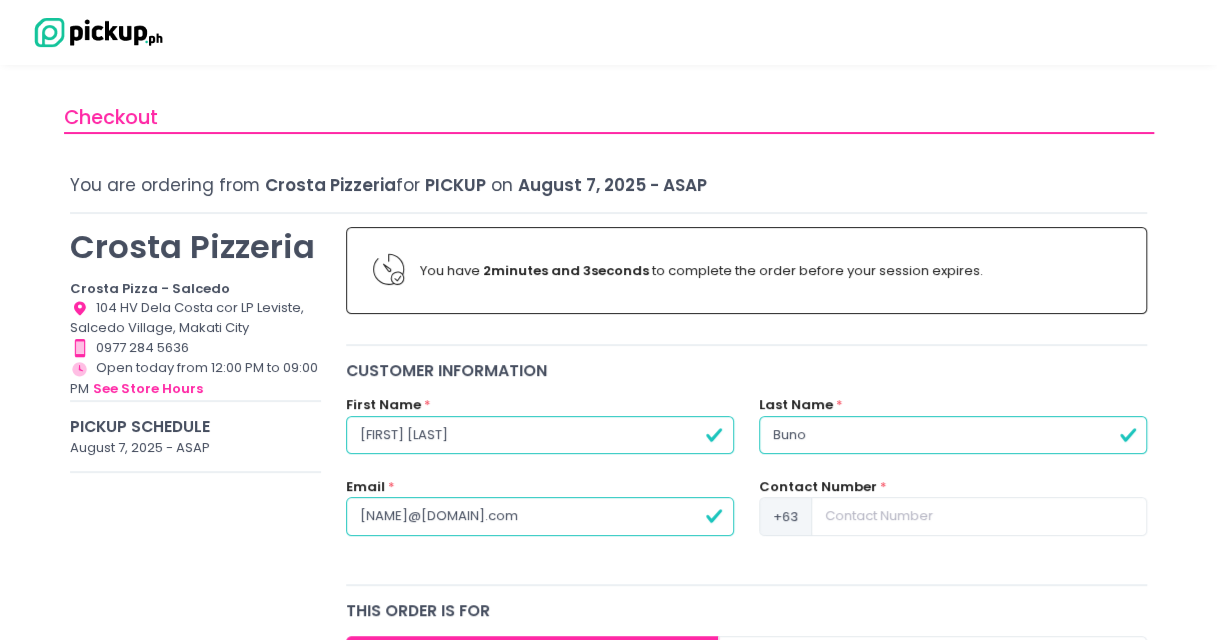 type on "[FIRST] [LAST]" 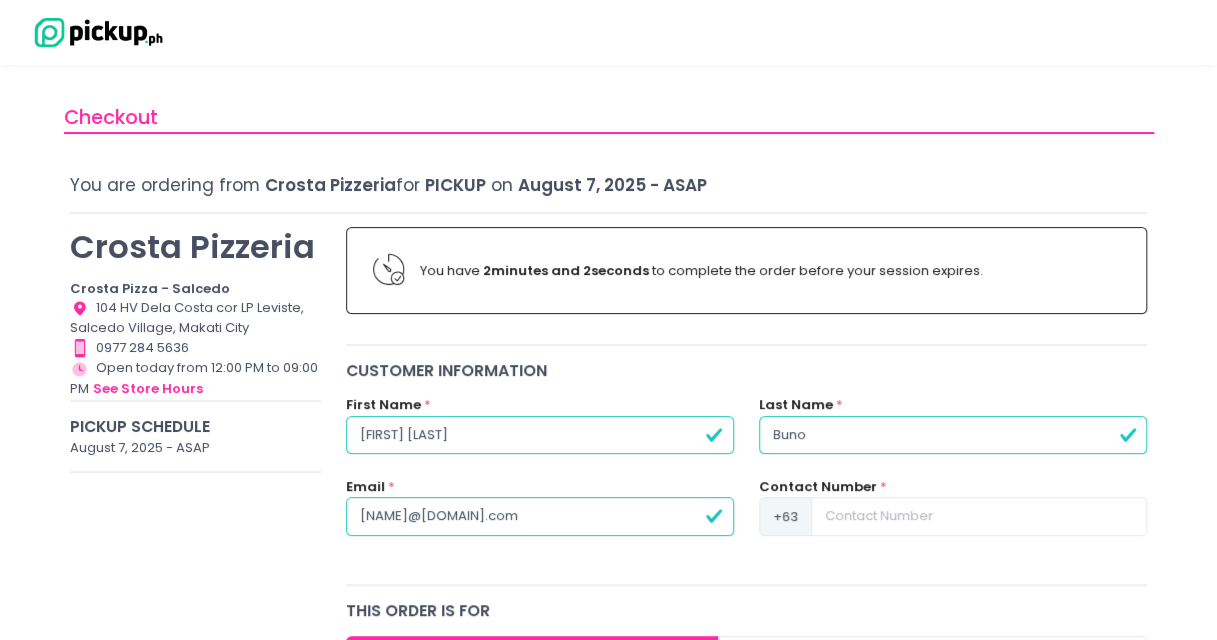 click on "[EMAIL]" at bounding box center [540, 516] 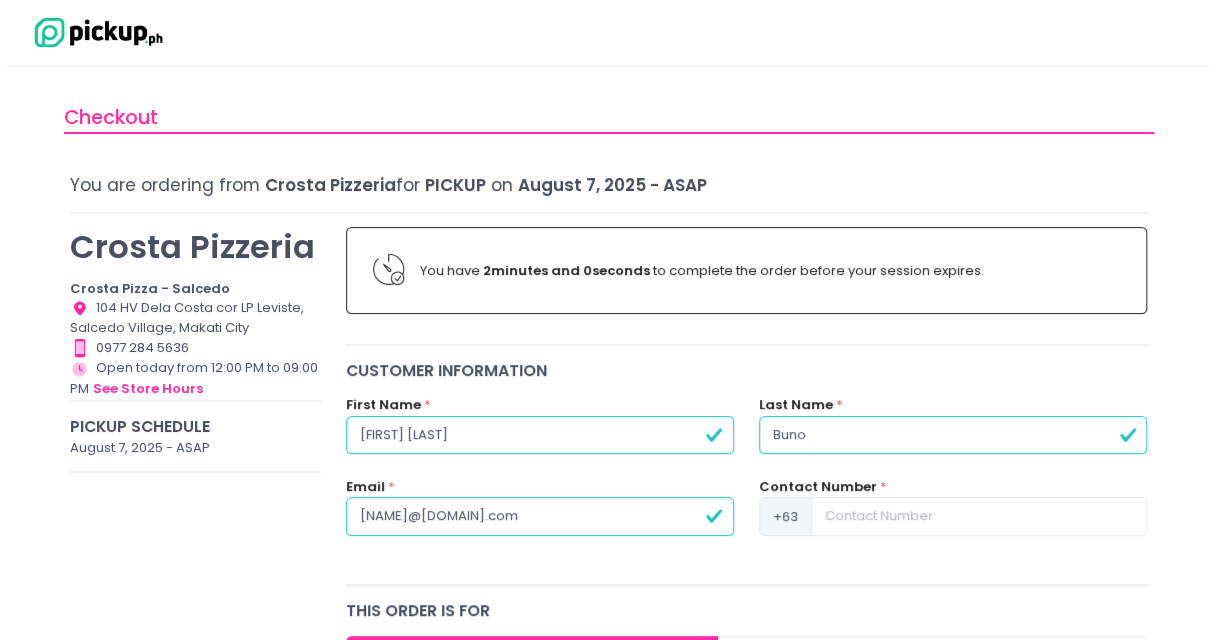 radio on "true" 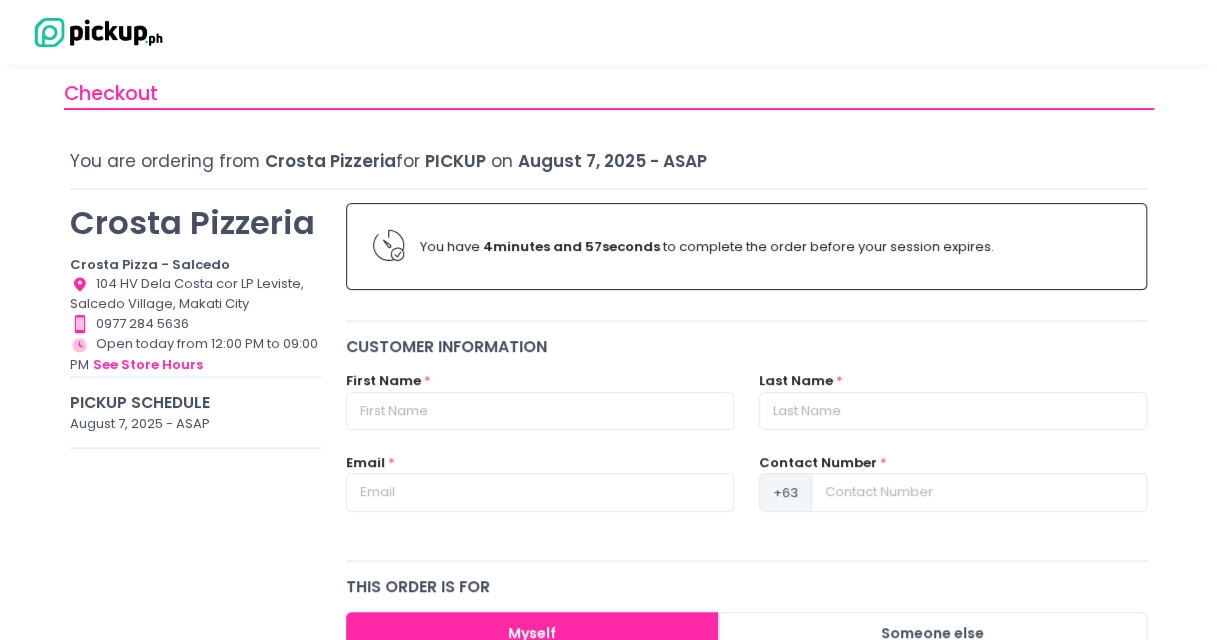 scroll, scrollTop: 25, scrollLeft: 0, axis: vertical 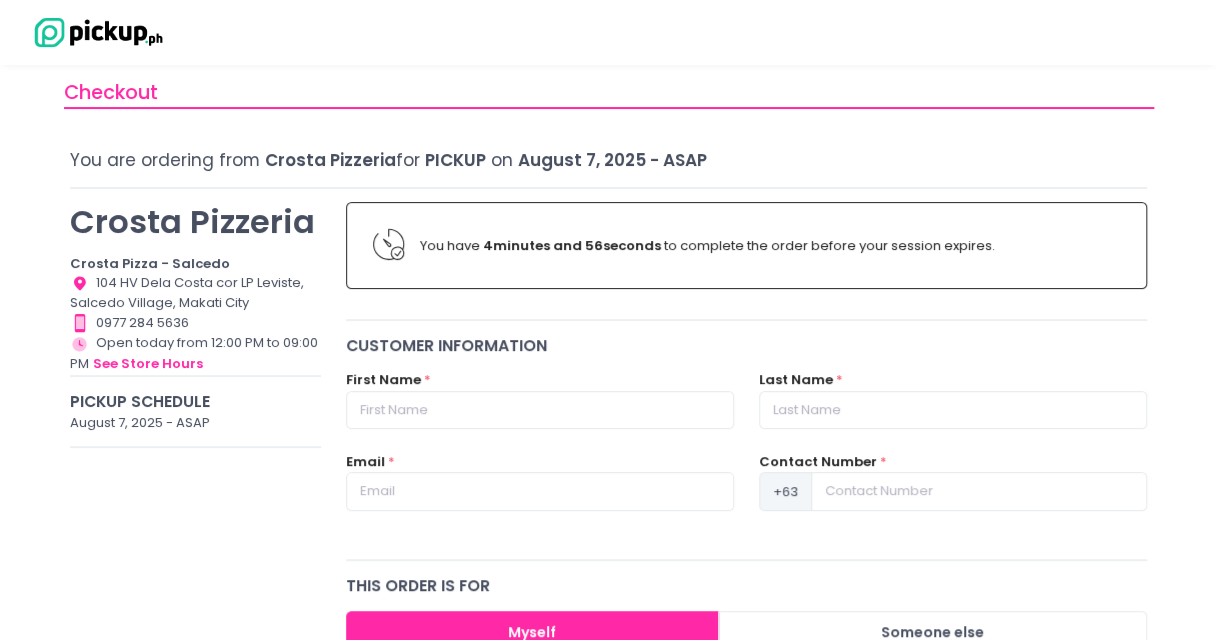 click on "First Name   *" at bounding box center [540, 399] 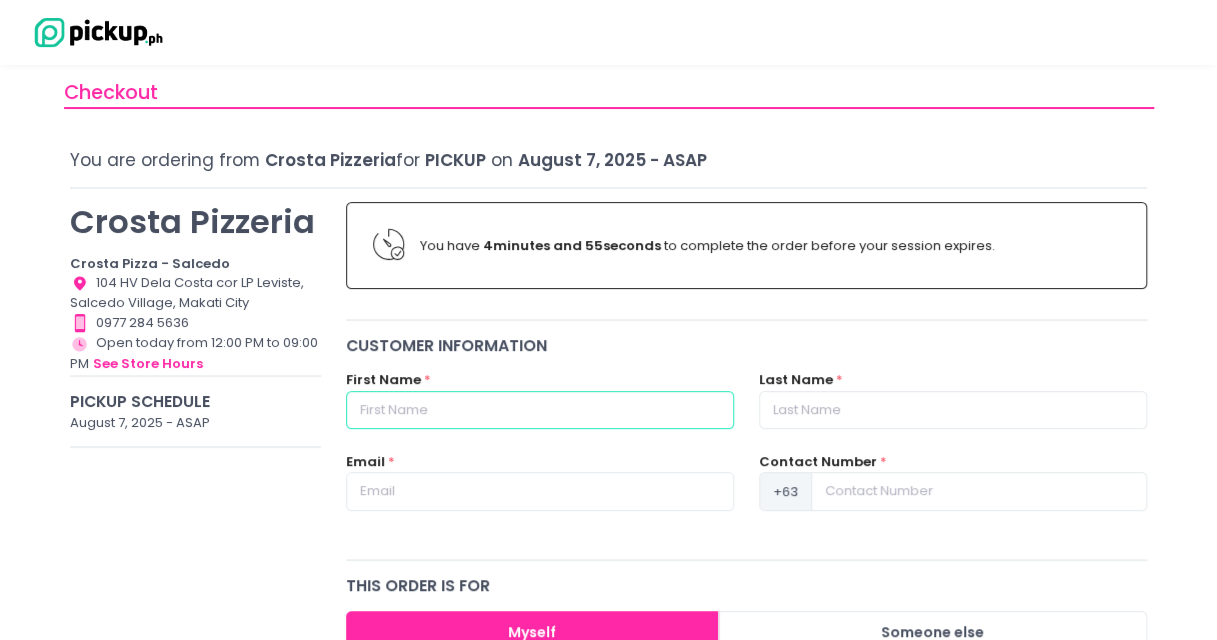 click at bounding box center (540, 410) 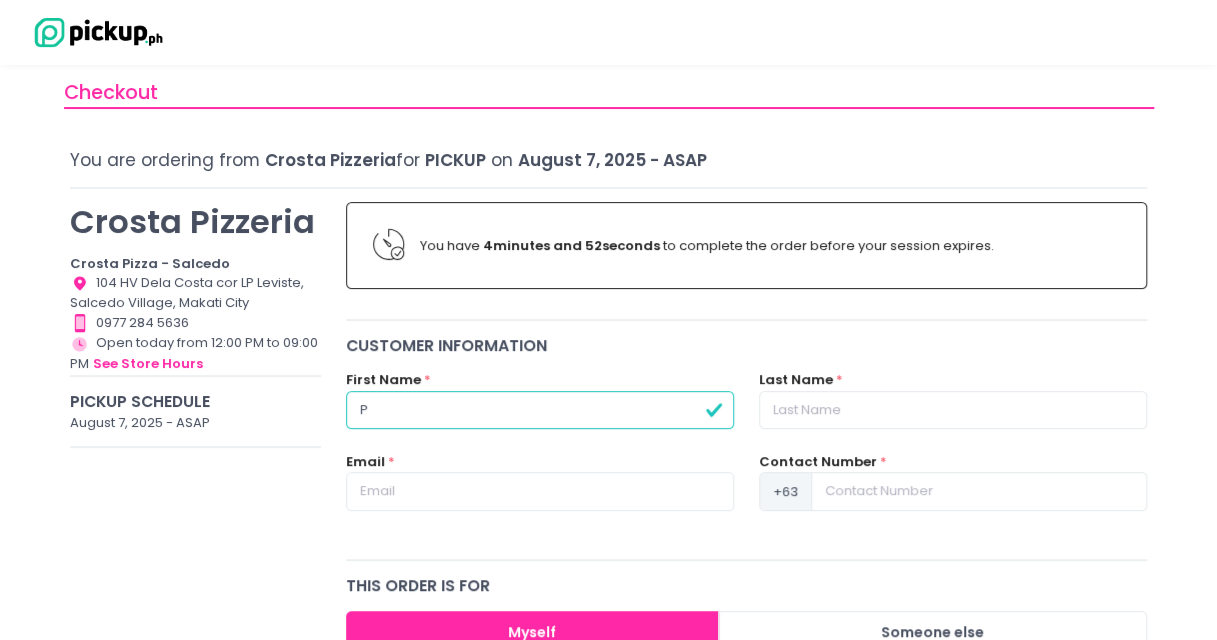 type on "P" 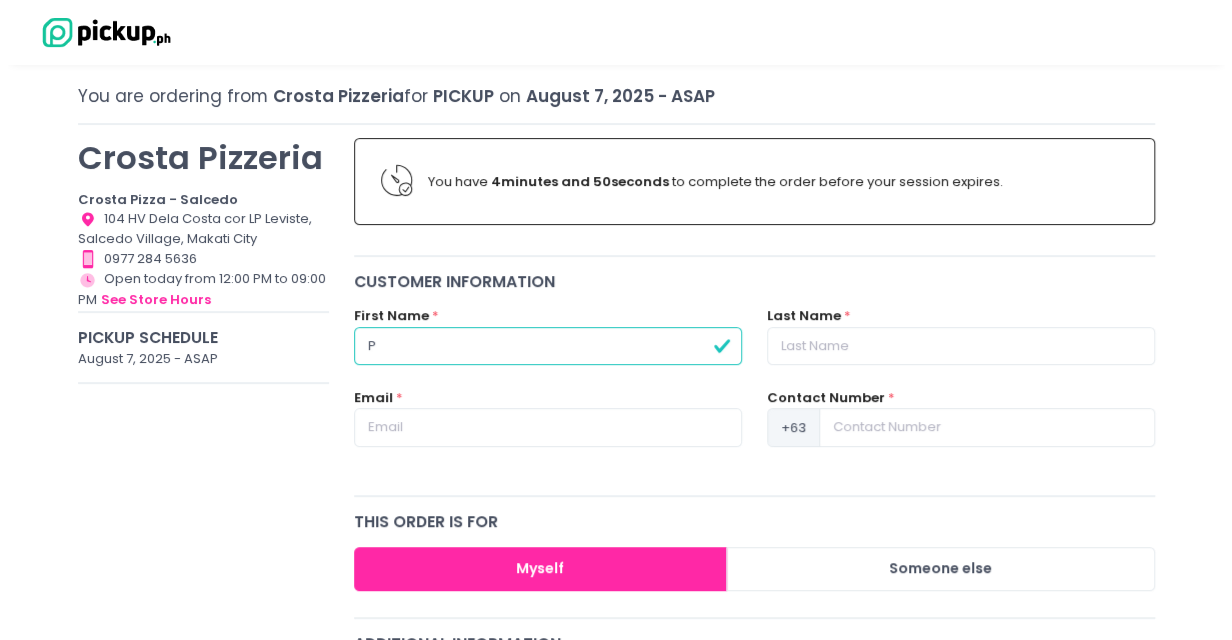 scroll, scrollTop: 0, scrollLeft: 0, axis: both 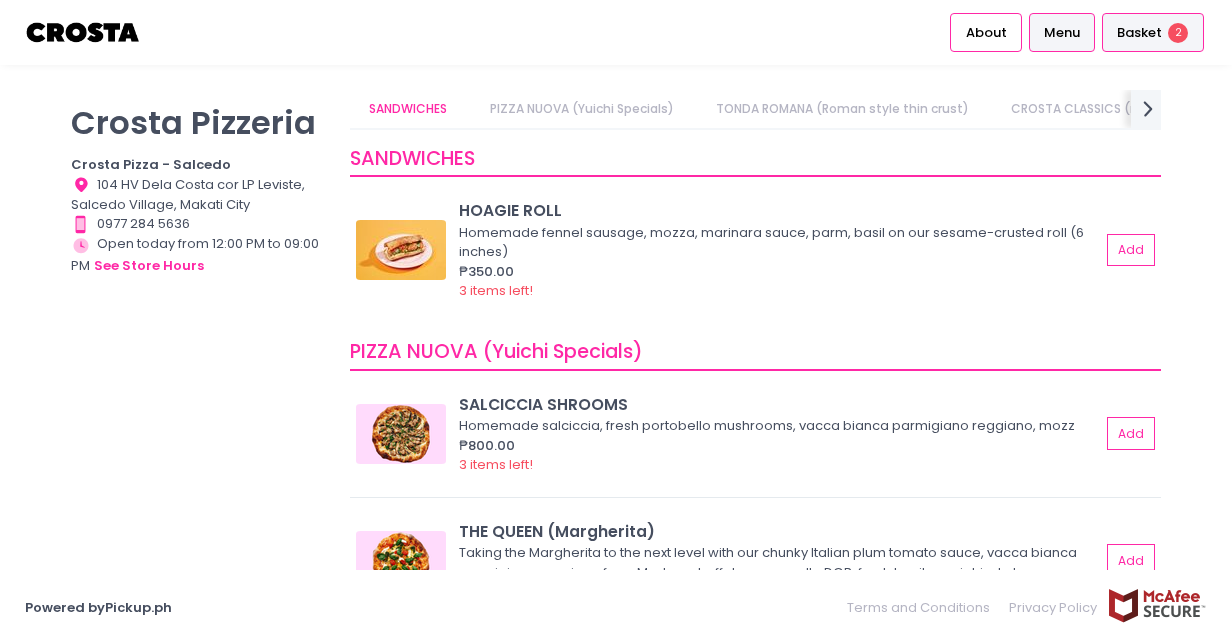 click on "2" at bounding box center [1178, 33] 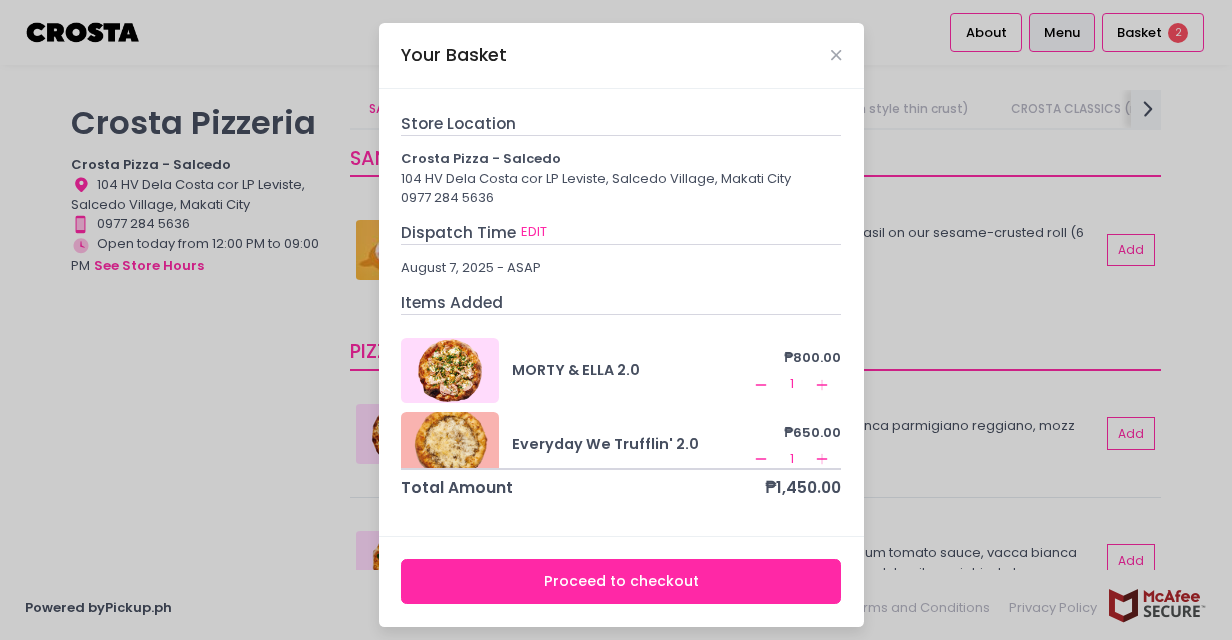 scroll, scrollTop: 19, scrollLeft: 0, axis: vertical 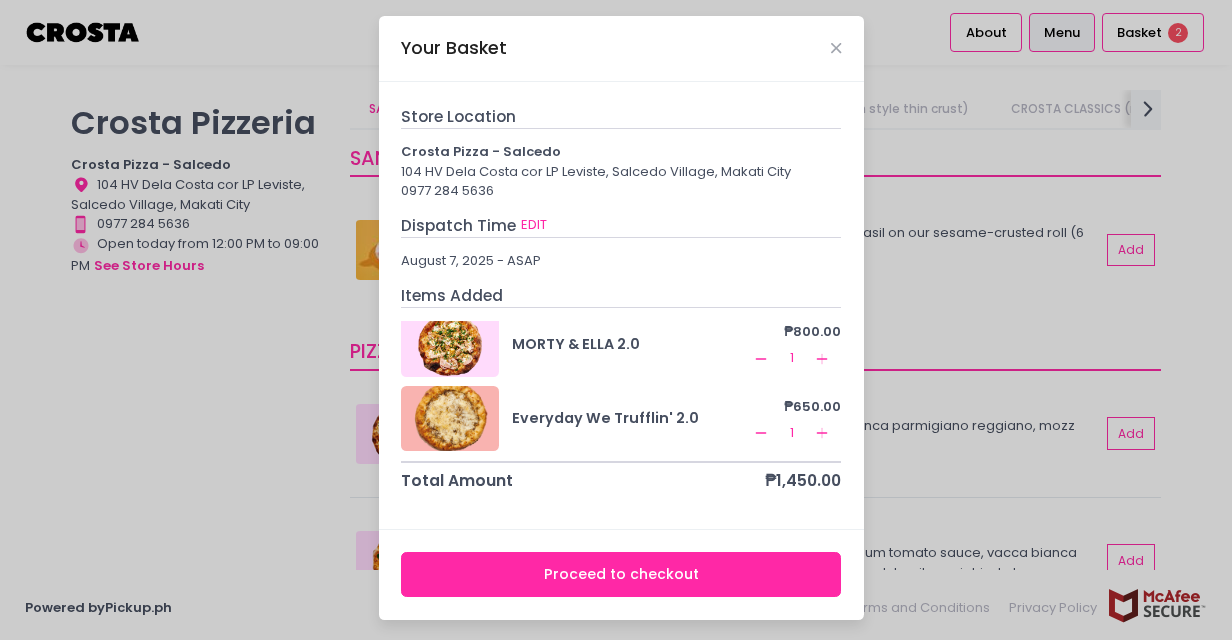 click on "Proceed to checkout" at bounding box center (621, 574) 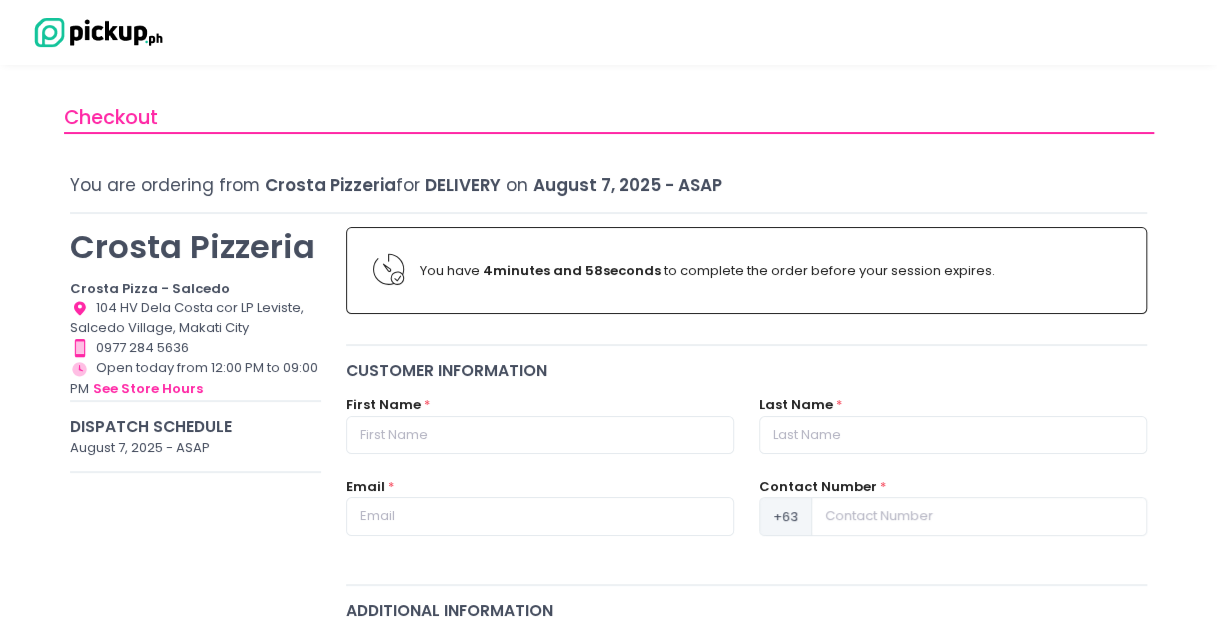 scroll, scrollTop: 56, scrollLeft: 0, axis: vertical 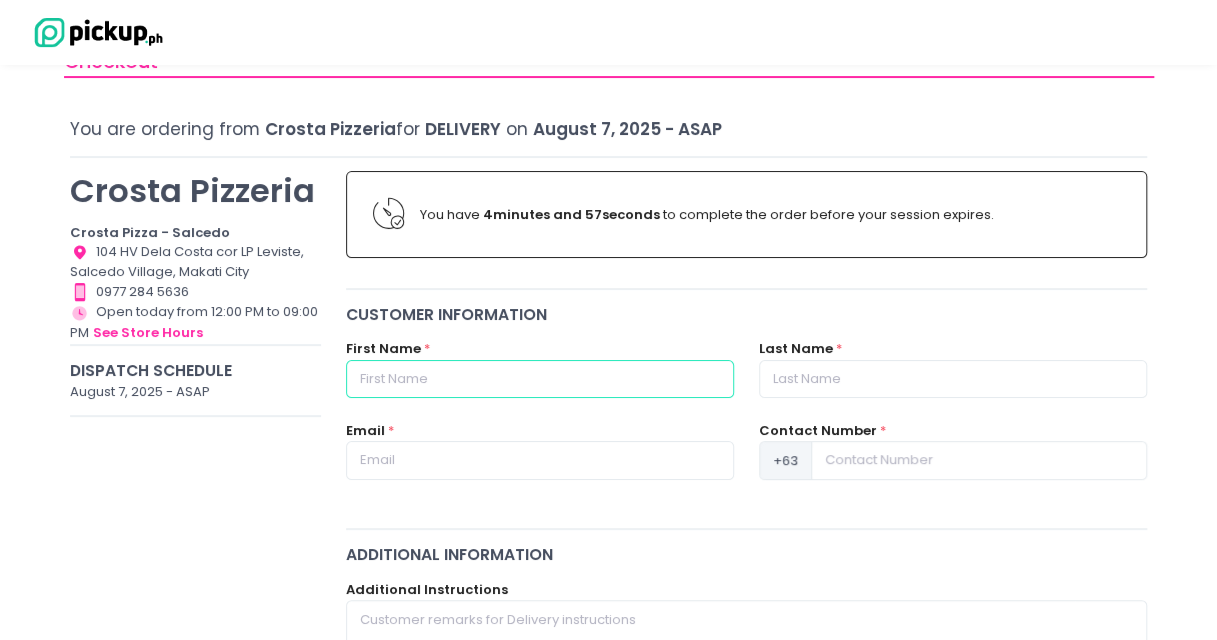 click at bounding box center (540, 379) 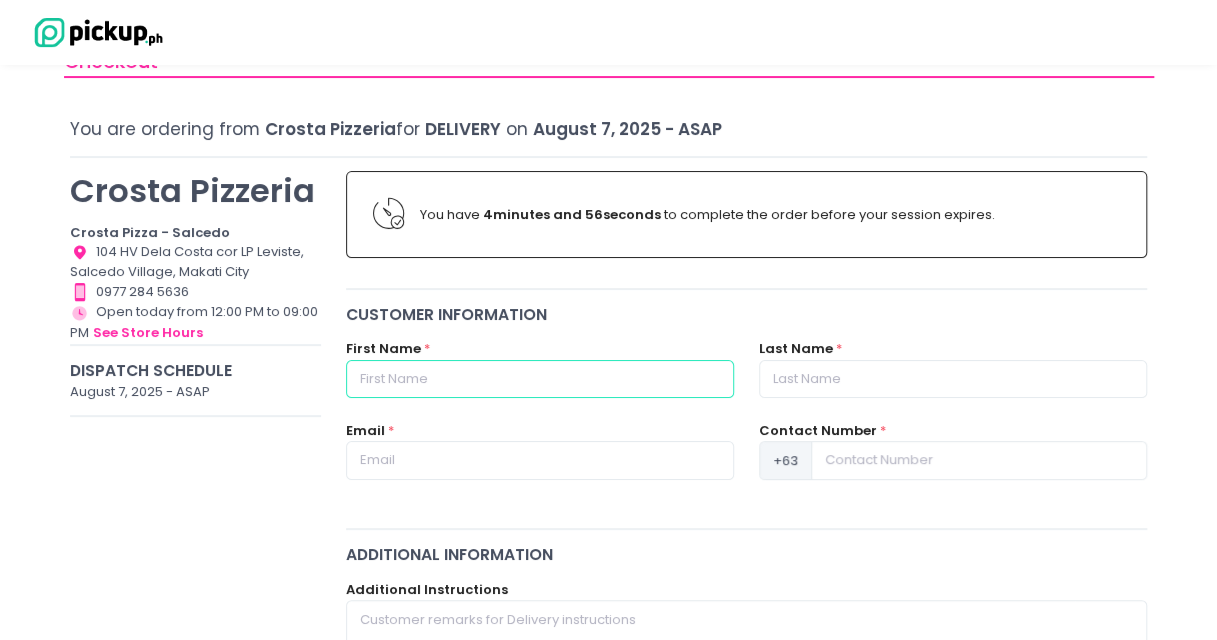 type on "[FIRST] [MIDDLE]" 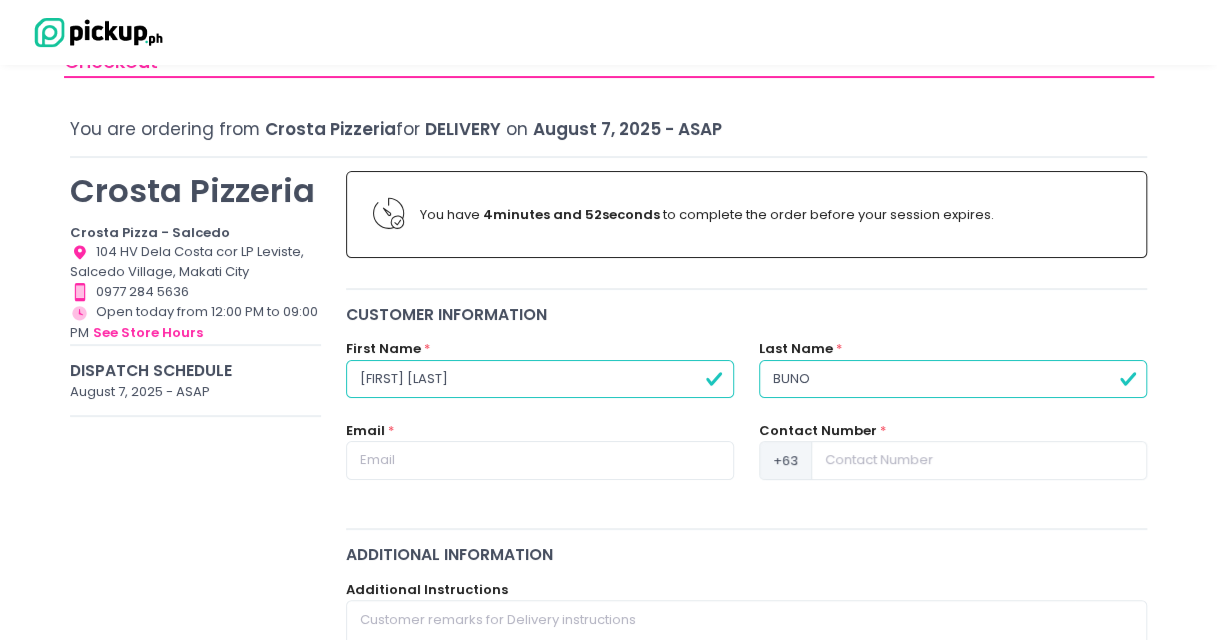 type on "[LAST]" 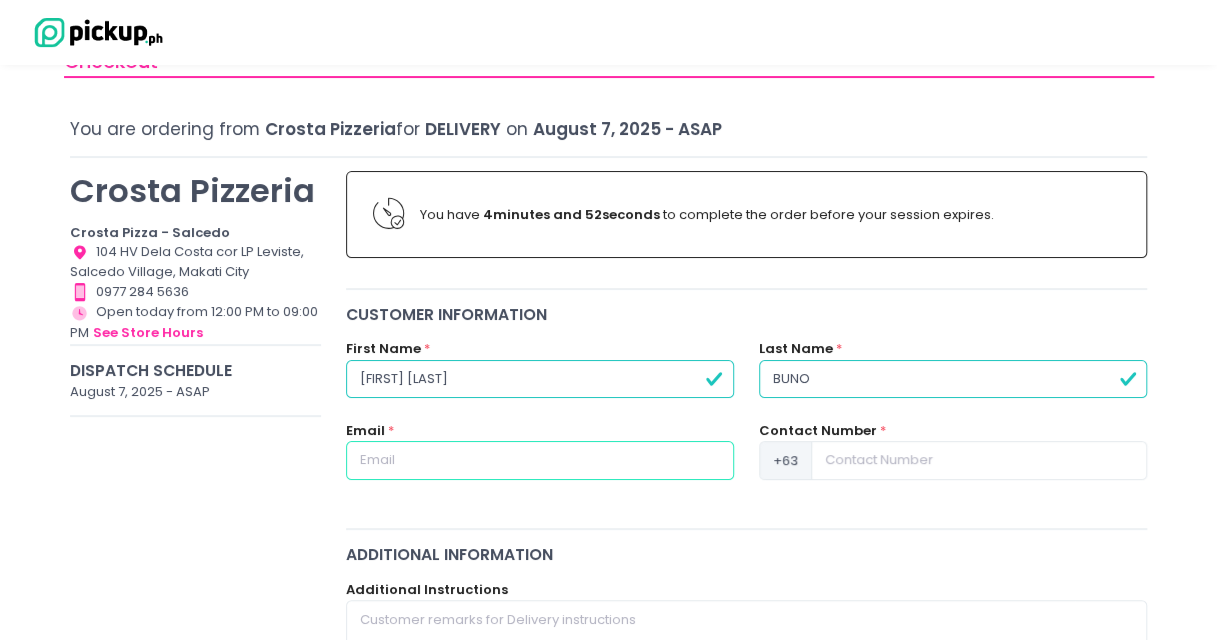 click at bounding box center [540, 460] 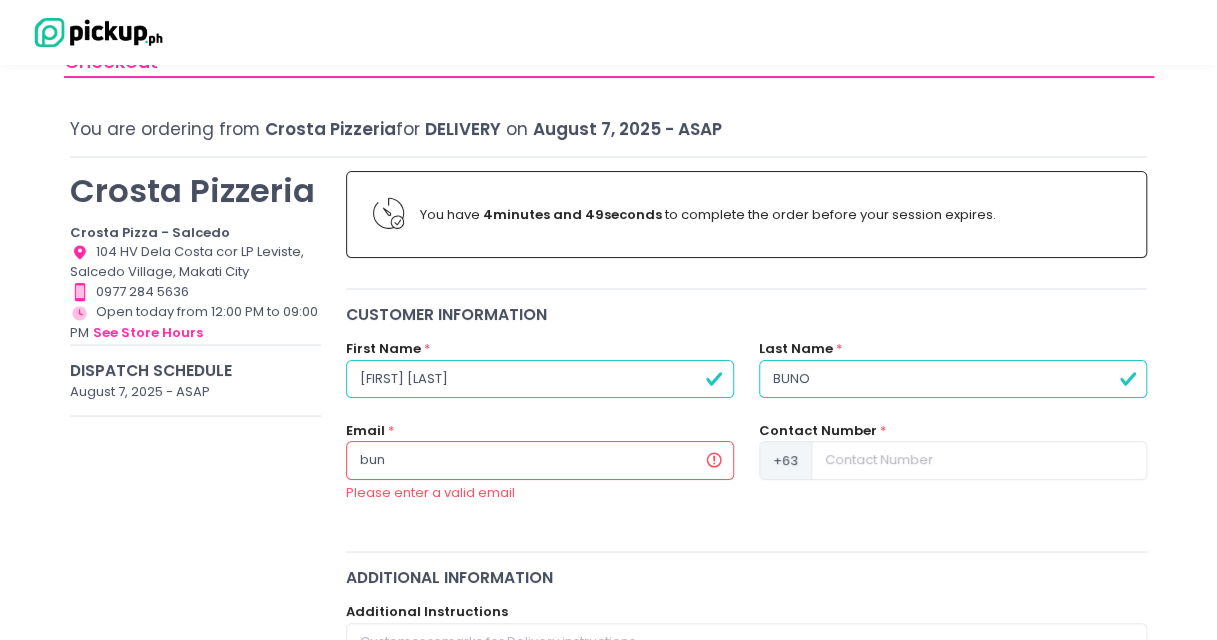 type on "[EMAIL]" 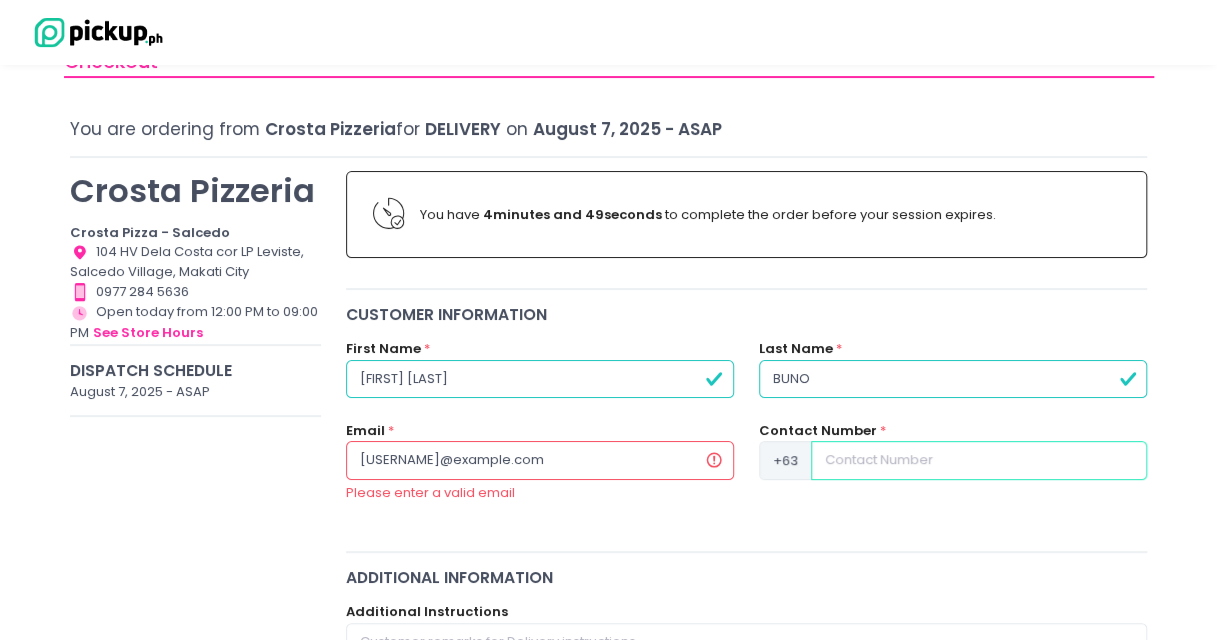 type on "[PHONE]" 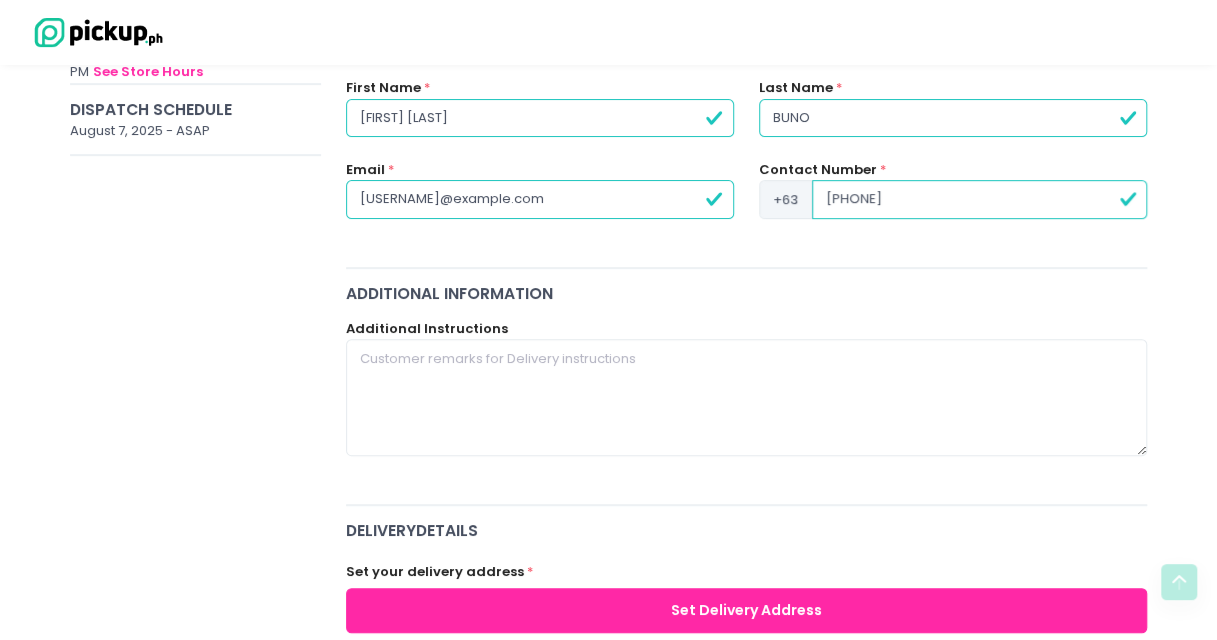 scroll, scrollTop: 554, scrollLeft: 0, axis: vertical 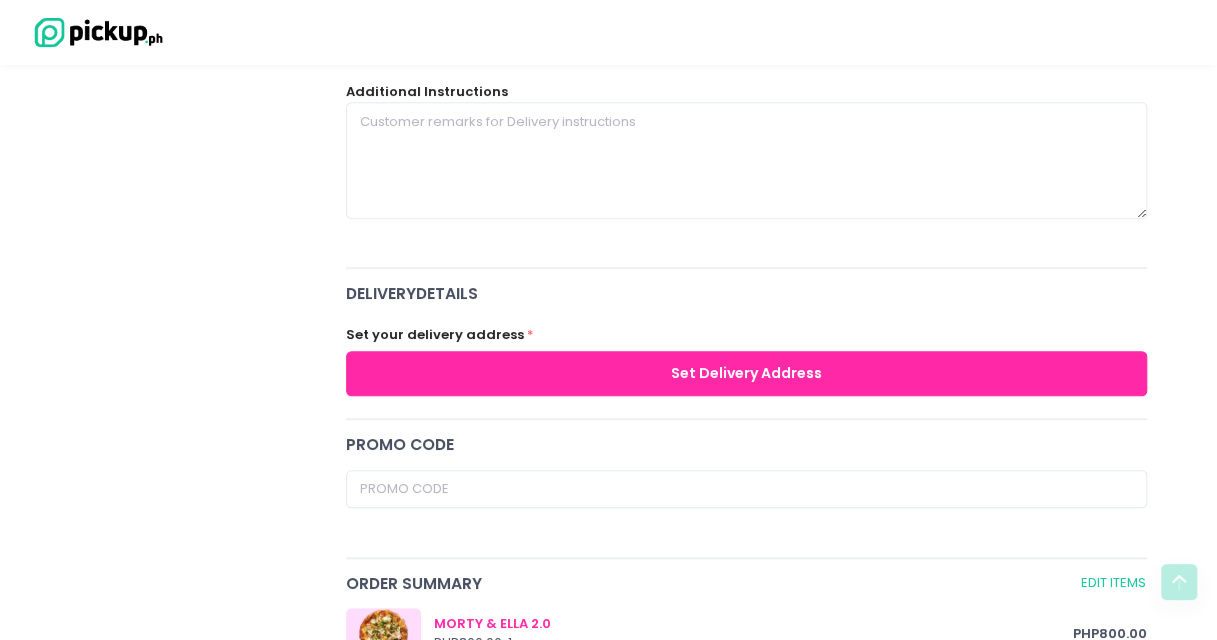 click on "Set Delivery Address" at bounding box center [747, 373] 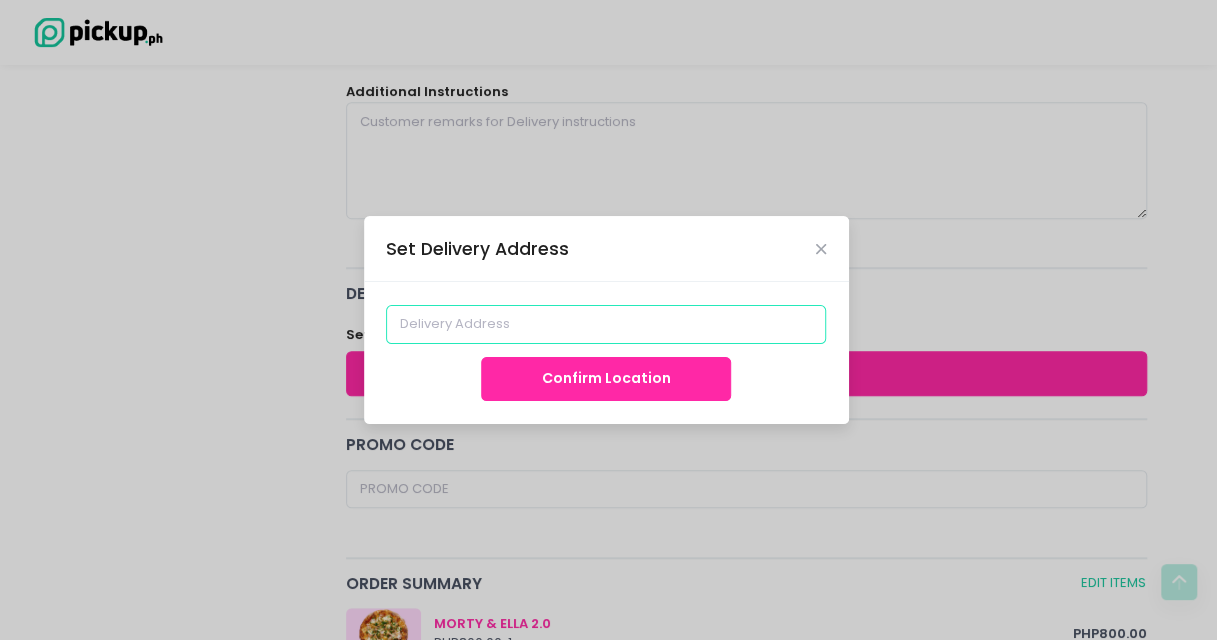 click at bounding box center [606, 324] 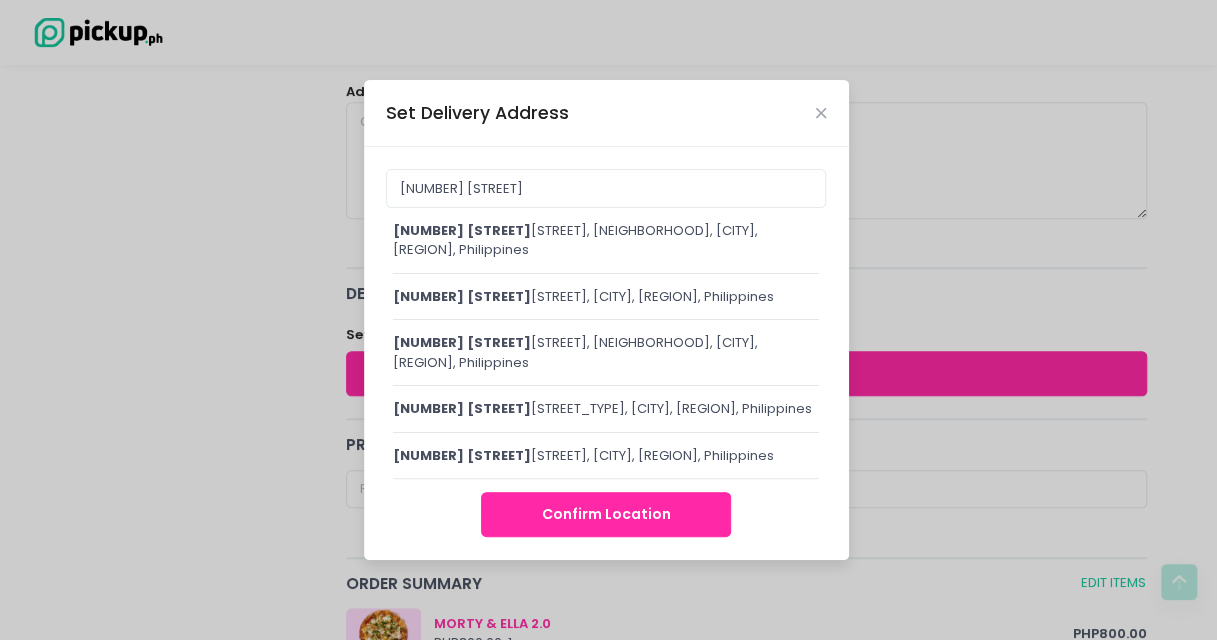 click on "6760 Ayala  Avenue, Legazpi Village, Makati City, Metro Manila, Philippines" at bounding box center [606, 240] 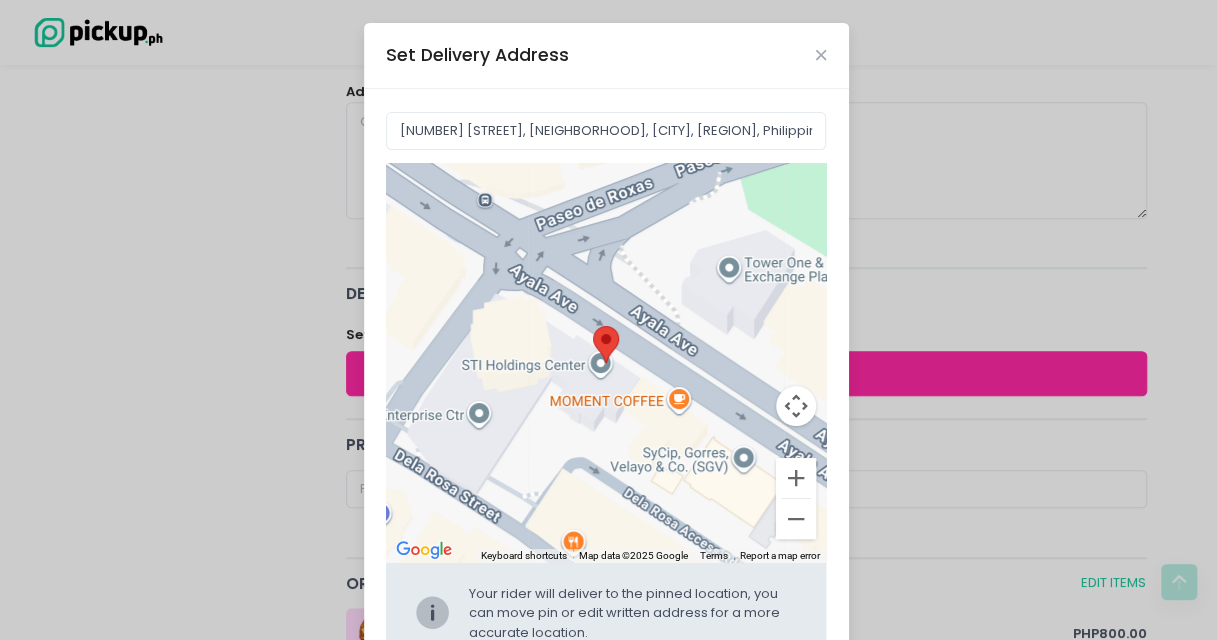 drag, startPoint x: 673, startPoint y: 428, endPoint x: 310, endPoint y: 222, distance: 417.37872 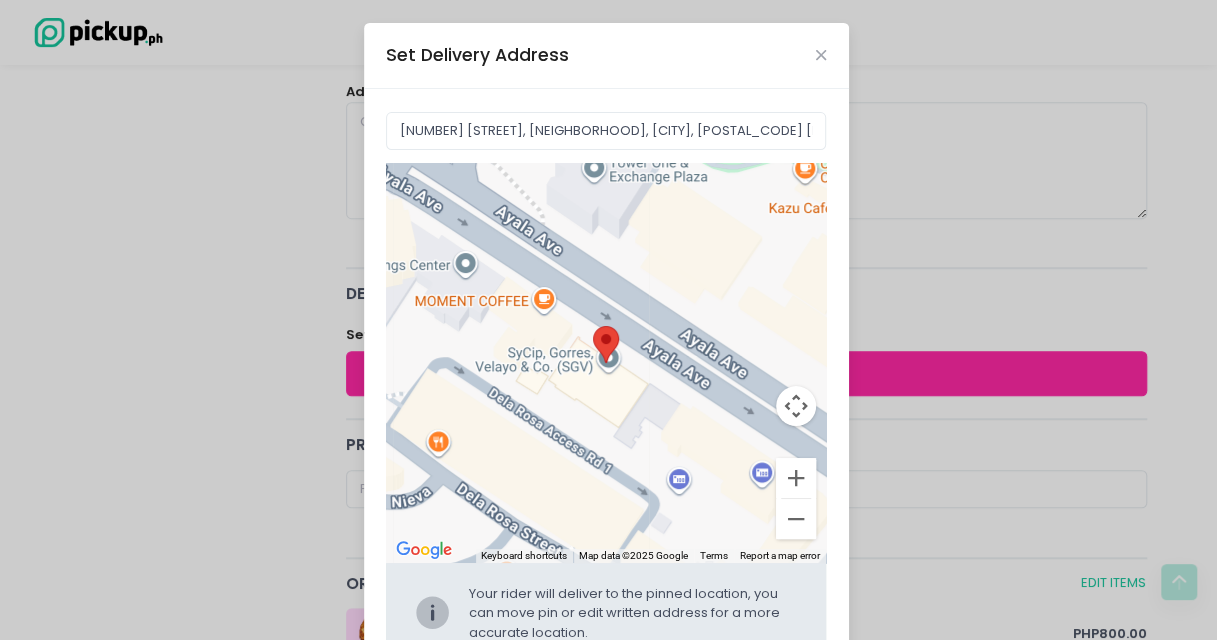 drag, startPoint x: 510, startPoint y: 346, endPoint x: 541, endPoint y: 342, distance: 31.257 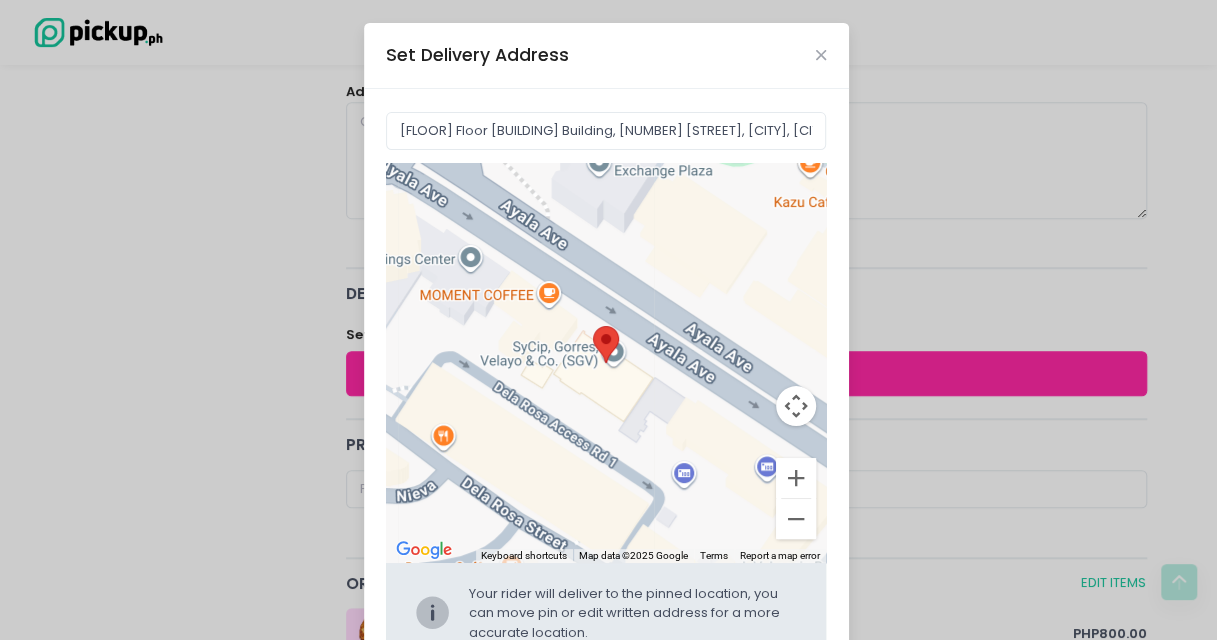 drag, startPoint x: 567, startPoint y: 390, endPoint x: 578, endPoint y: 376, distance: 17.804493 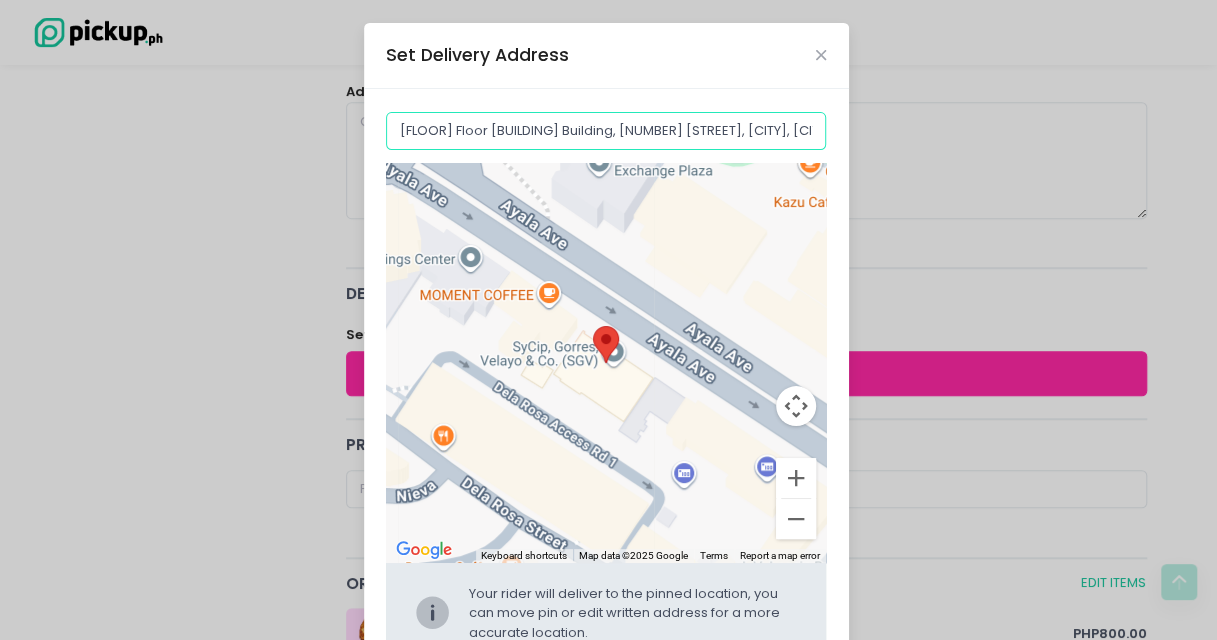 click on "7th Floor SGV Building, 658 Ayala Avenue, Makati City, Makati City, Metro Manila, Philippines" at bounding box center (606, 131) 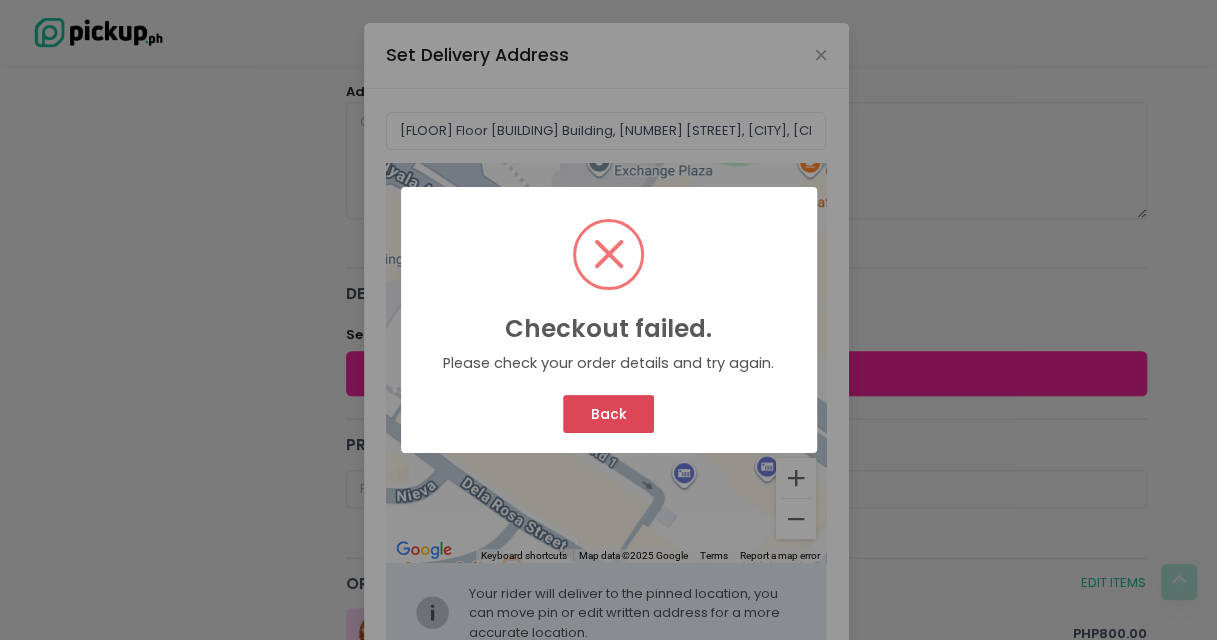 click on "Back" at bounding box center (608, 414) 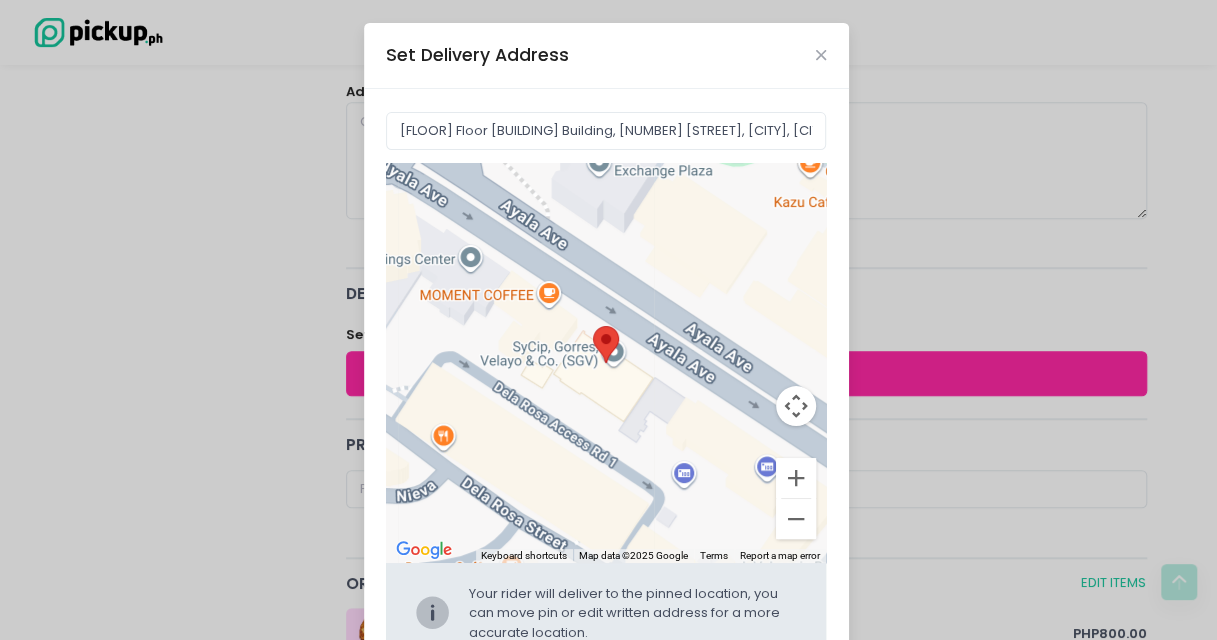 click on "Set Delivery Address" at bounding box center (606, 56) 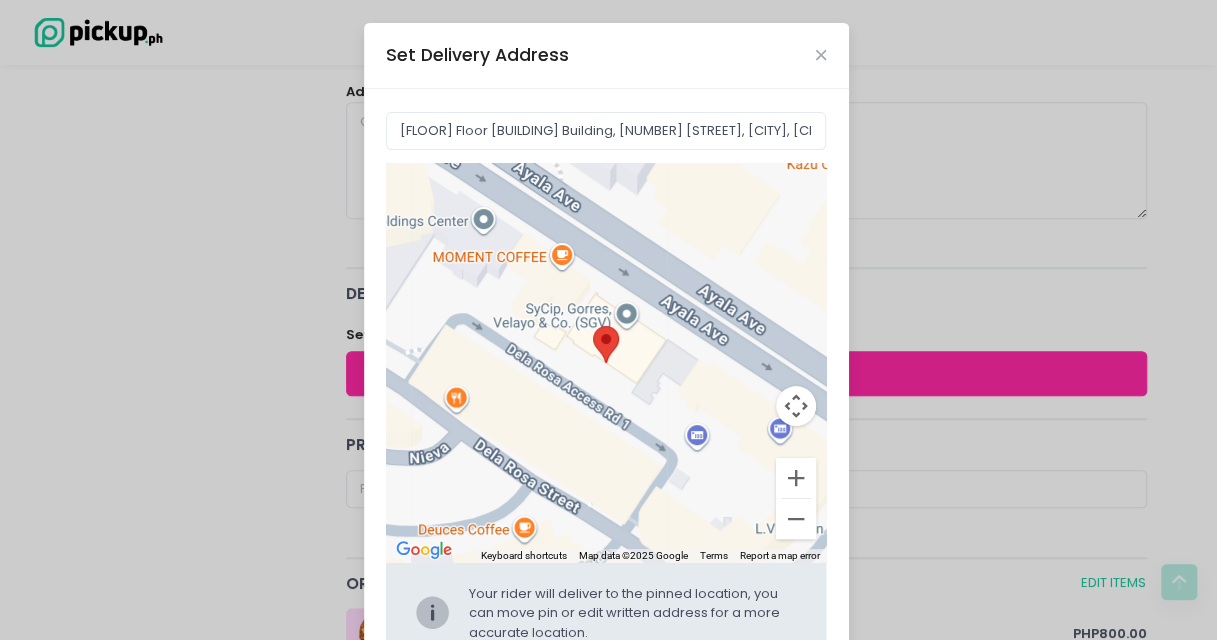 drag, startPoint x: 672, startPoint y: 352, endPoint x: 685, endPoint y: 313, distance: 41.109608 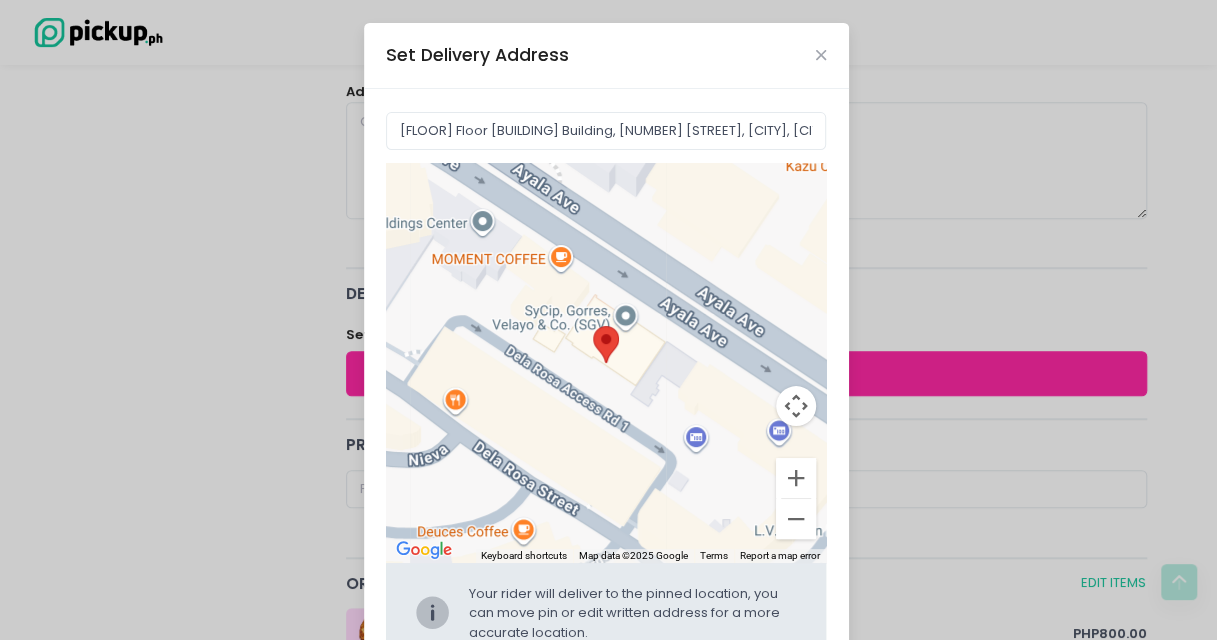 type on "111 Dela Rosa Access Rd 1, Legazpi Village, Makati City, 1224 Metro Manila, Philippines" 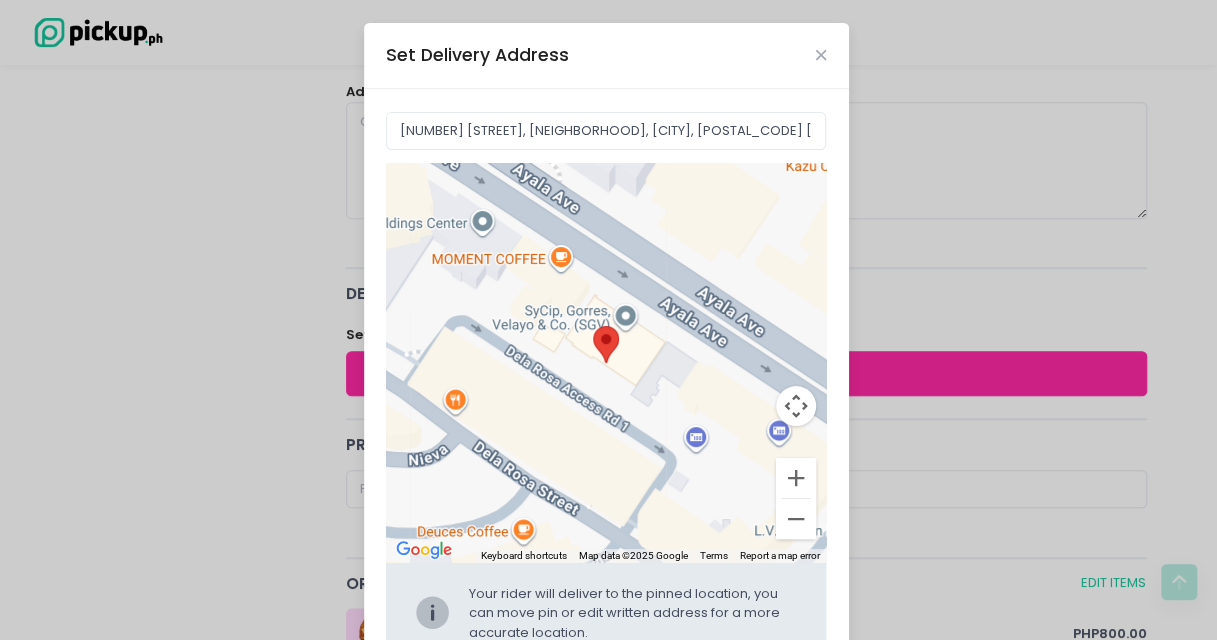 click on "Set Delivery Address" at bounding box center (606, 56) 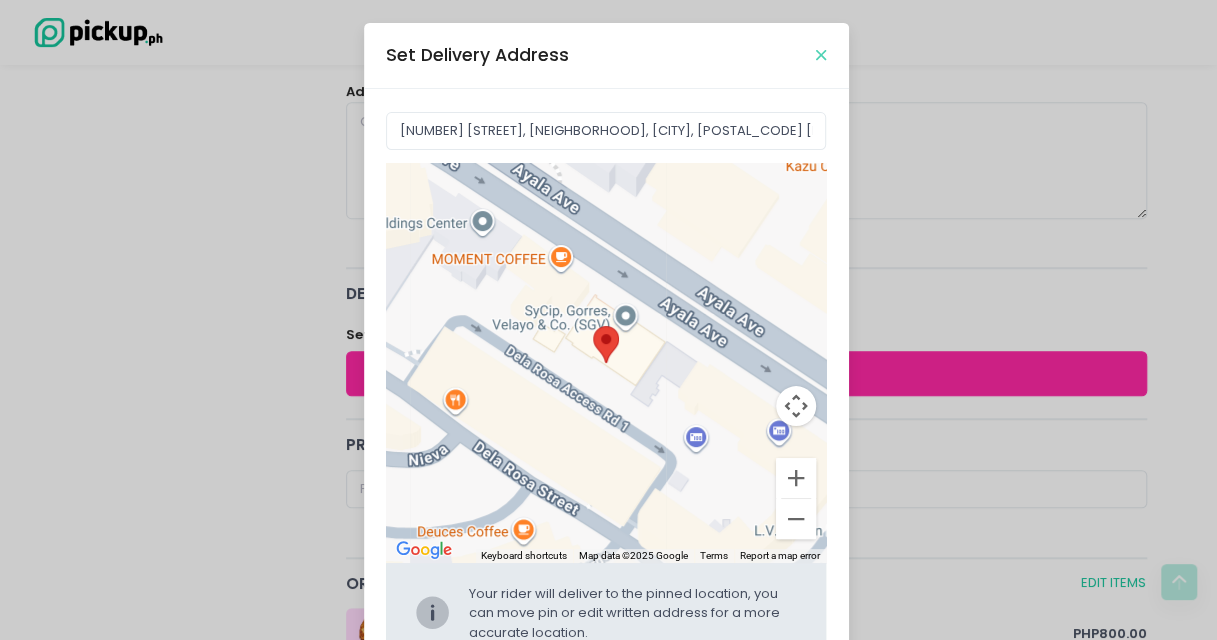 click at bounding box center [821, 55] 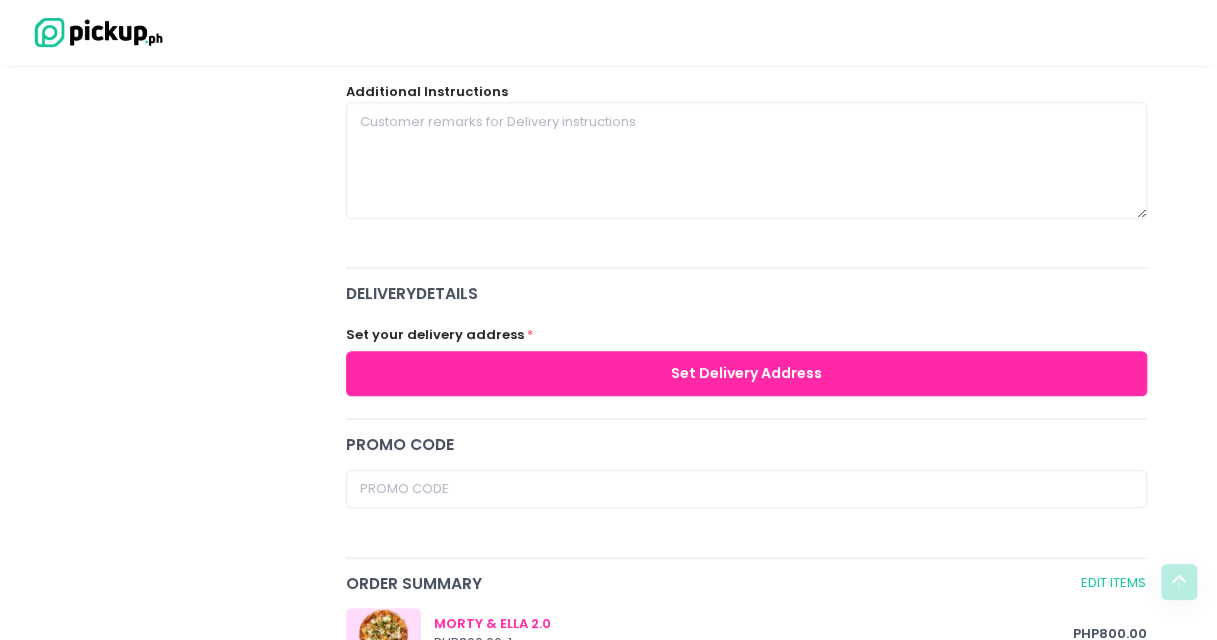 click on "Set Delivery Address" at bounding box center (747, 373) 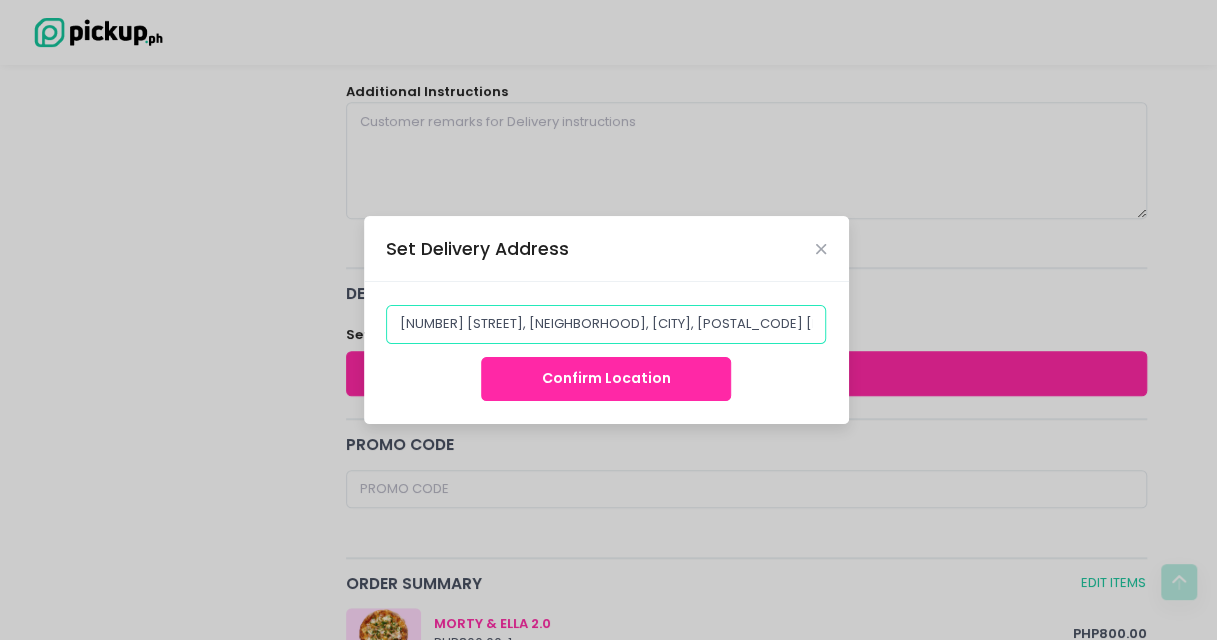 click on "111 Dela Rosa Access Rd 1, Legazpi Village, Makati City, 1224 Metro Manila, Philippines" at bounding box center (606, 324) 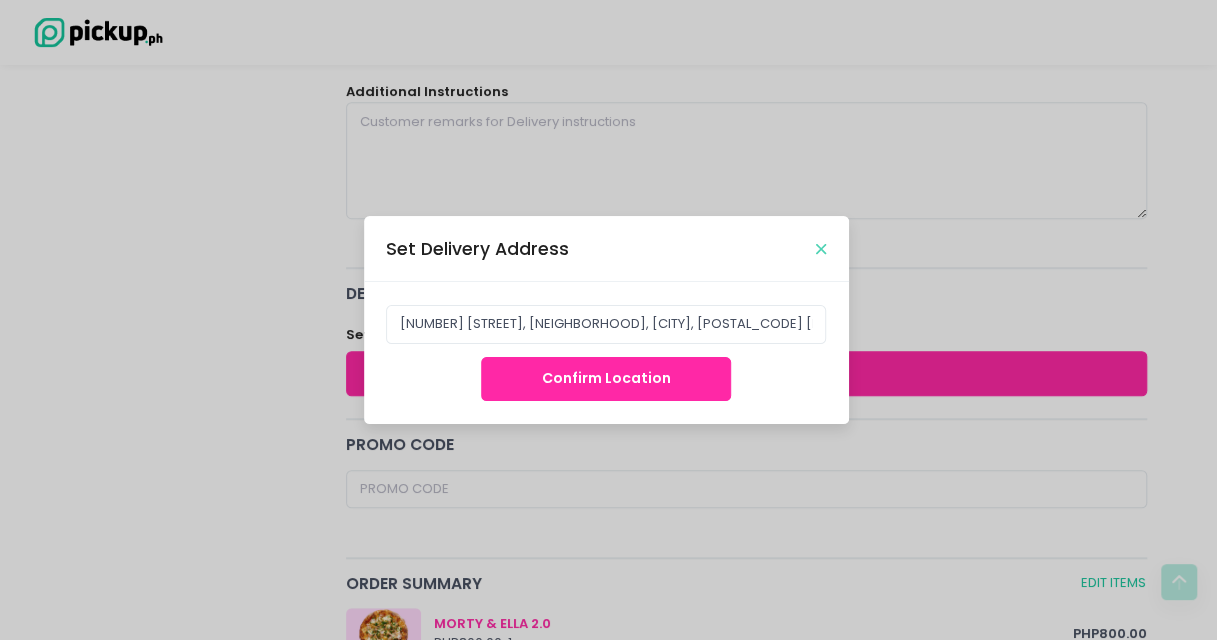 click at bounding box center (821, 249) 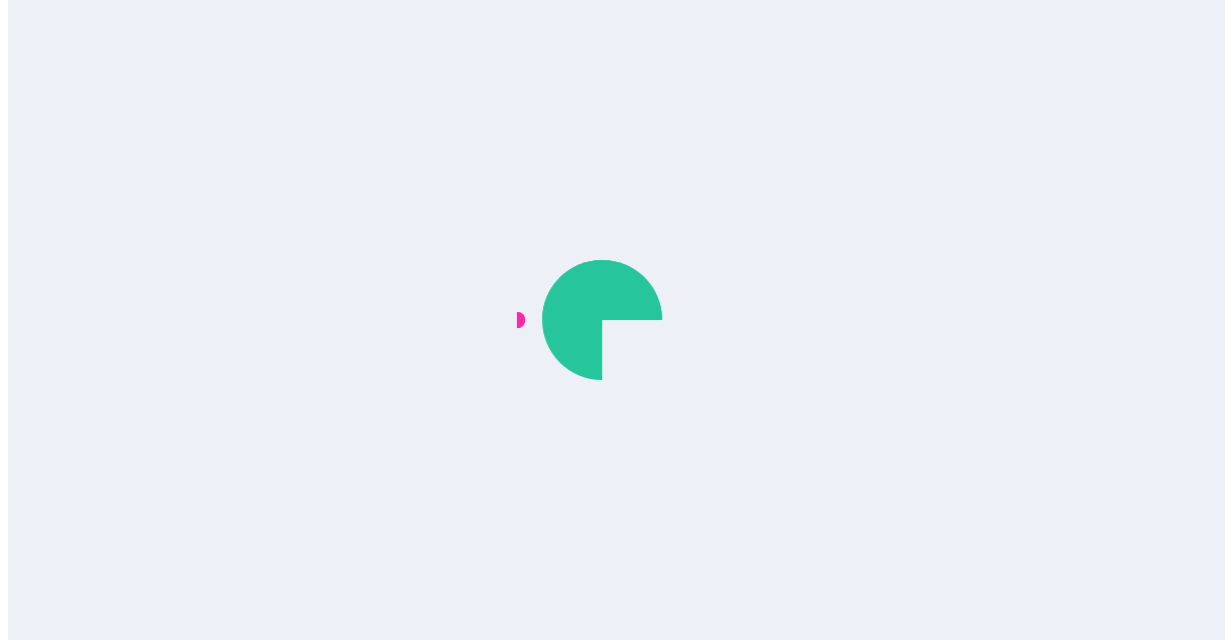 scroll, scrollTop: 0, scrollLeft: 0, axis: both 